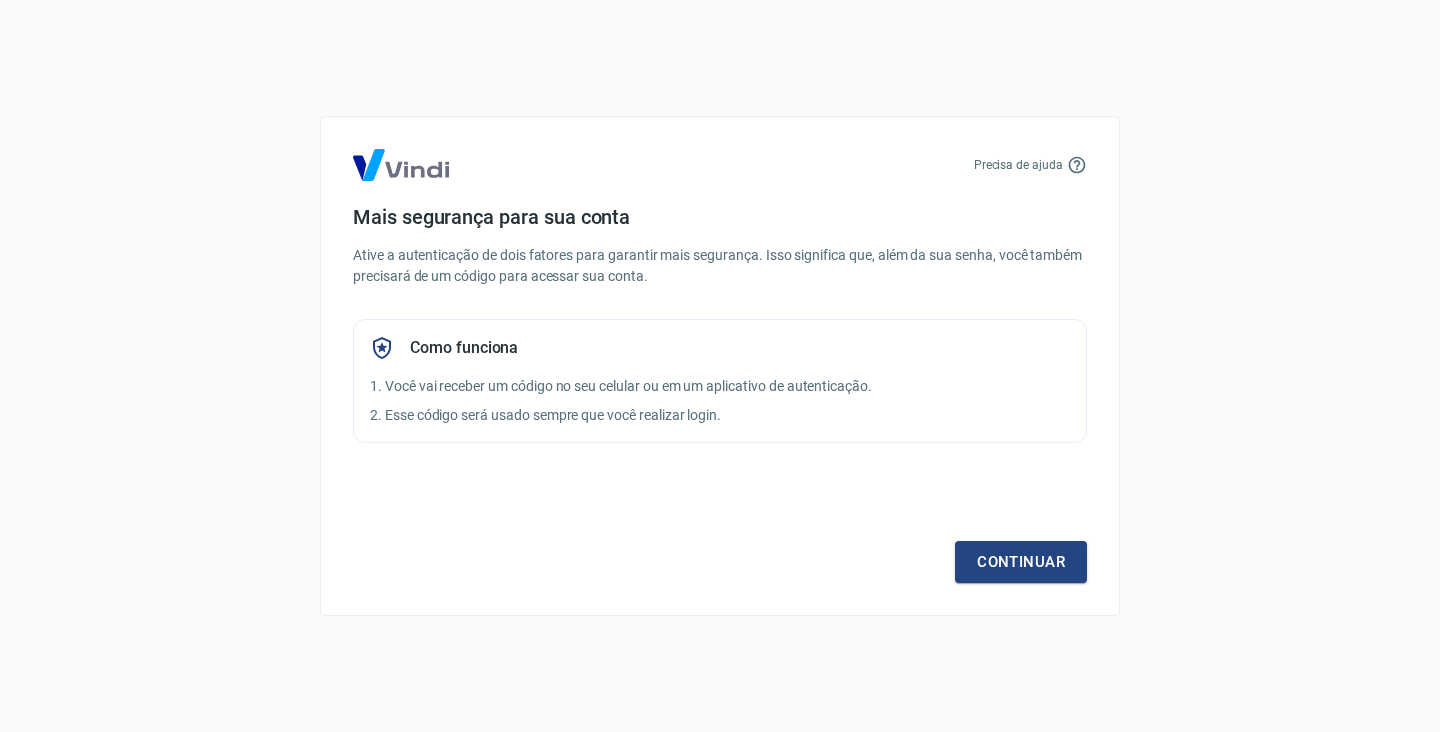 scroll, scrollTop: 0, scrollLeft: 0, axis: both 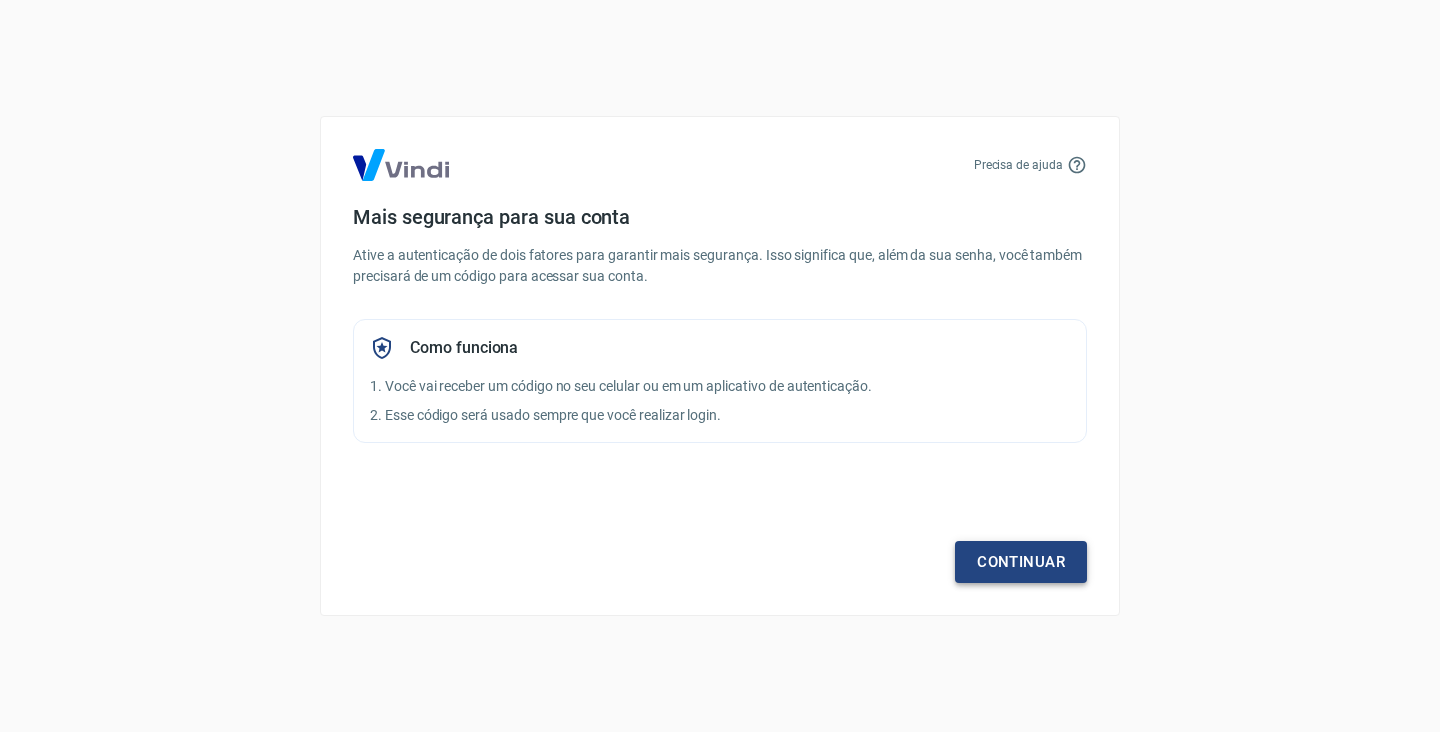 click on "Continuar" at bounding box center (1021, 562) 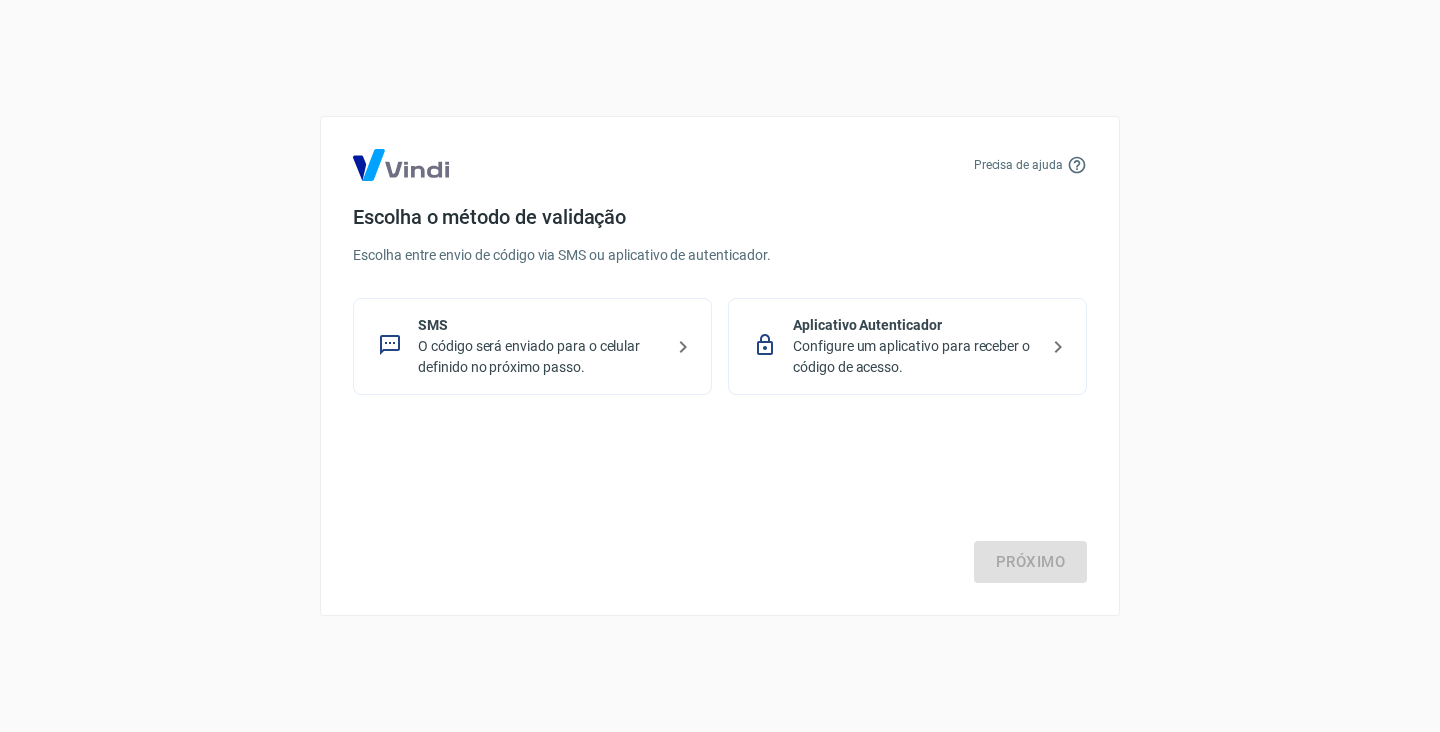 click on "SMS" at bounding box center (540, 325) 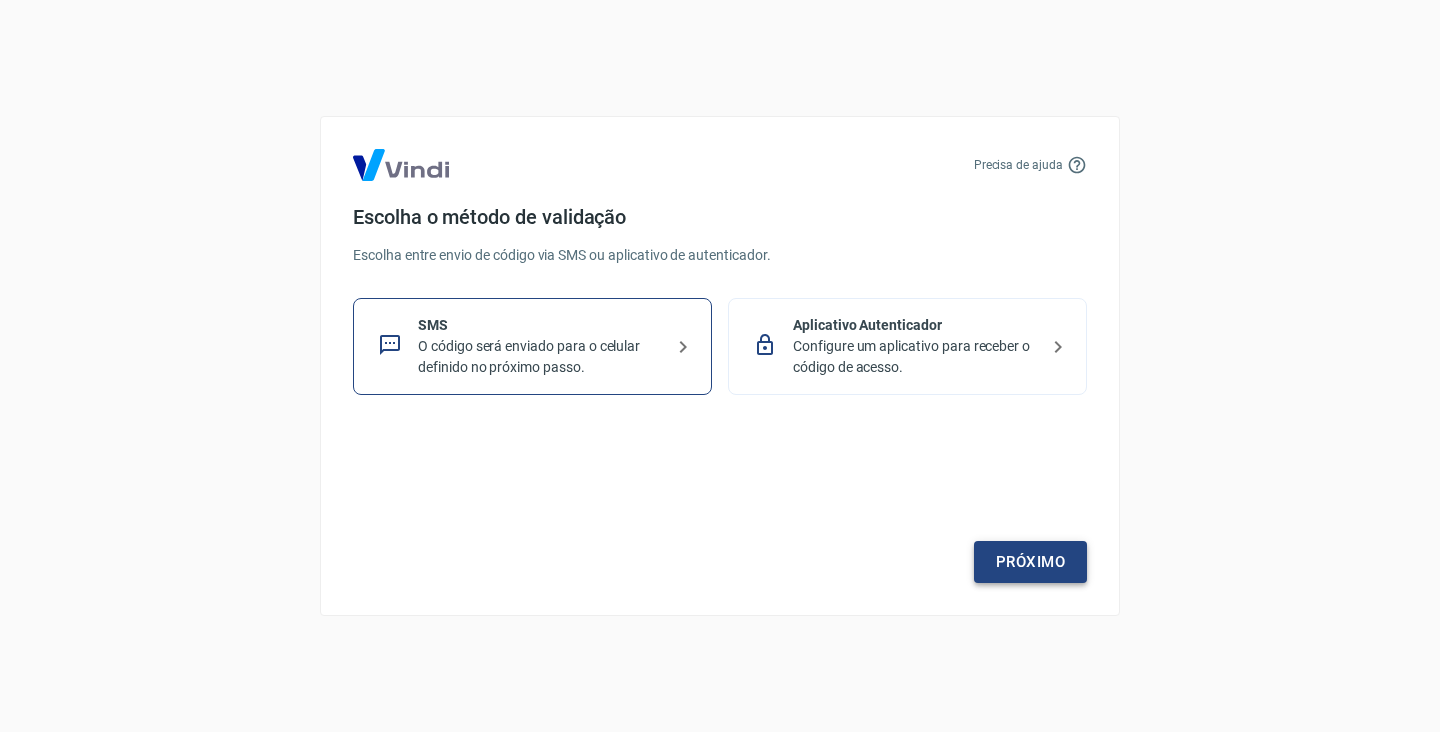 click on "Próximo" at bounding box center [1030, 562] 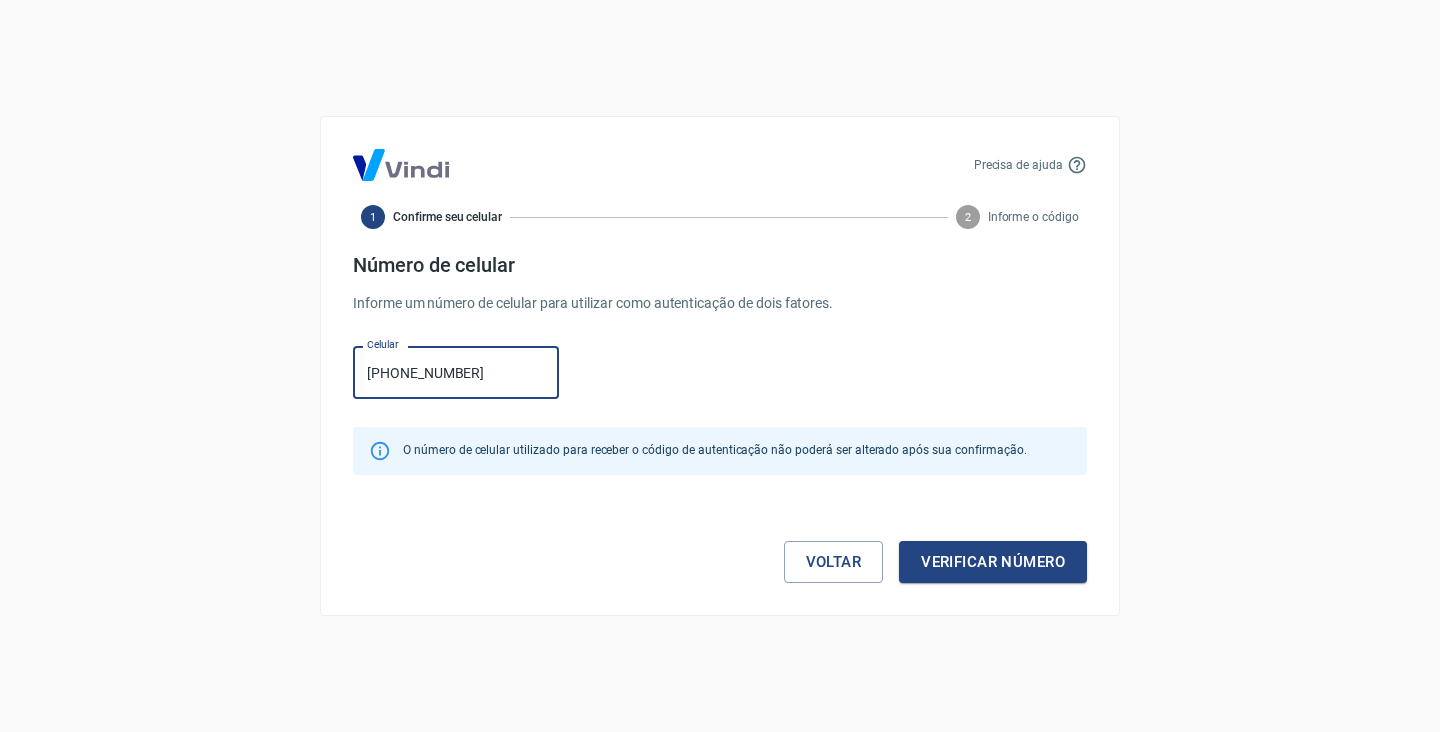 type on "(51) 98442-7242" 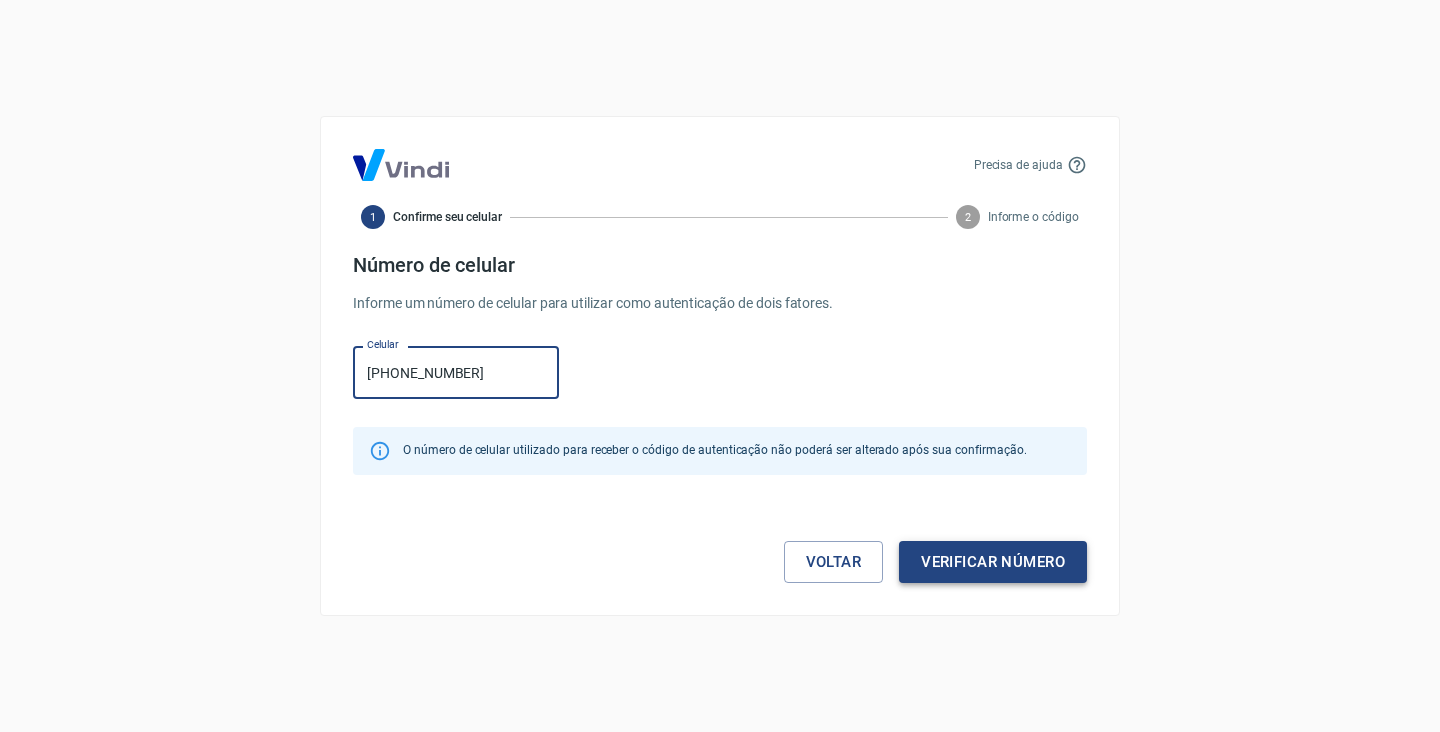 click on "Verificar número" at bounding box center [993, 562] 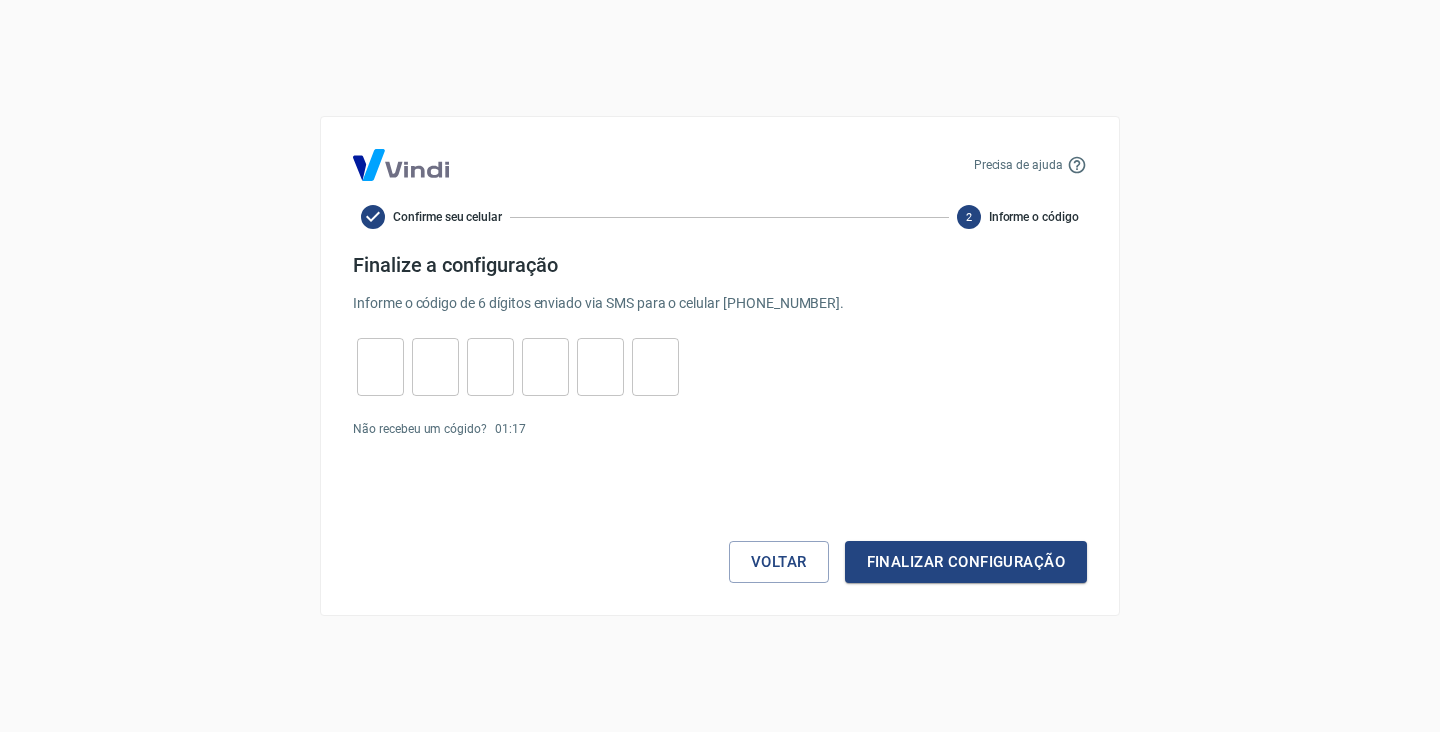 click at bounding box center [380, 367] 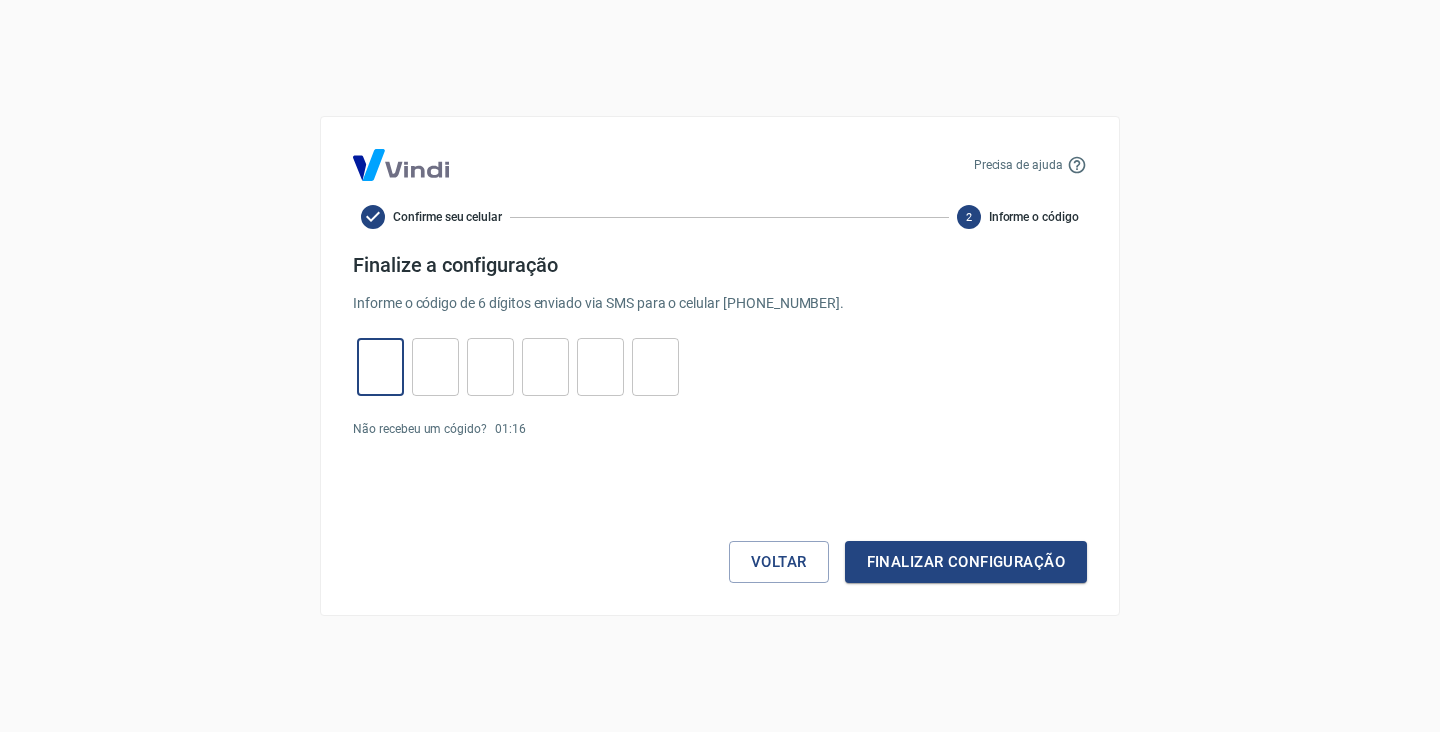 type on "6" 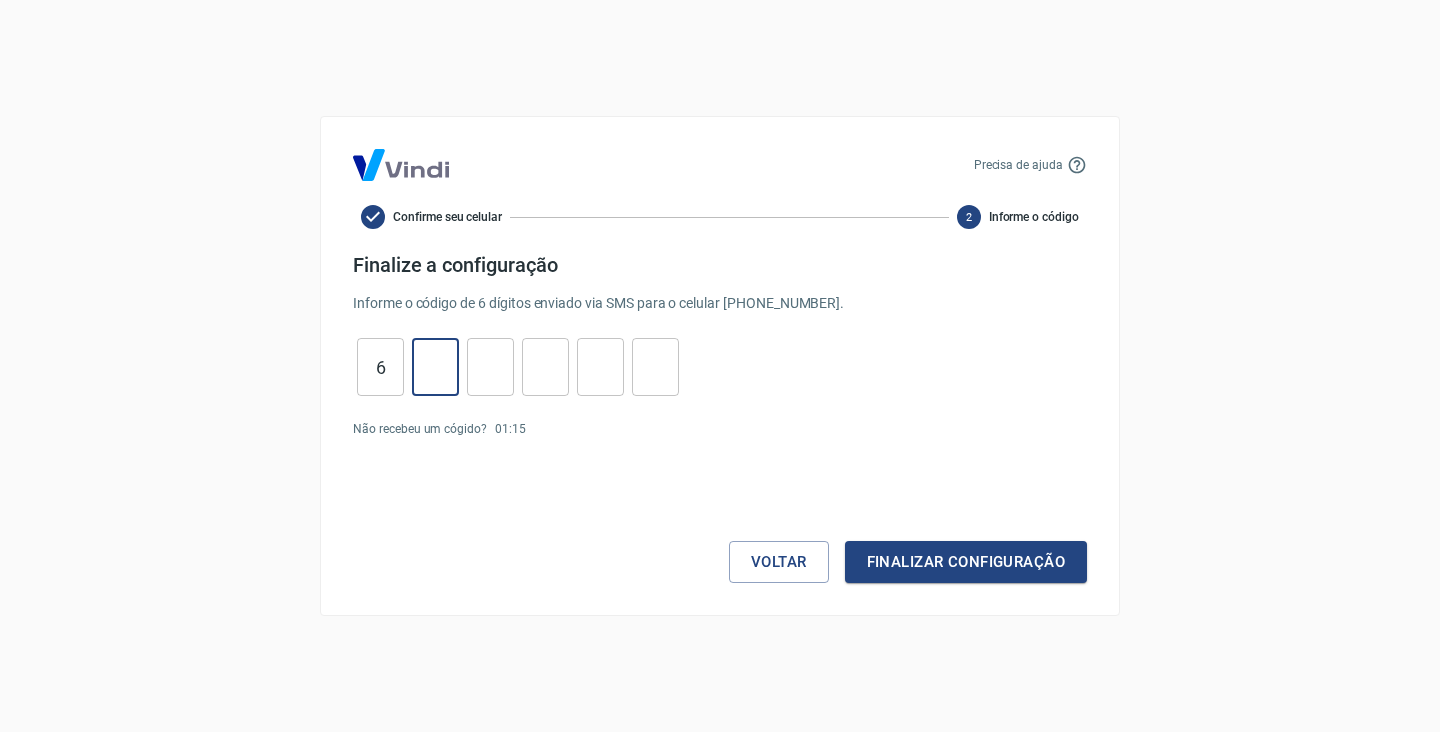 type on "2" 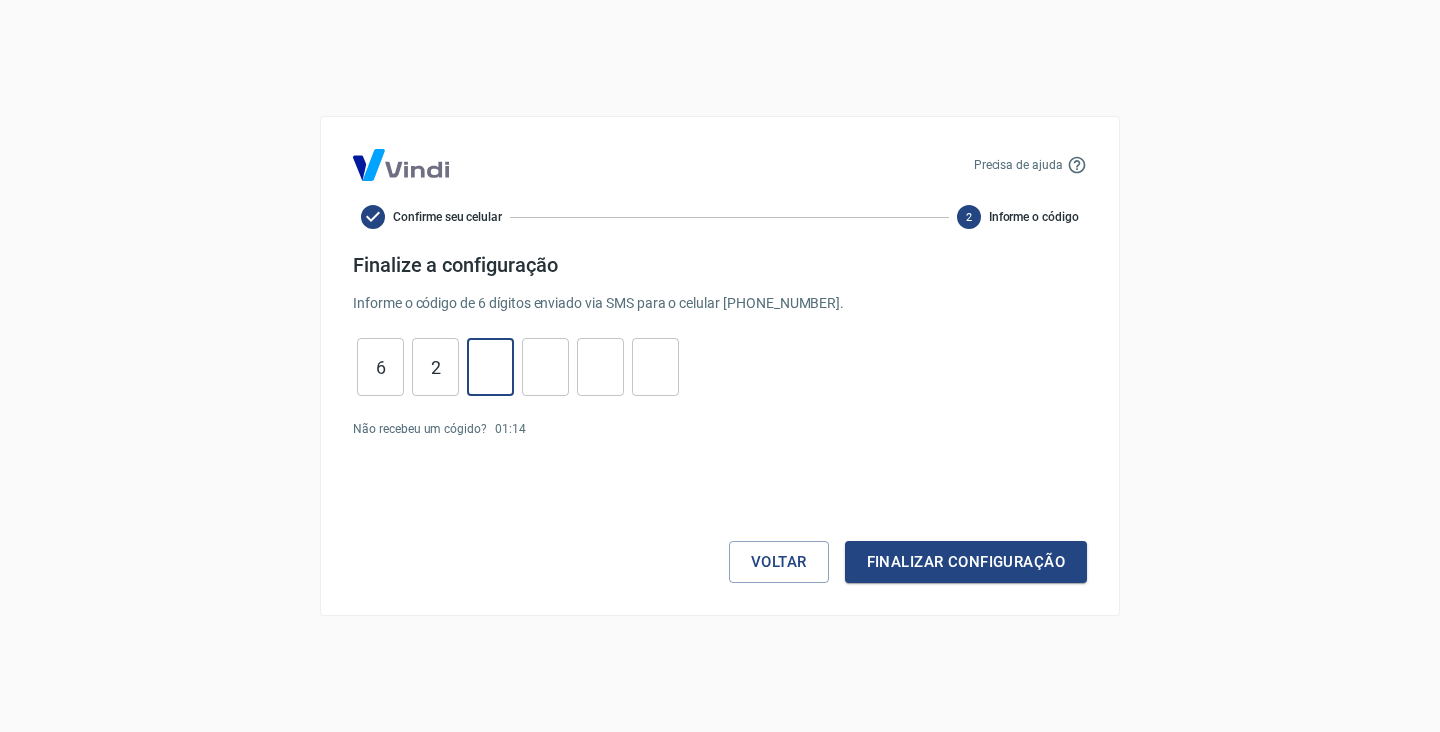 type on "4" 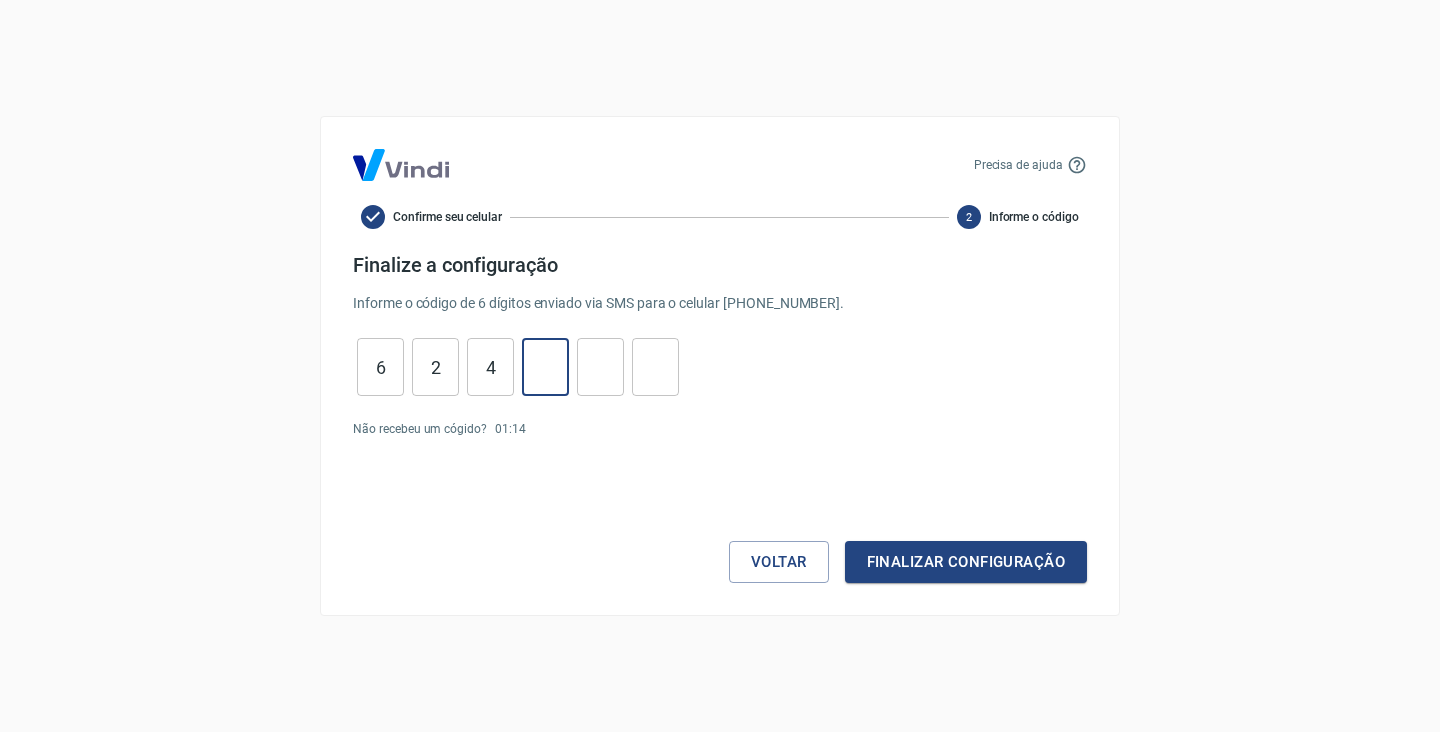 type on "8" 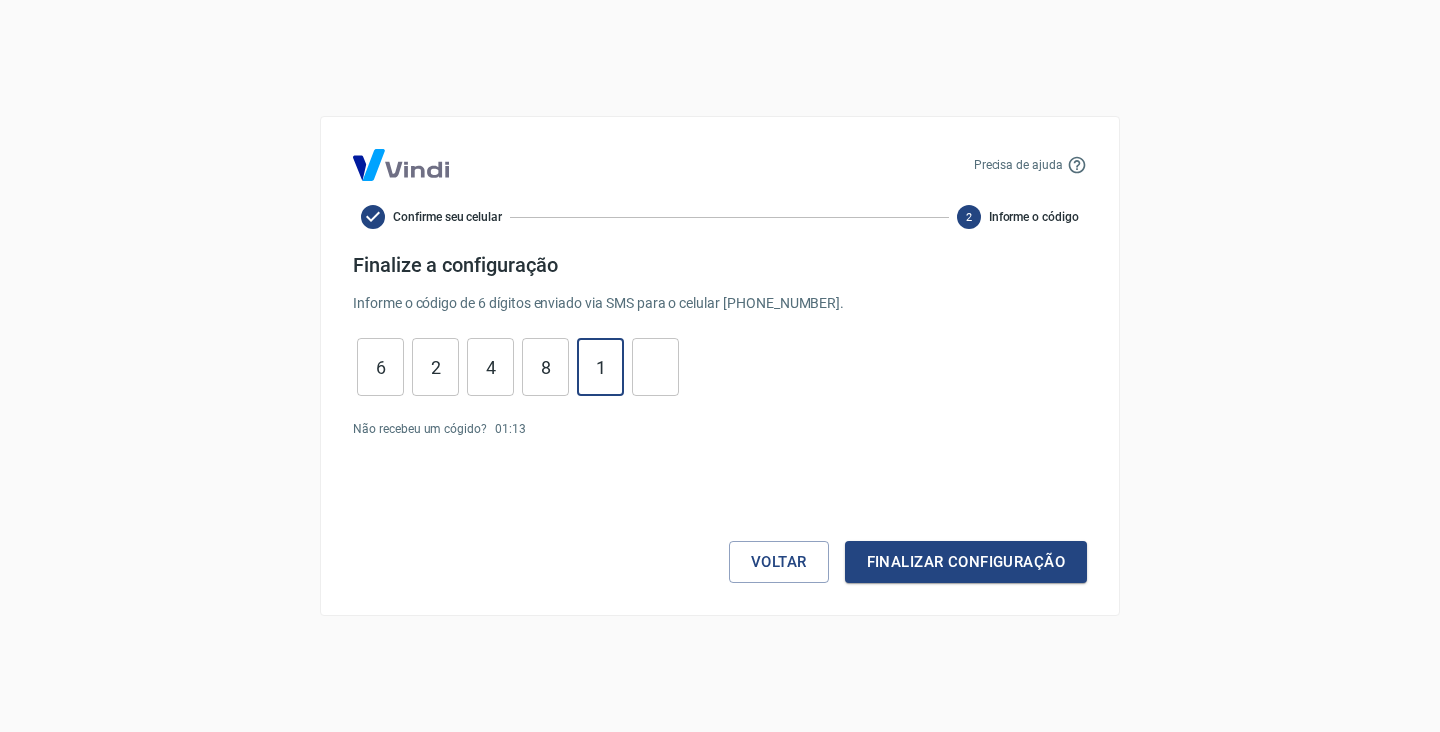 type on "1" 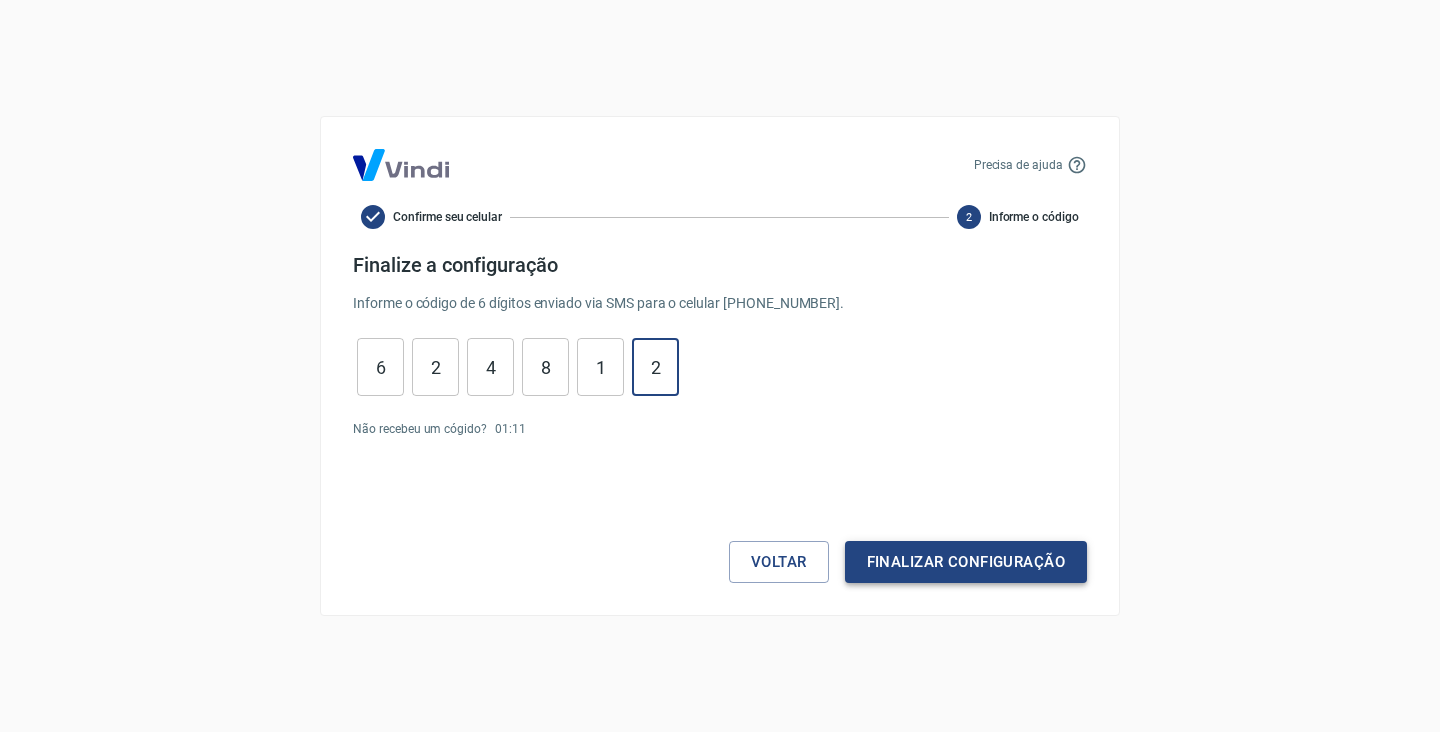 type on "2" 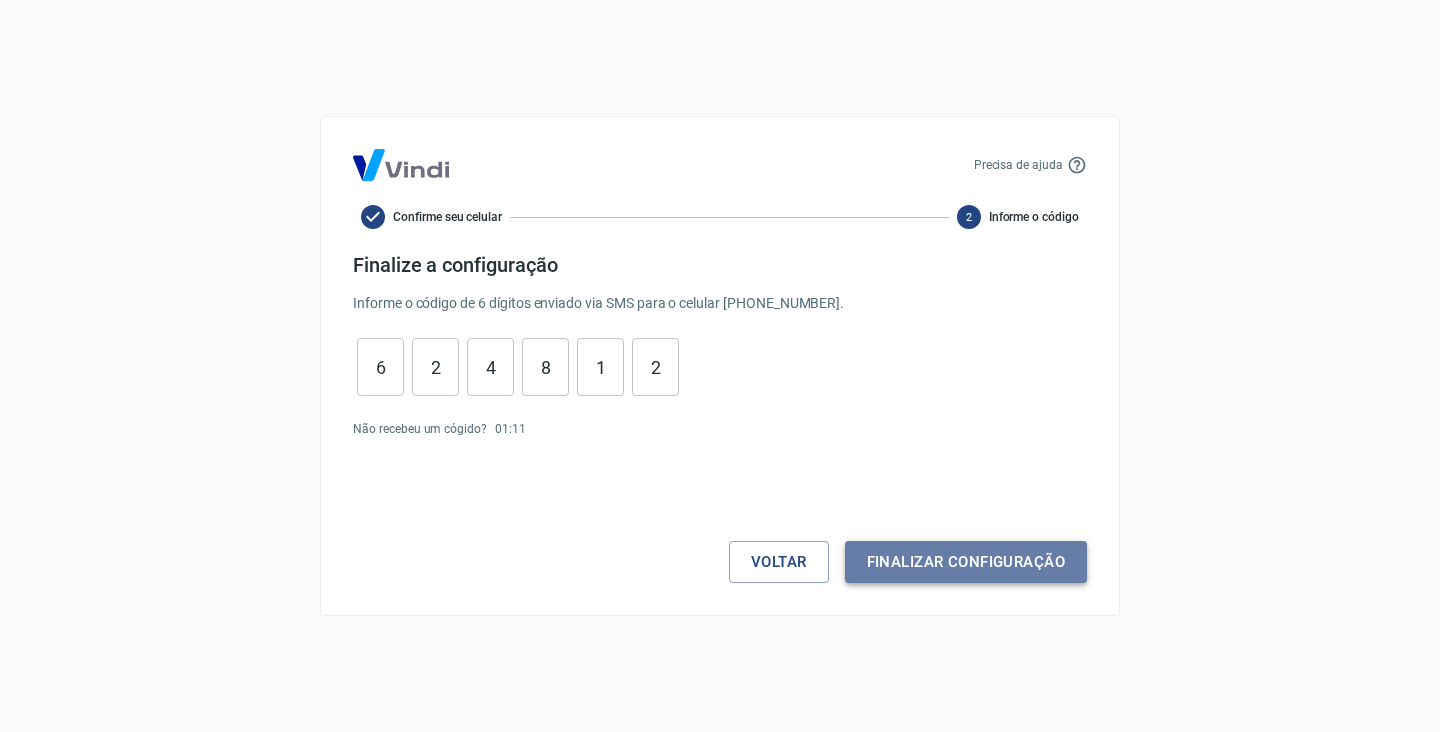 click on "Finalizar configuração" at bounding box center (966, 562) 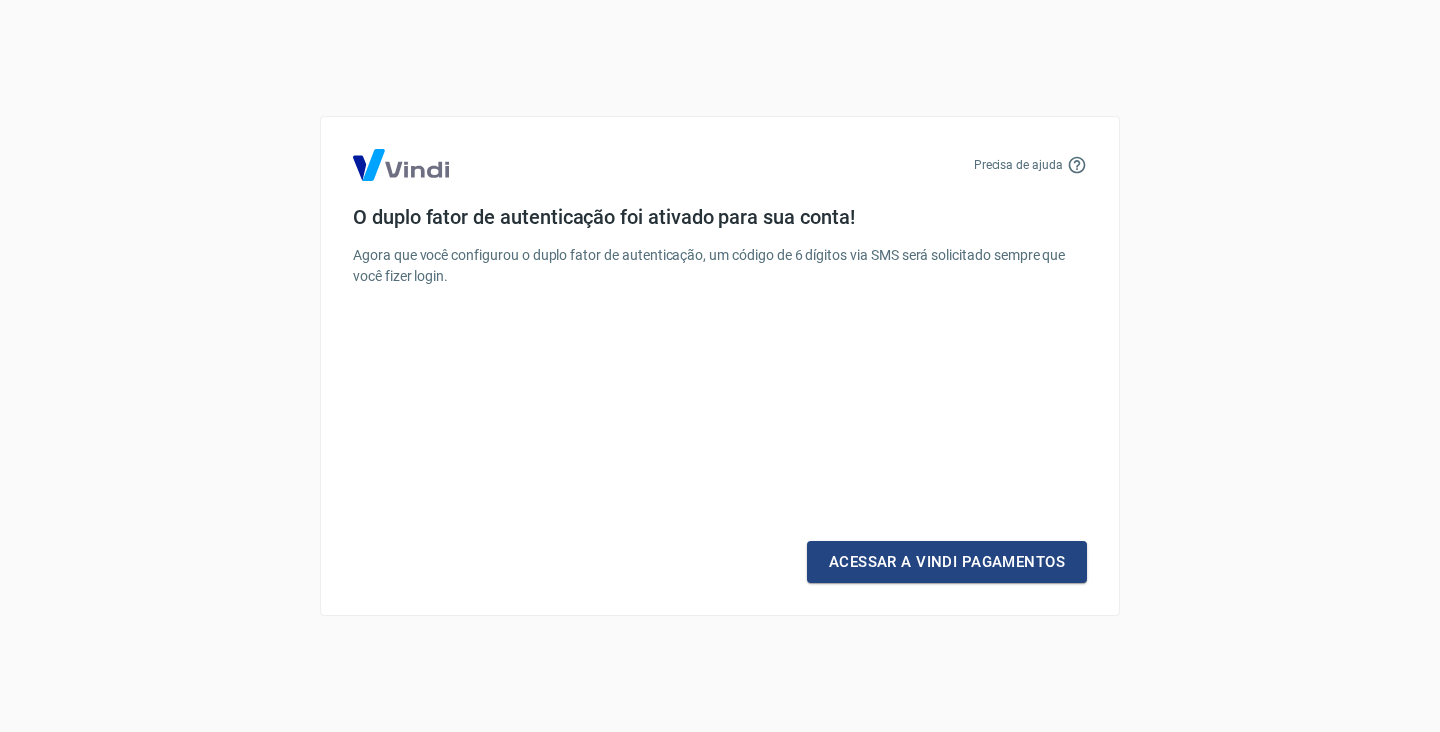 click on "Acessar a Vindi Pagamentos" at bounding box center (947, 562) 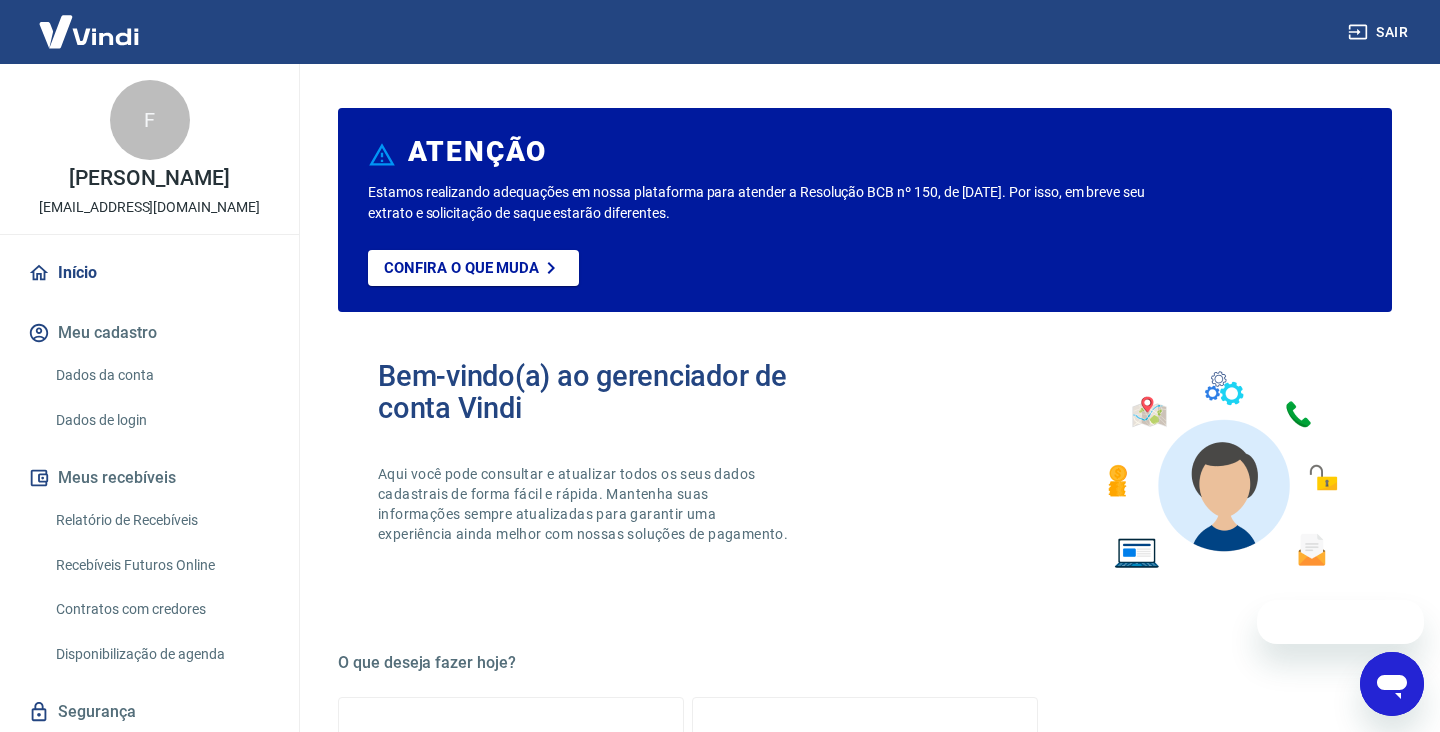 scroll, scrollTop: 0, scrollLeft: 0, axis: both 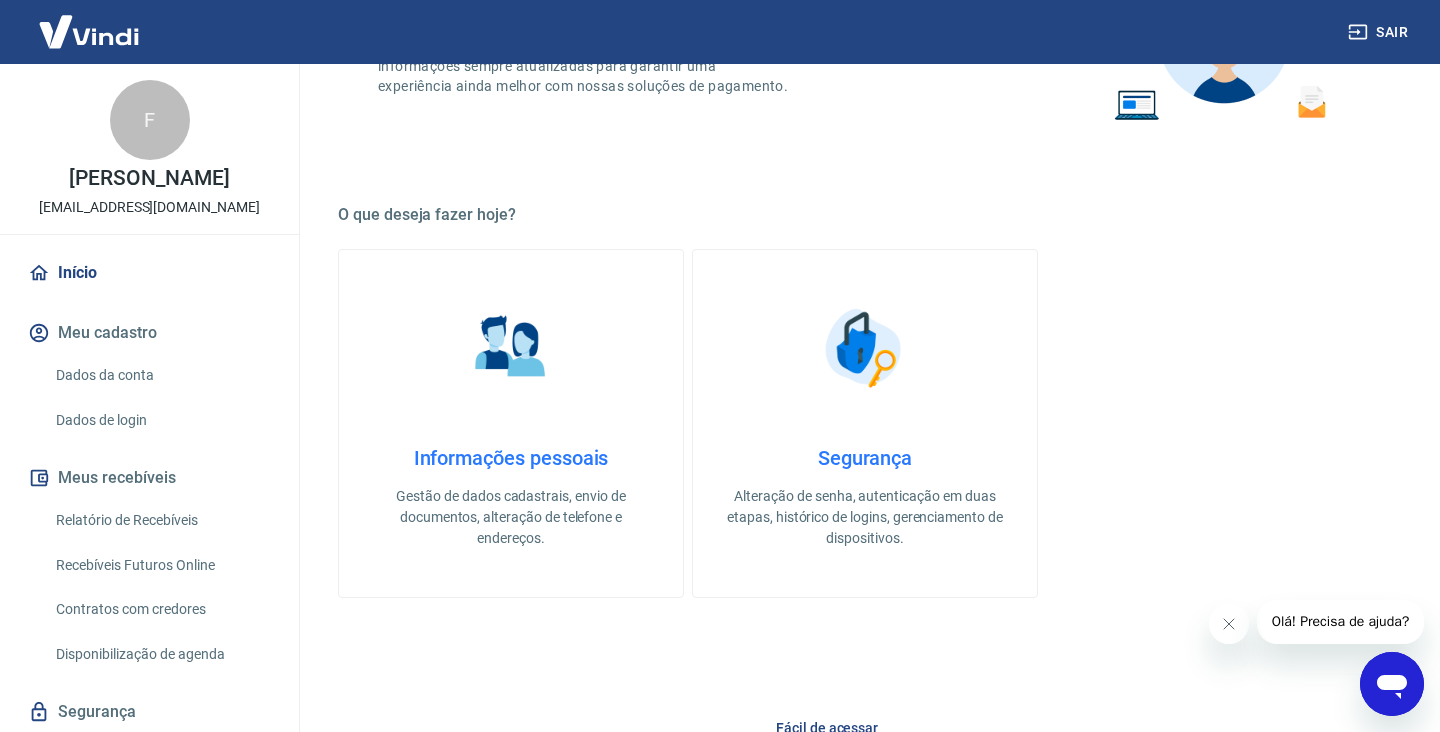 click on "Dados da conta" at bounding box center [161, 375] 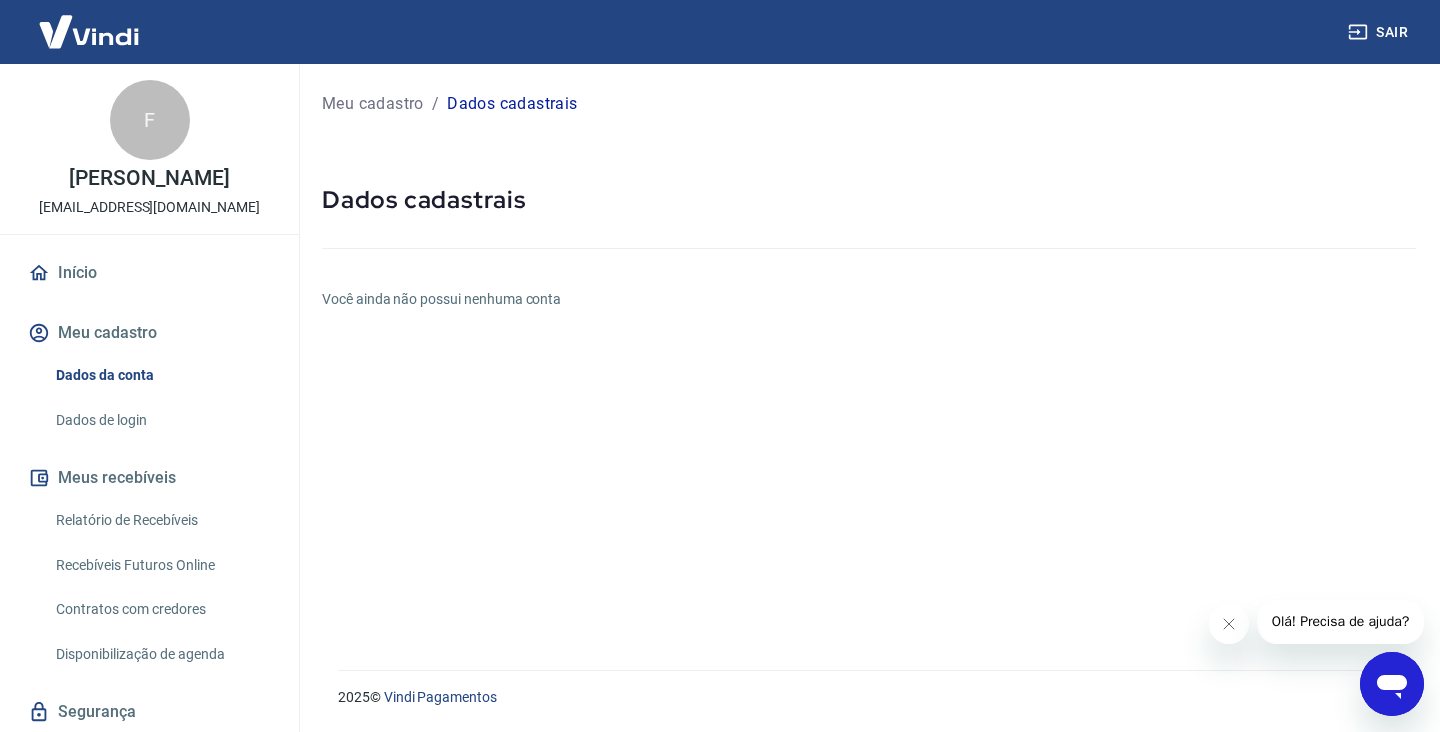 scroll, scrollTop: 0, scrollLeft: 0, axis: both 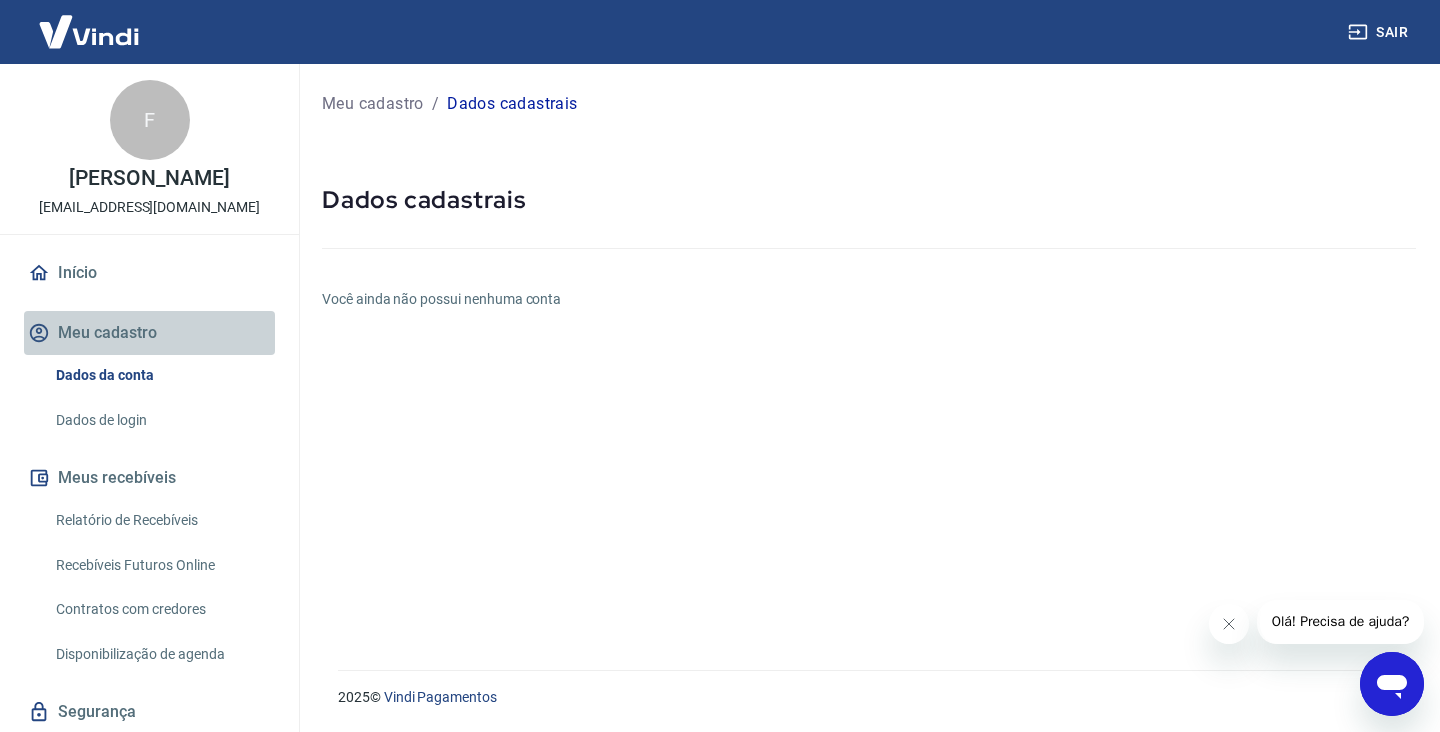 click on "Meu cadastro" at bounding box center (149, 333) 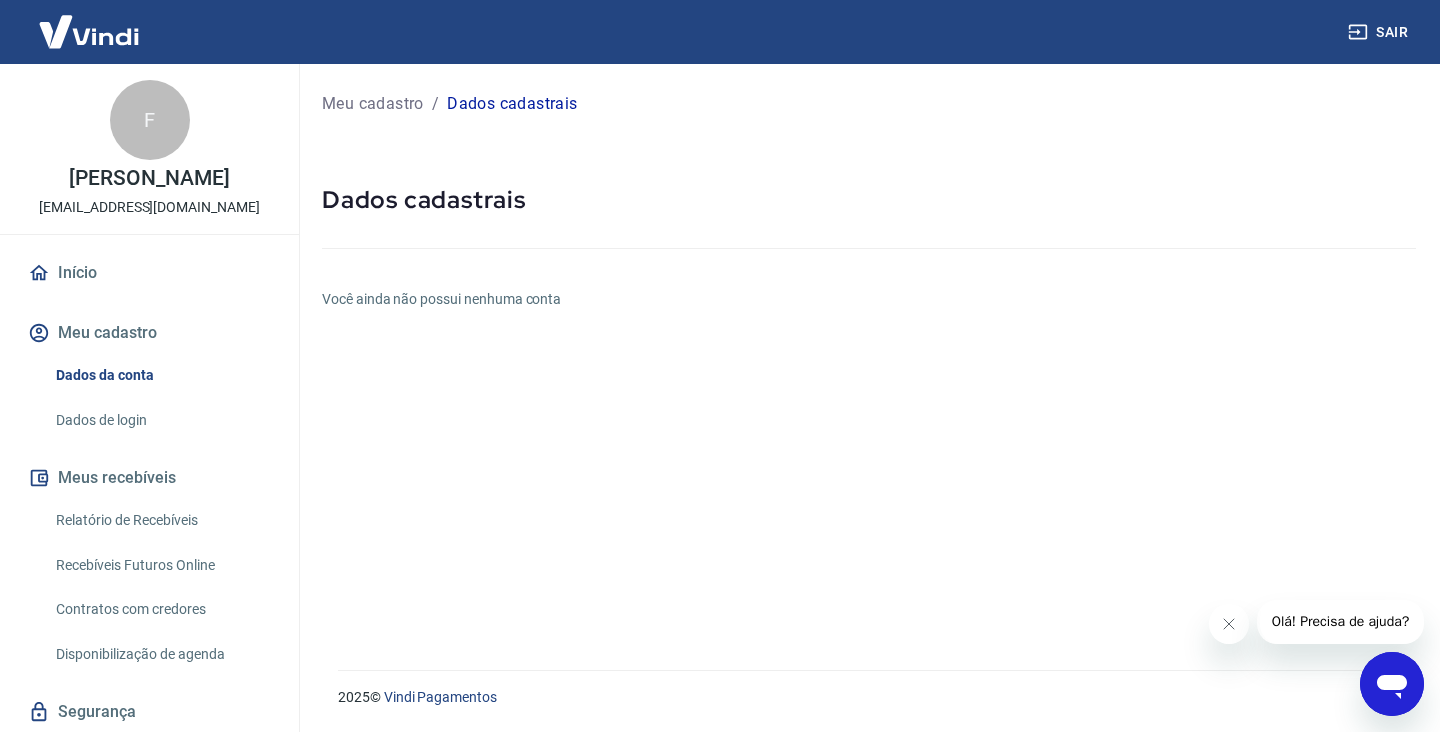 click on "Dados de login" at bounding box center (161, 420) 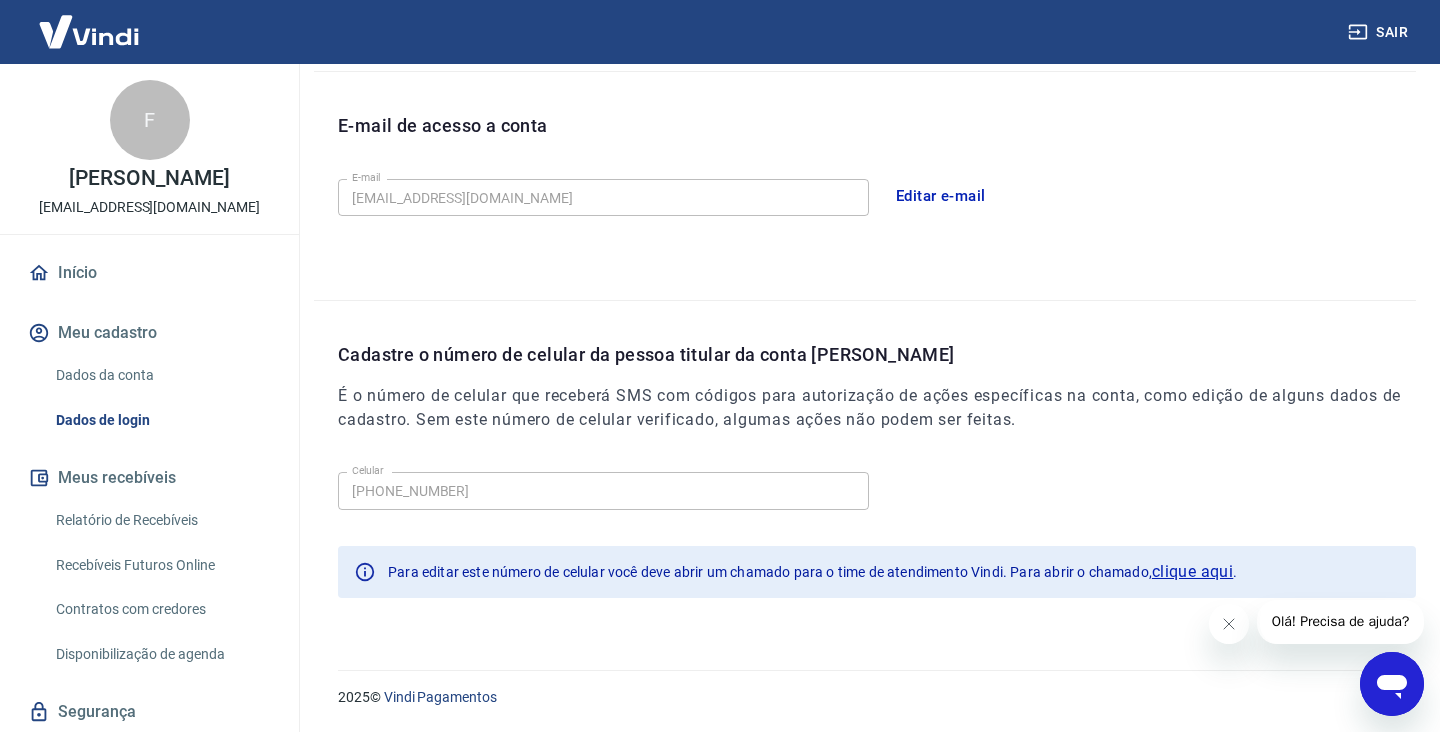 scroll, scrollTop: 532, scrollLeft: 0, axis: vertical 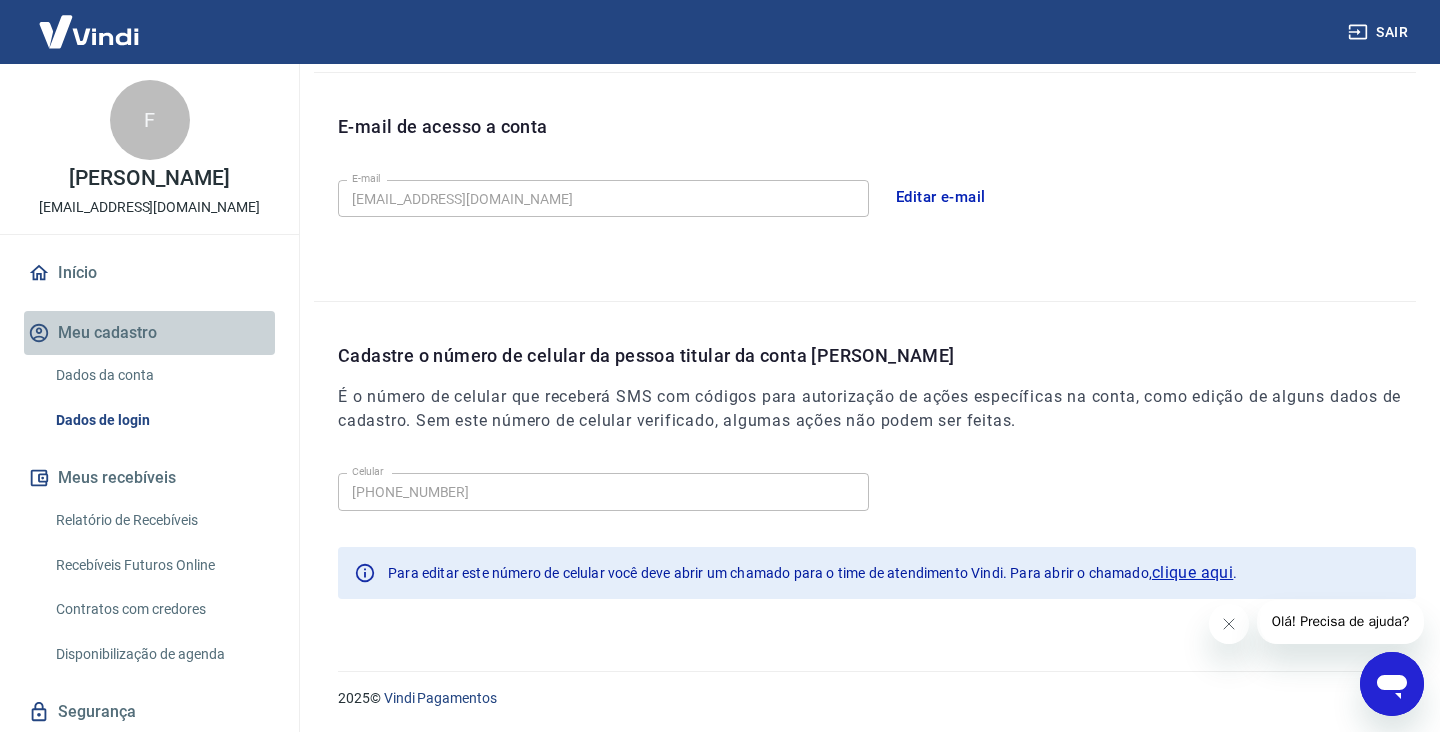 click on "Meu cadastro" at bounding box center (149, 333) 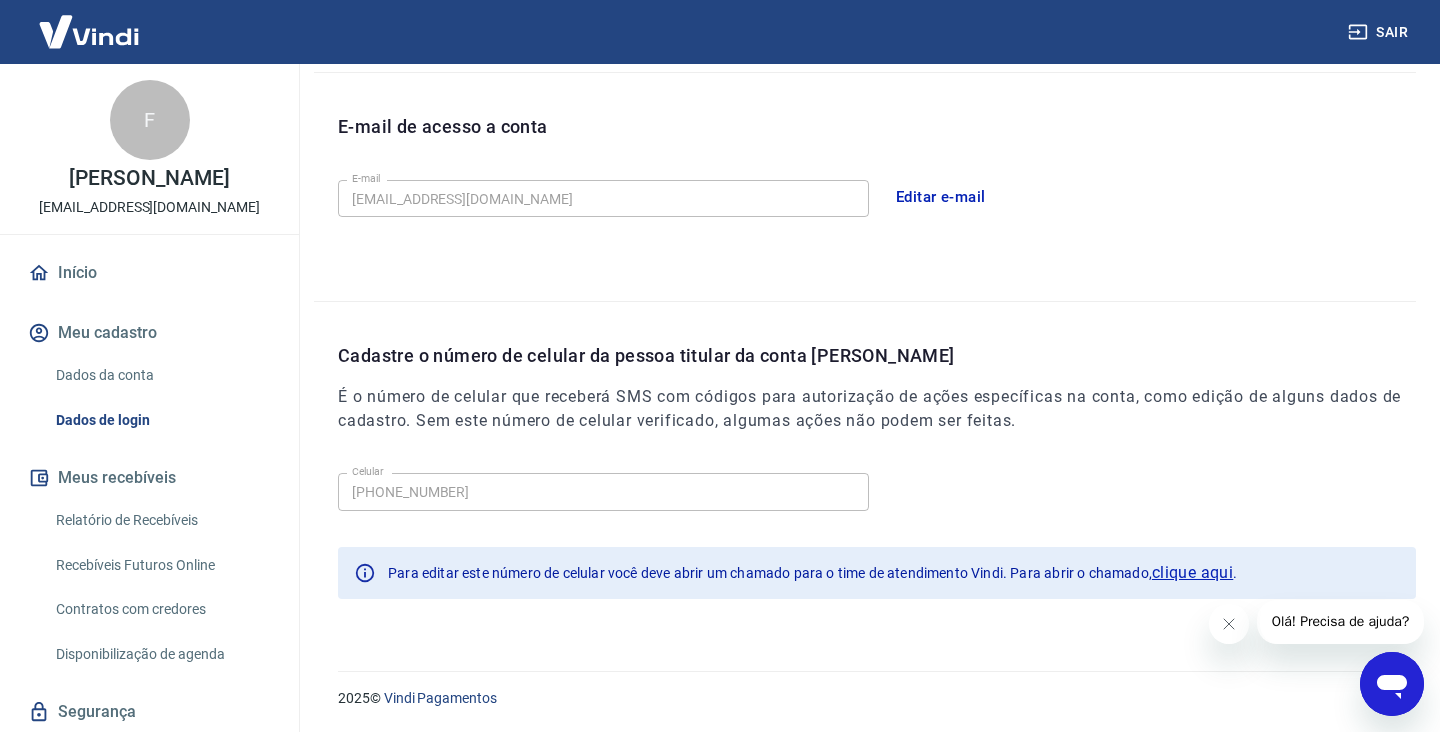 click on "Dados da conta" at bounding box center [161, 375] 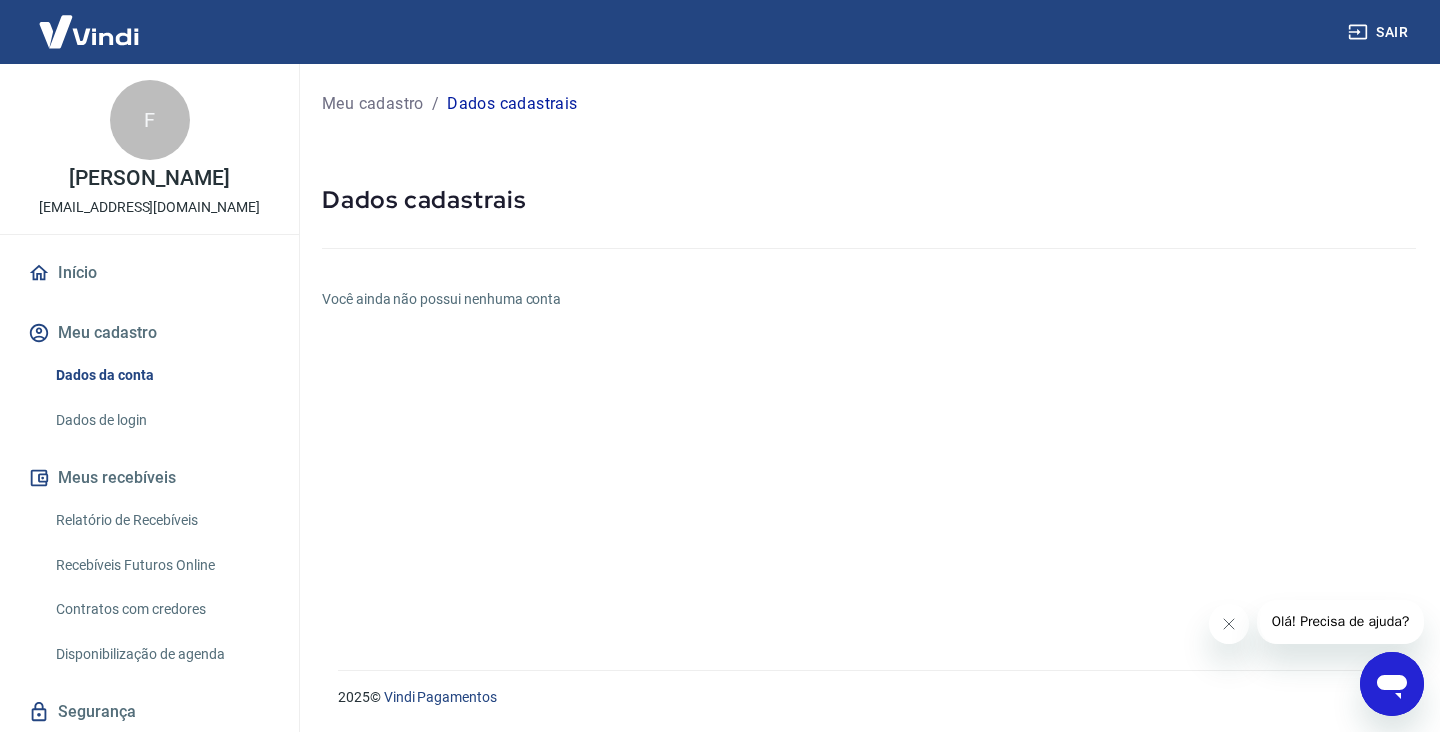 click on "Você ainda não possui nenhuma conta" at bounding box center [869, 299] 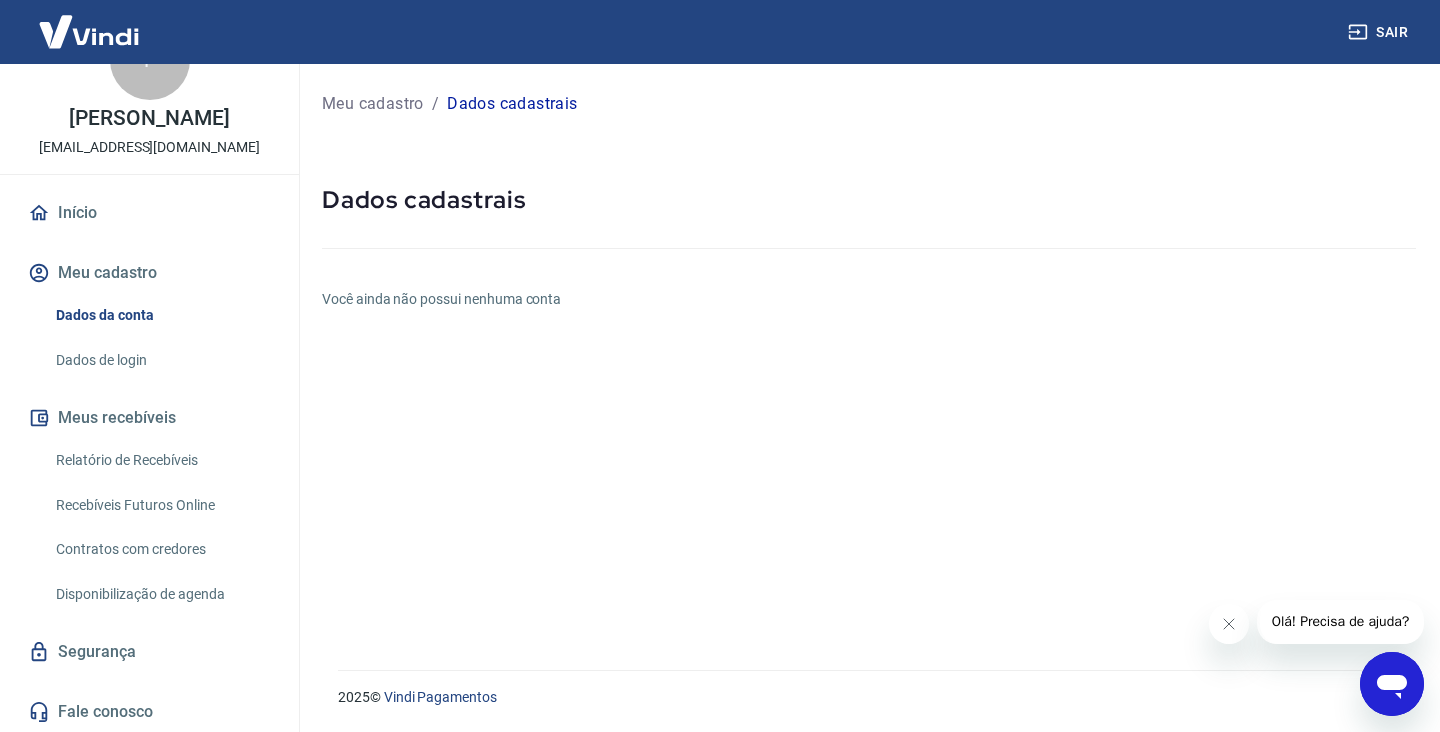 scroll, scrollTop: 59, scrollLeft: 0, axis: vertical 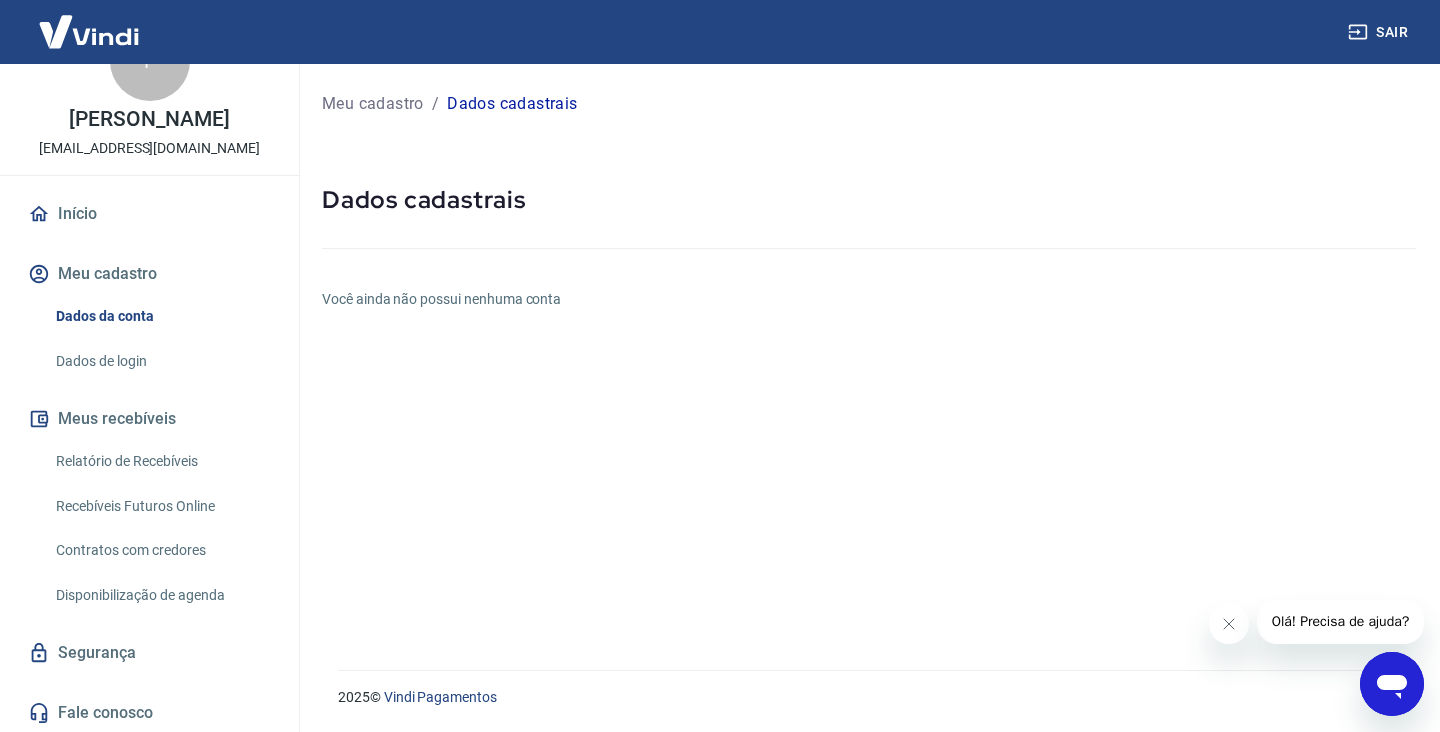 click on "Contratos com credores" at bounding box center [161, 550] 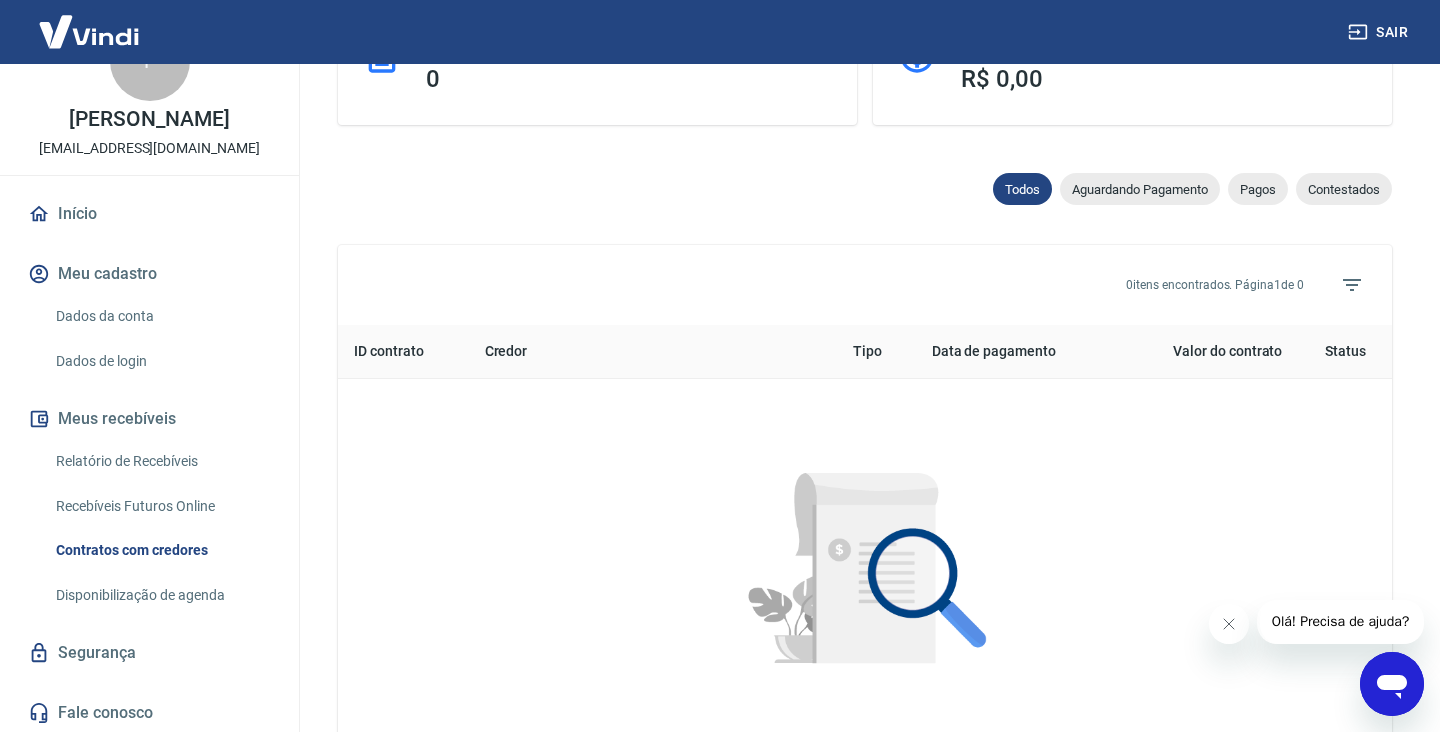 scroll, scrollTop: 577, scrollLeft: 0, axis: vertical 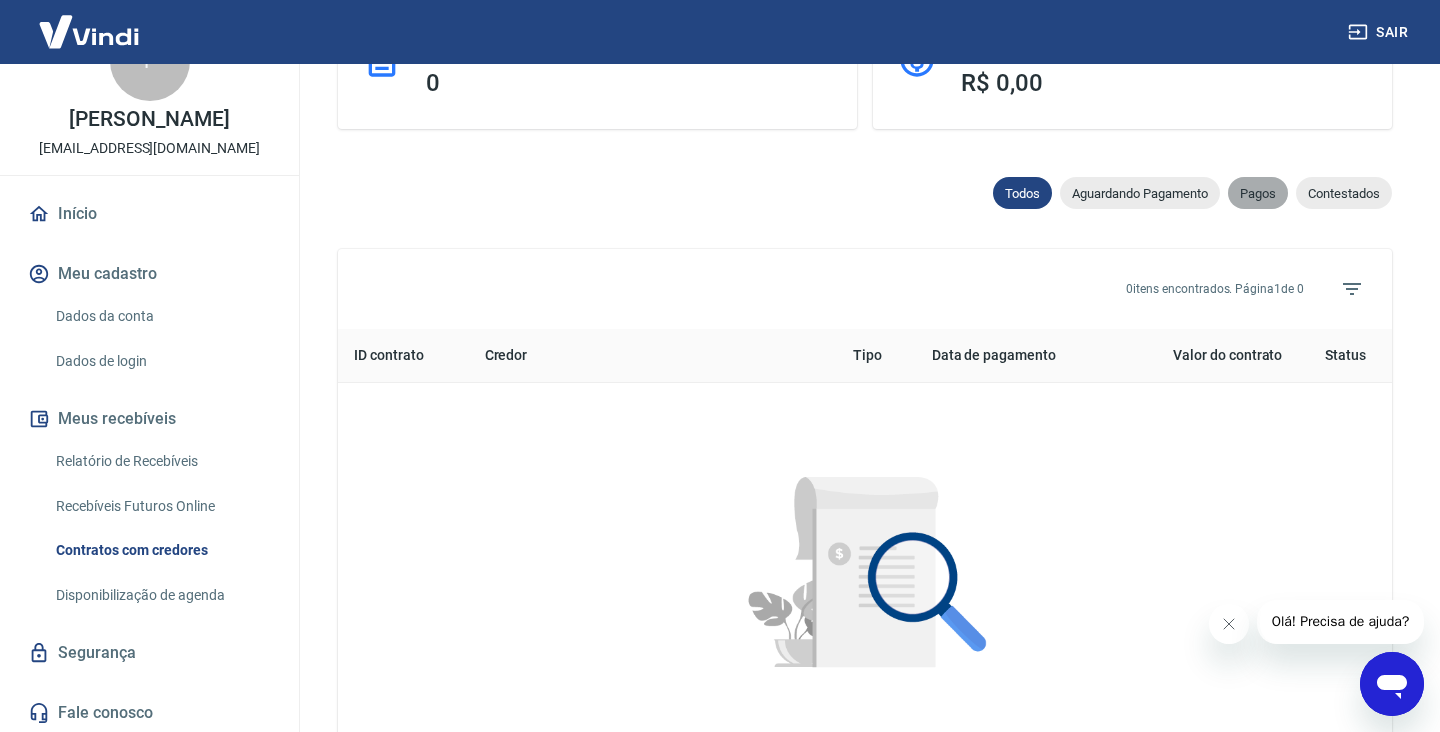 click on "Pagos" at bounding box center [1258, 193] 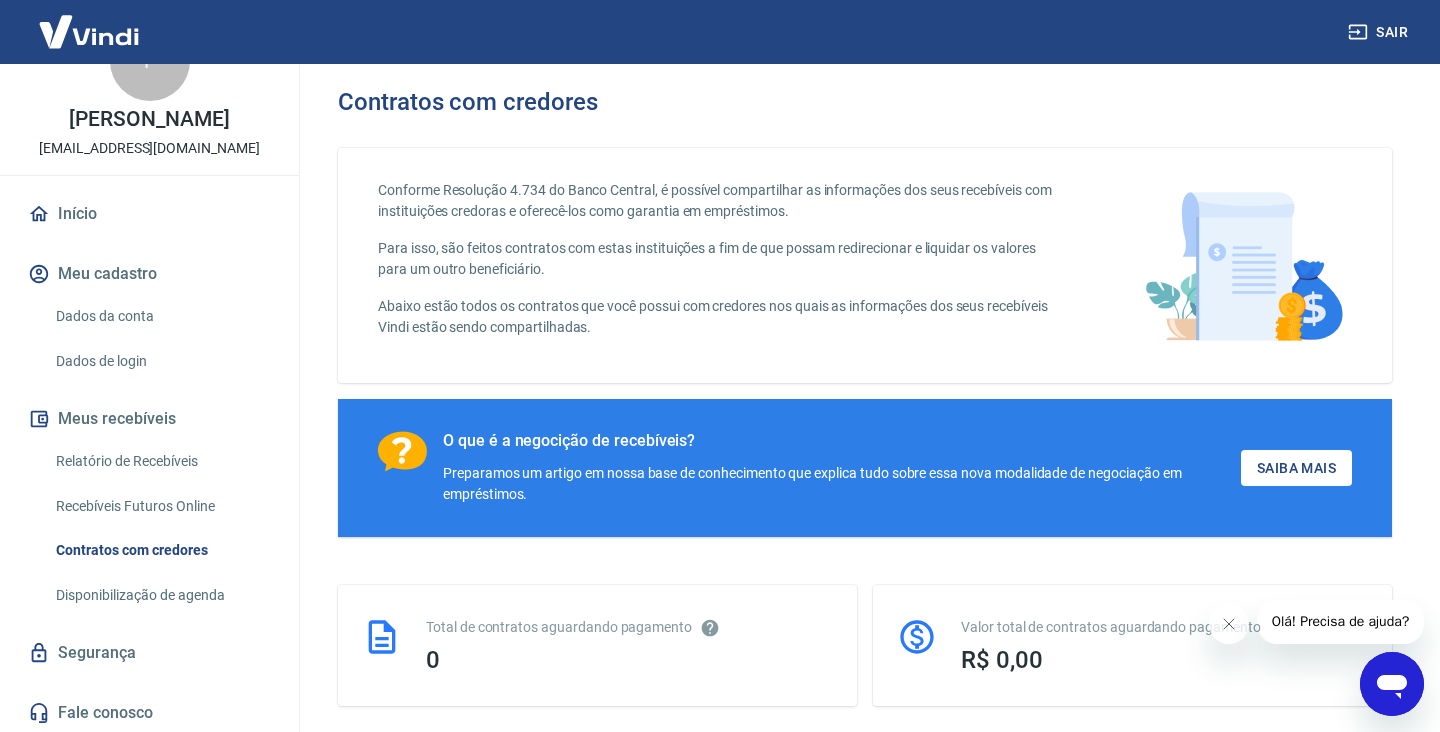 scroll, scrollTop: 0, scrollLeft: 0, axis: both 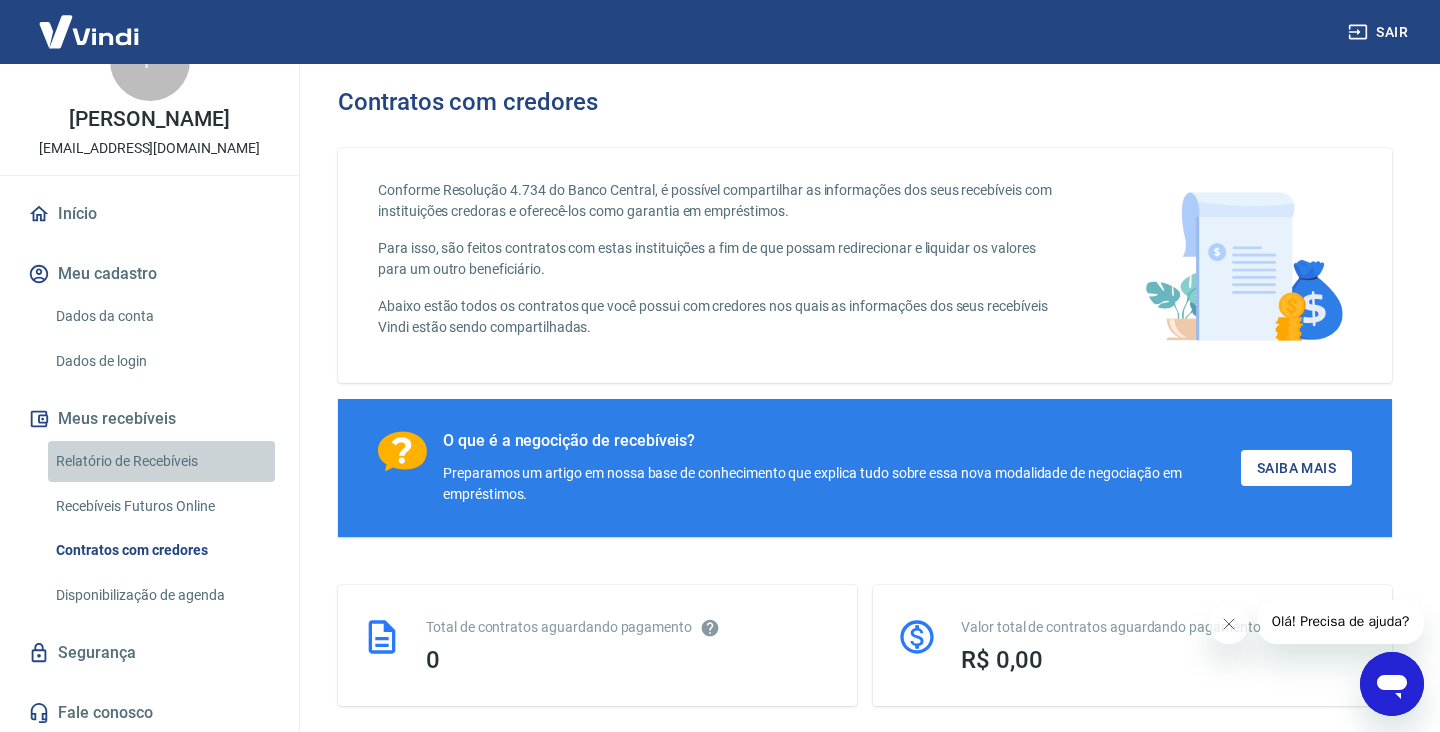 click on "Relatório de Recebíveis" at bounding box center [161, 461] 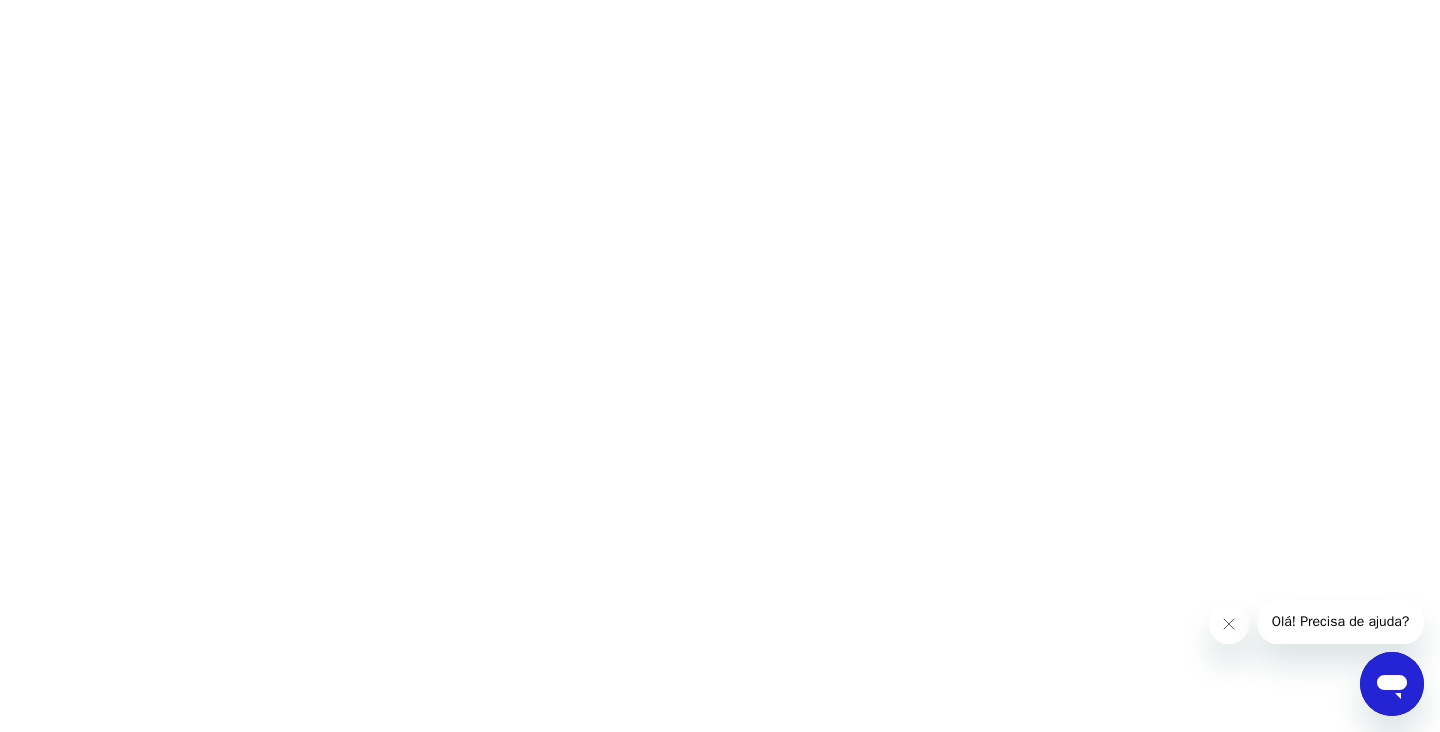 scroll, scrollTop: 0, scrollLeft: 0, axis: both 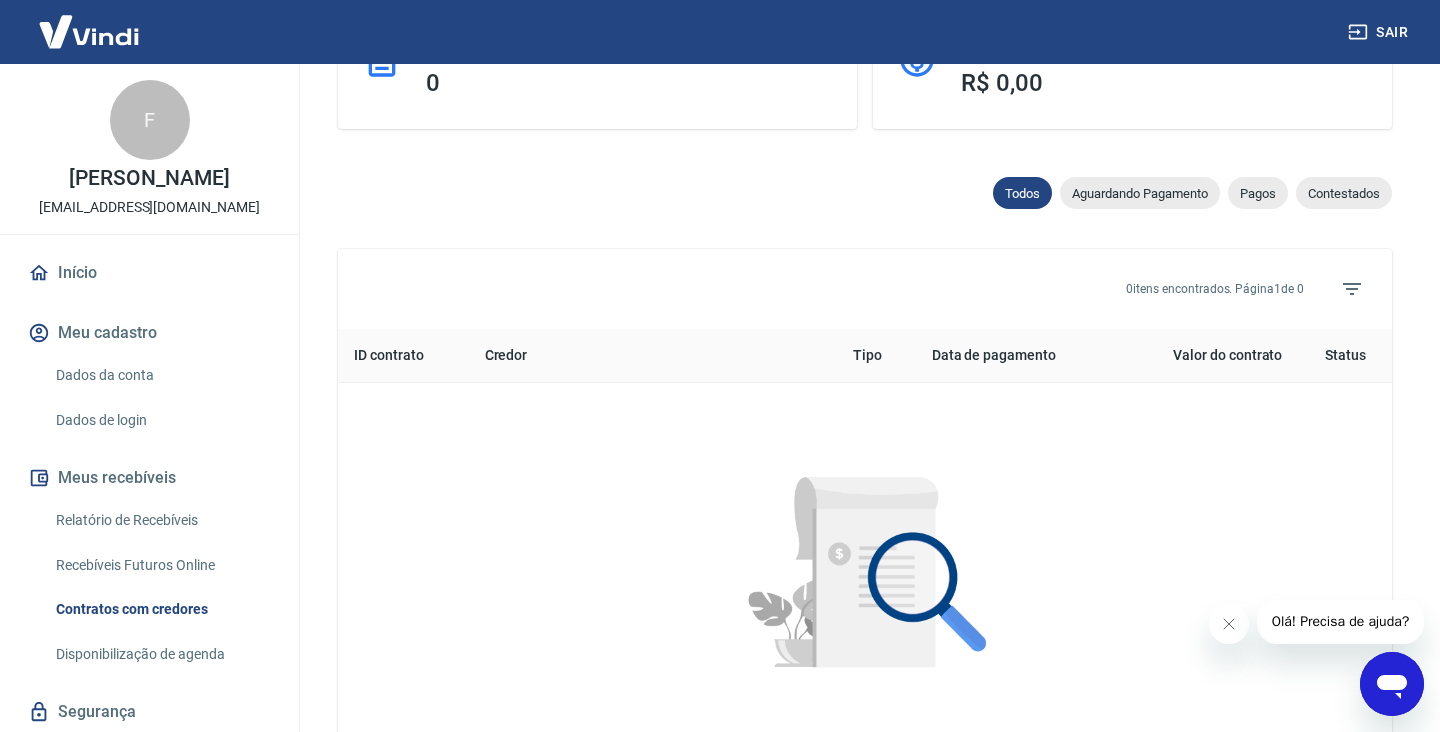 click on "Início" at bounding box center (149, 273) 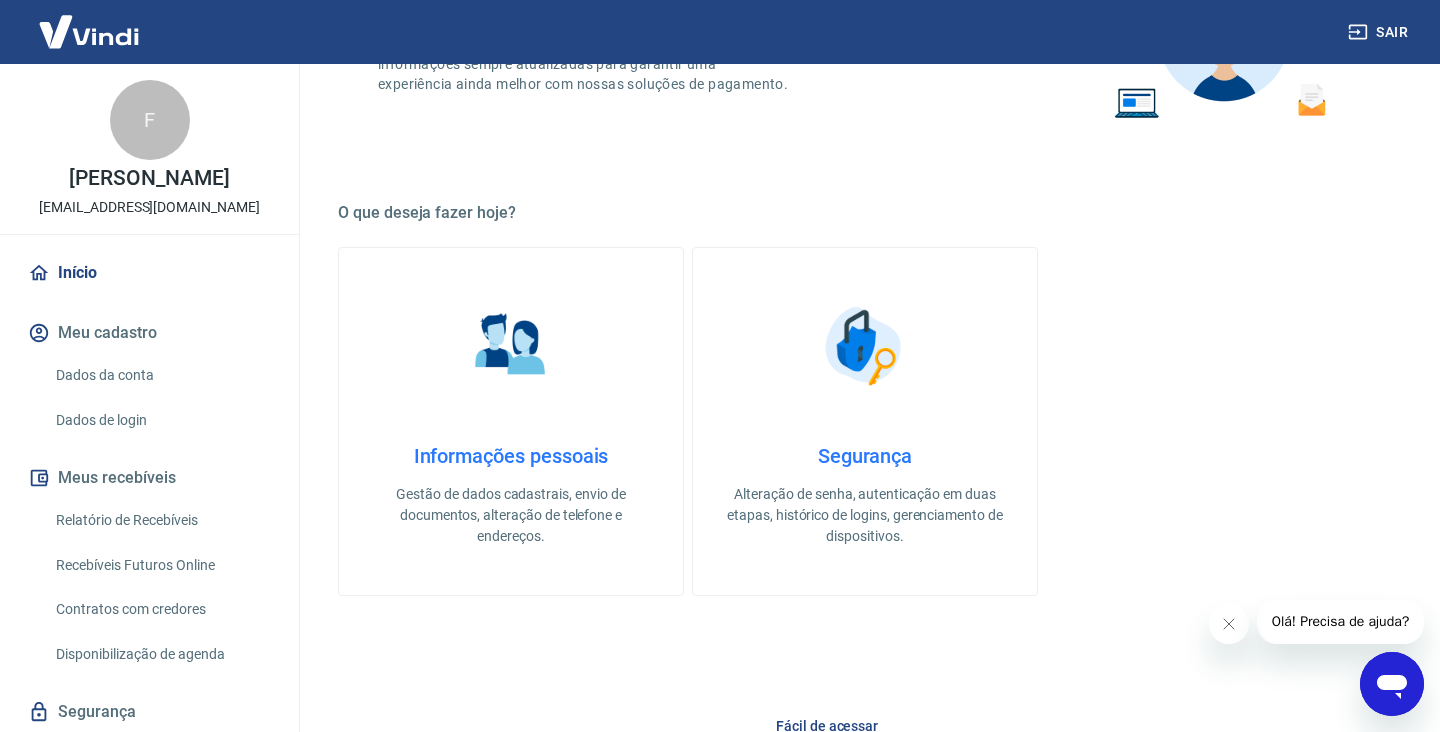 scroll, scrollTop: 434, scrollLeft: 0, axis: vertical 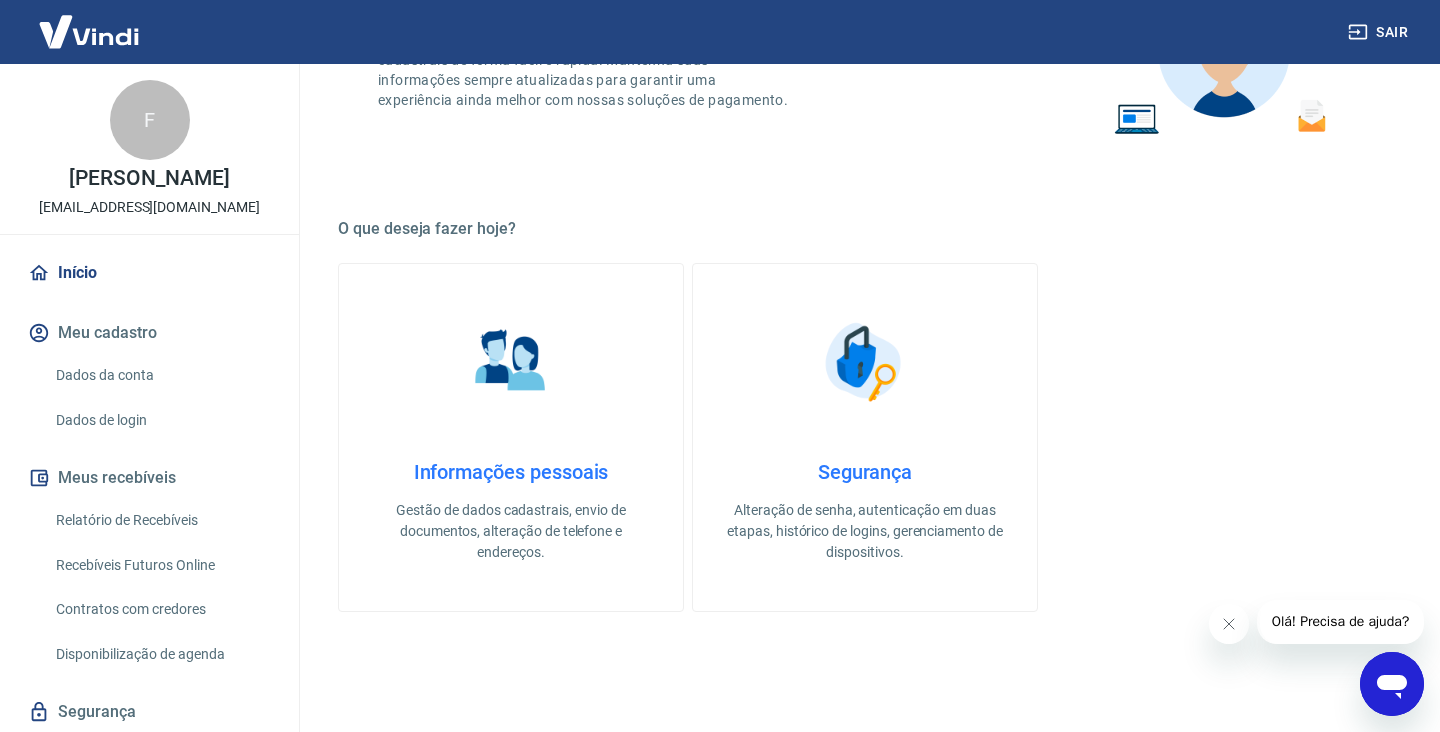 click on "Informações pessoais" at bounding box center [511, 472] 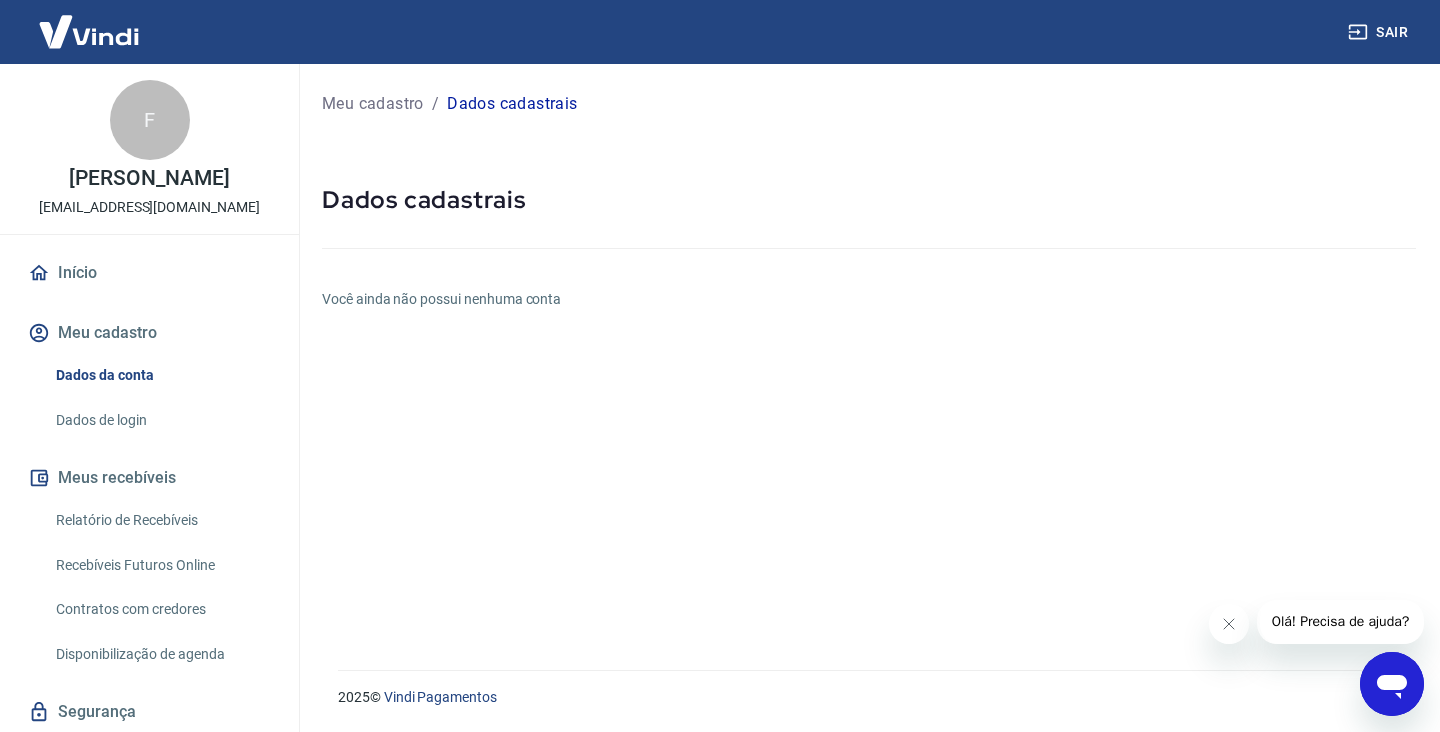 scroll, scrollTop: 0, scrollLeft: 0, axis: both 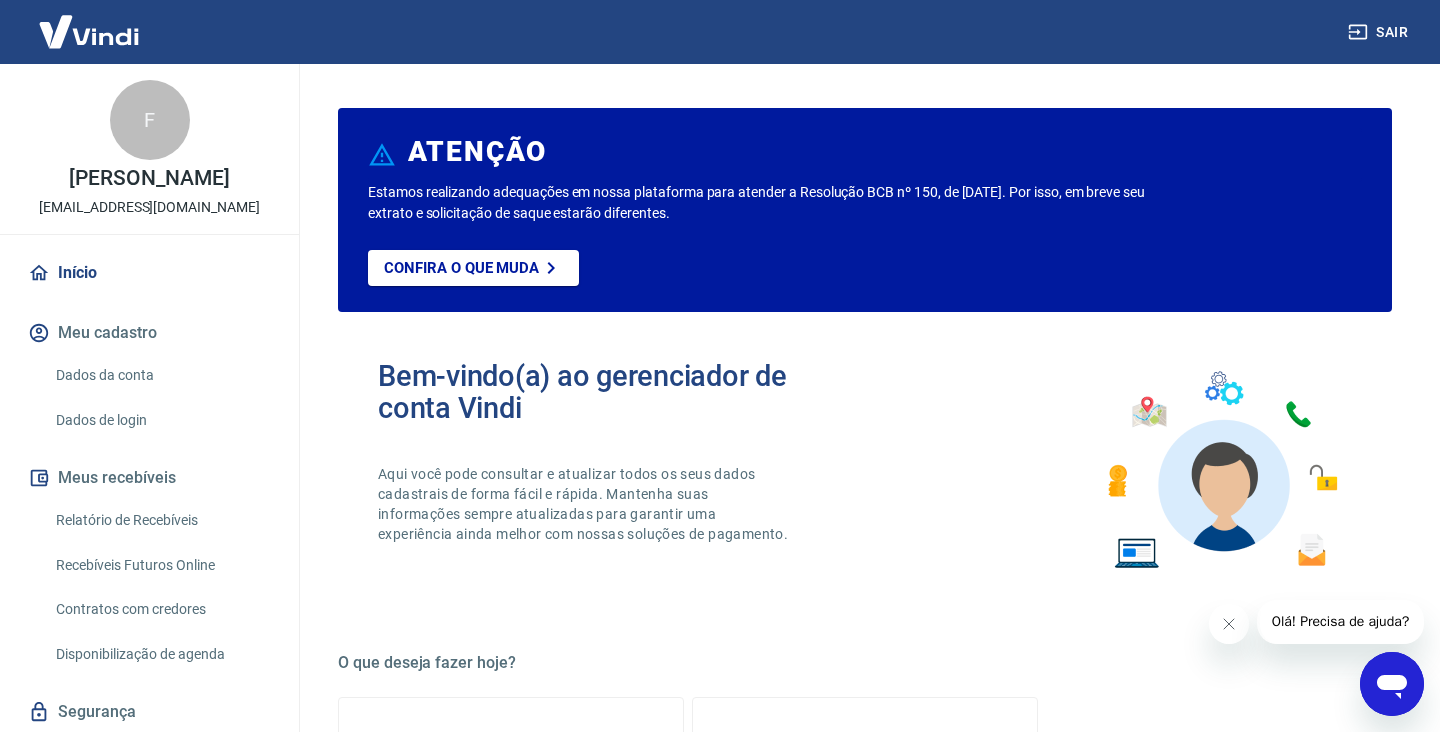 click 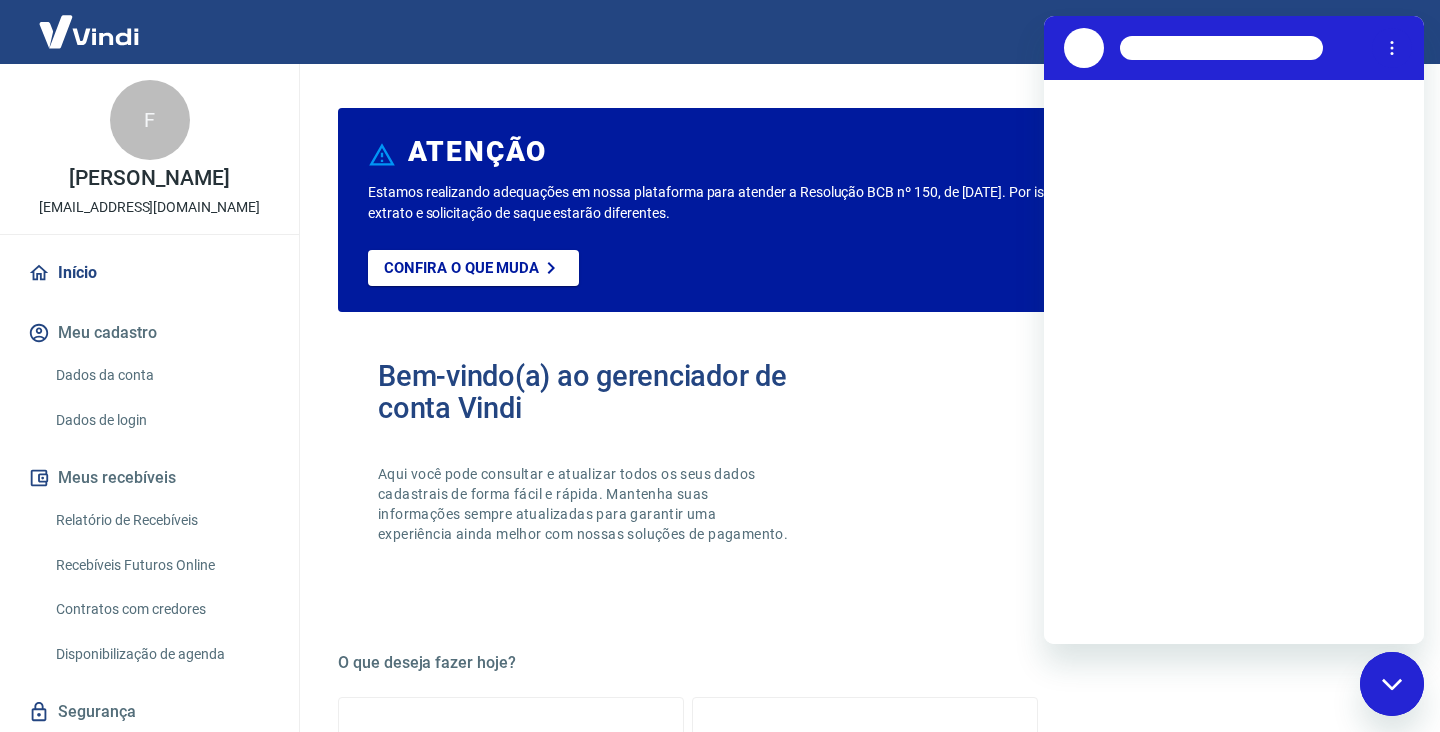 scroll, scrollTop: 0, scrollLeft: 0, axis: both 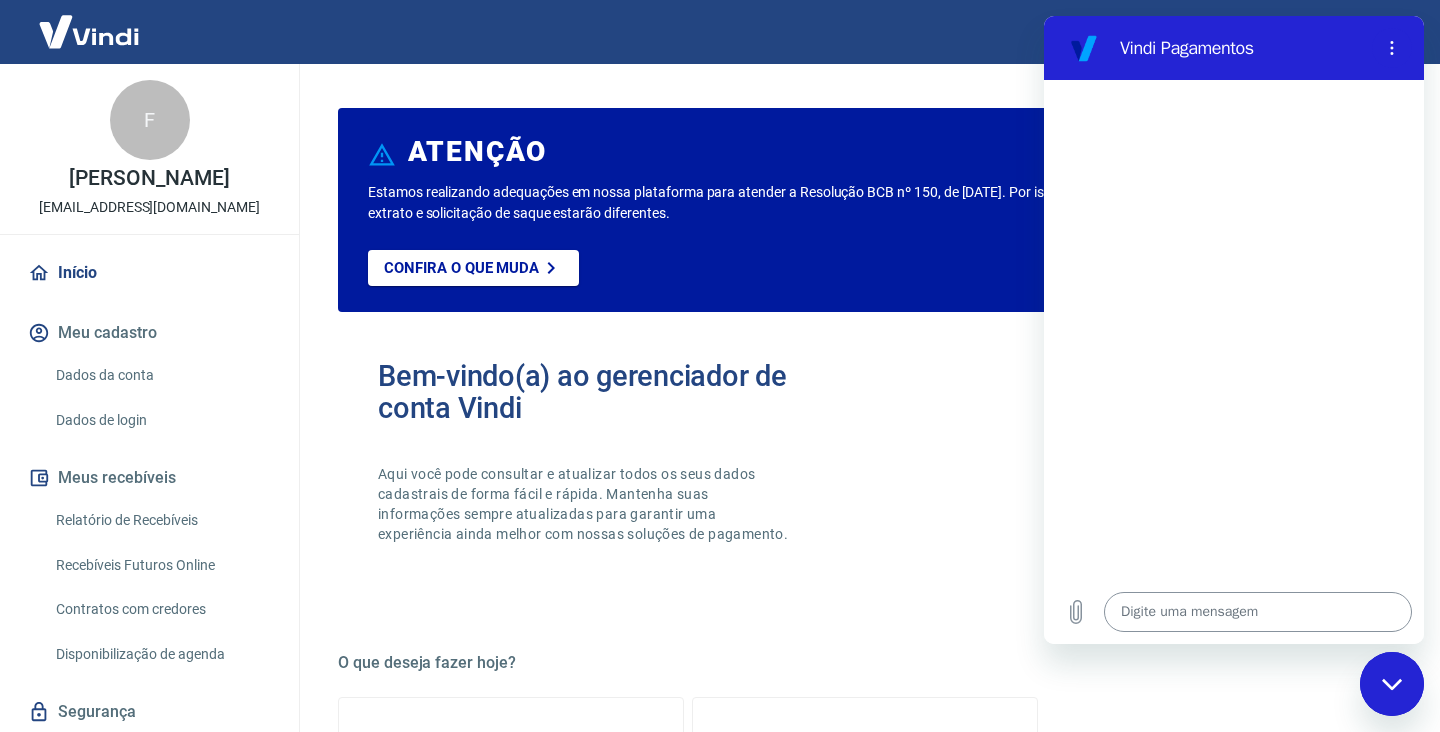 click at bounding box center (1258, 612) 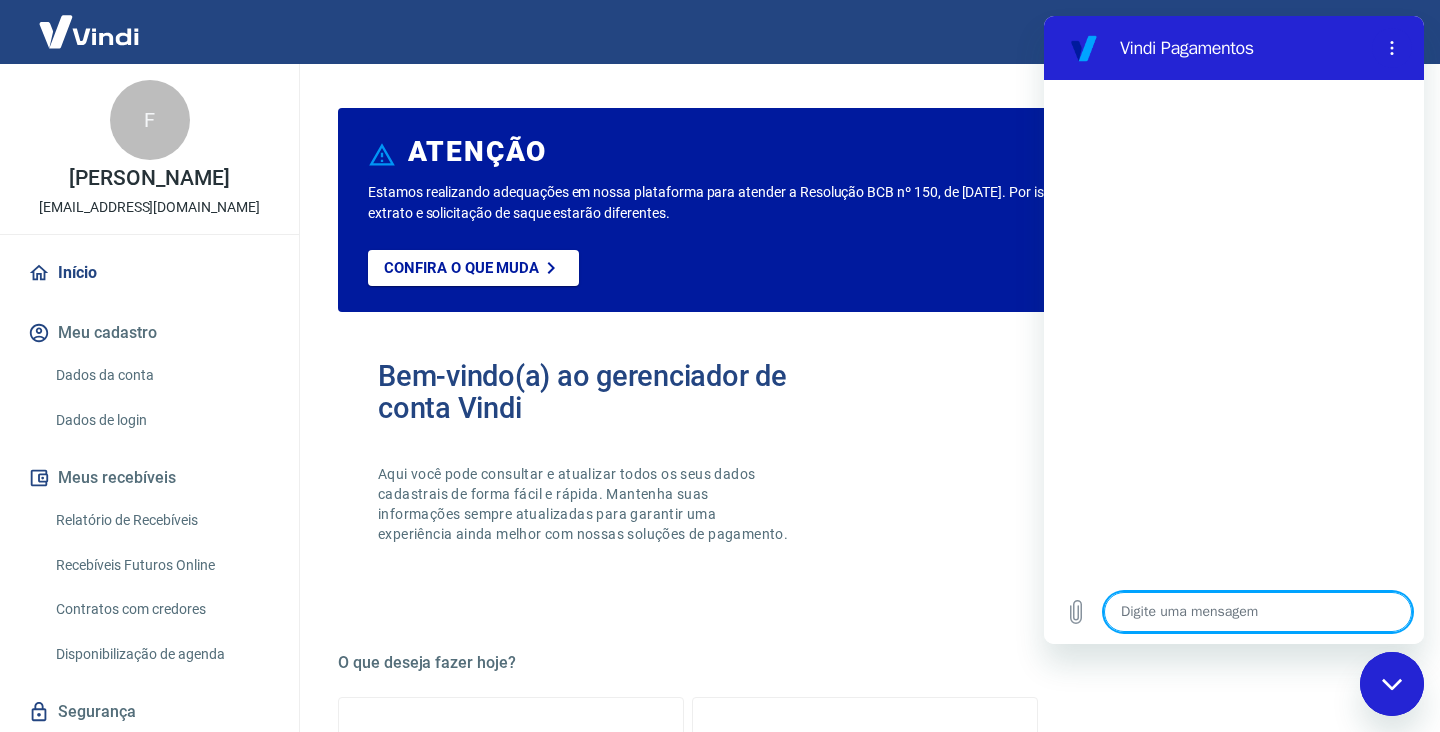 type on "O" 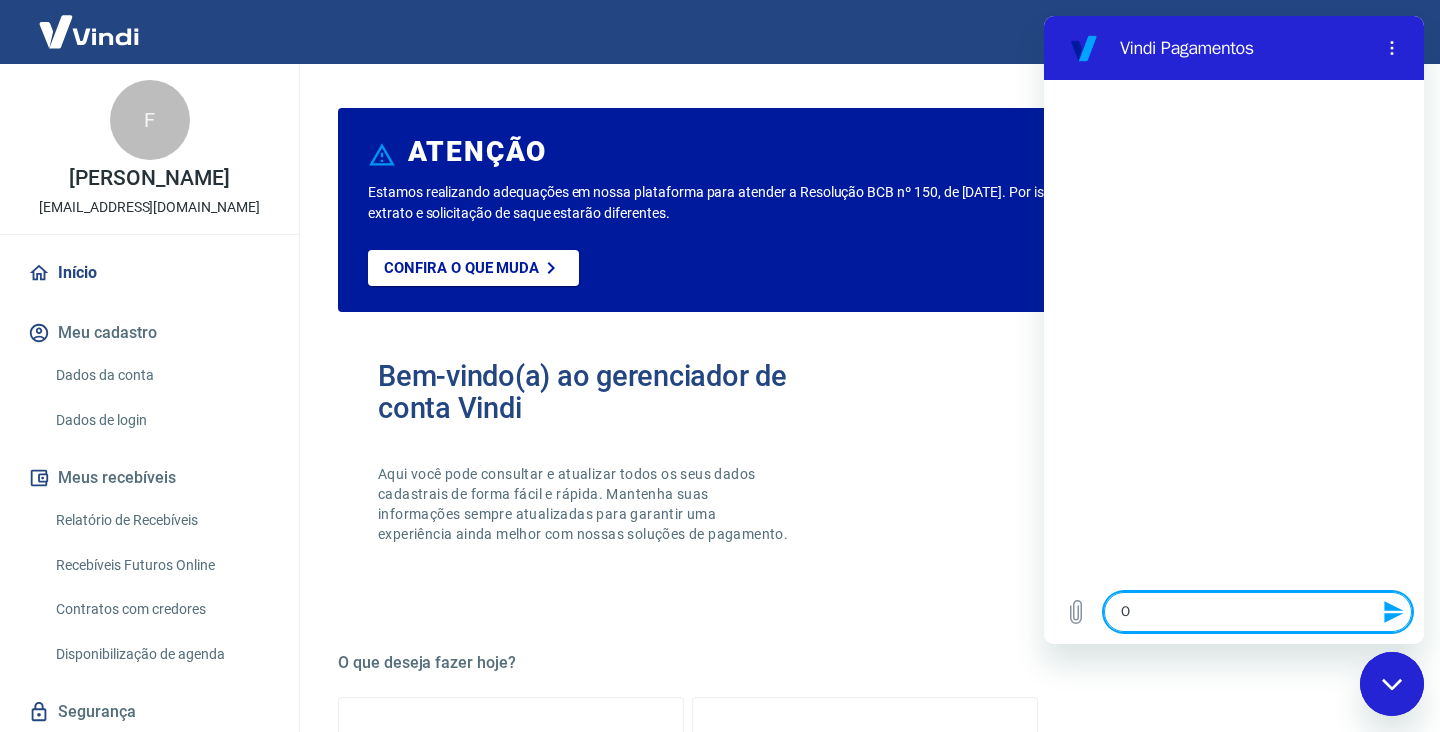 type on "Ol" 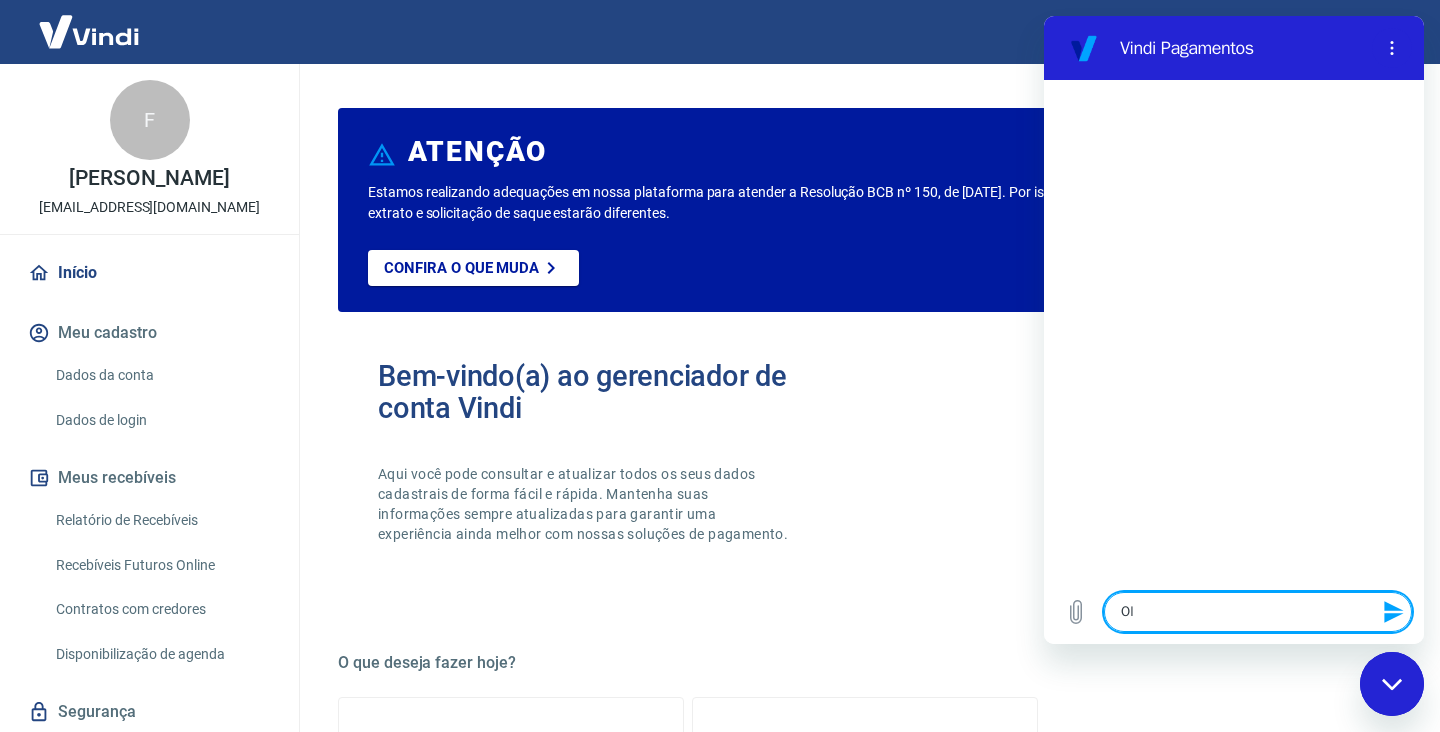 type on "Ol'" 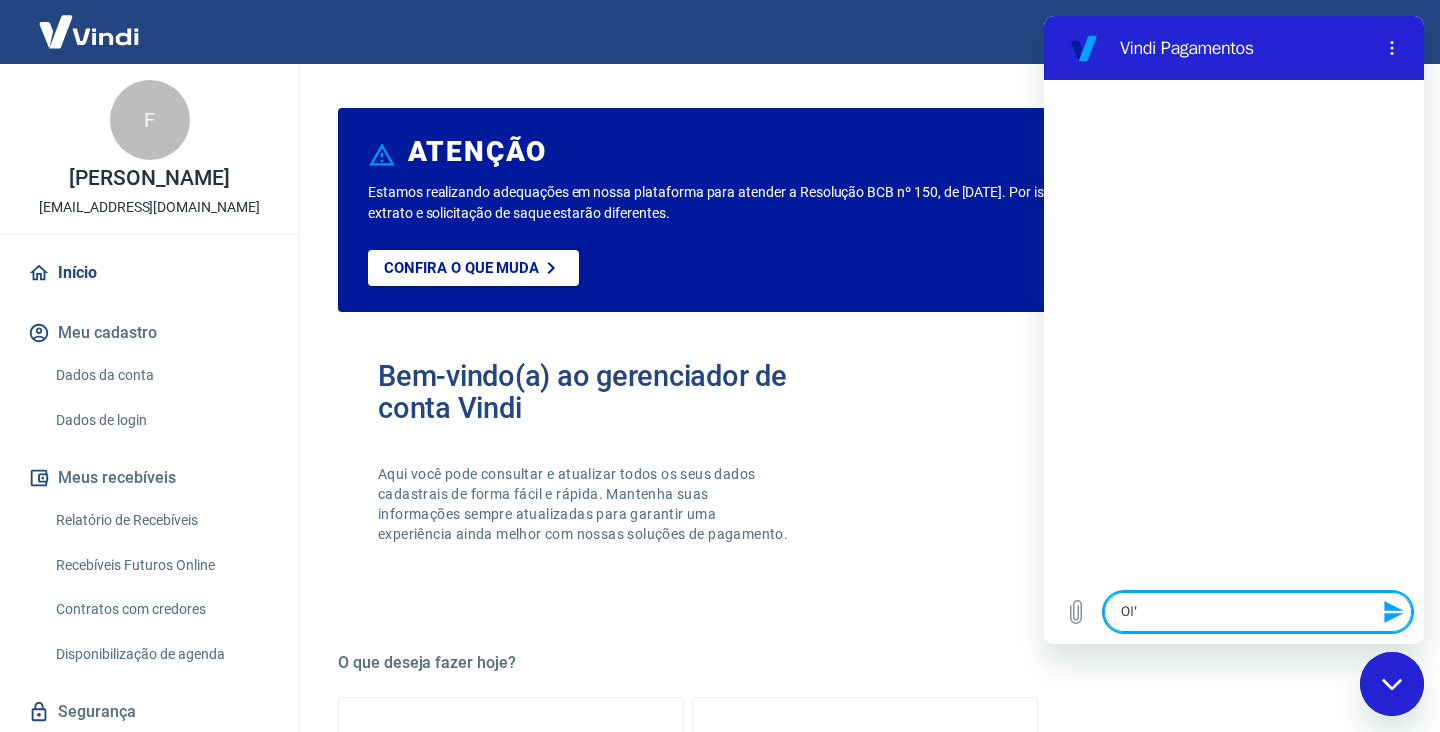 type on "x" 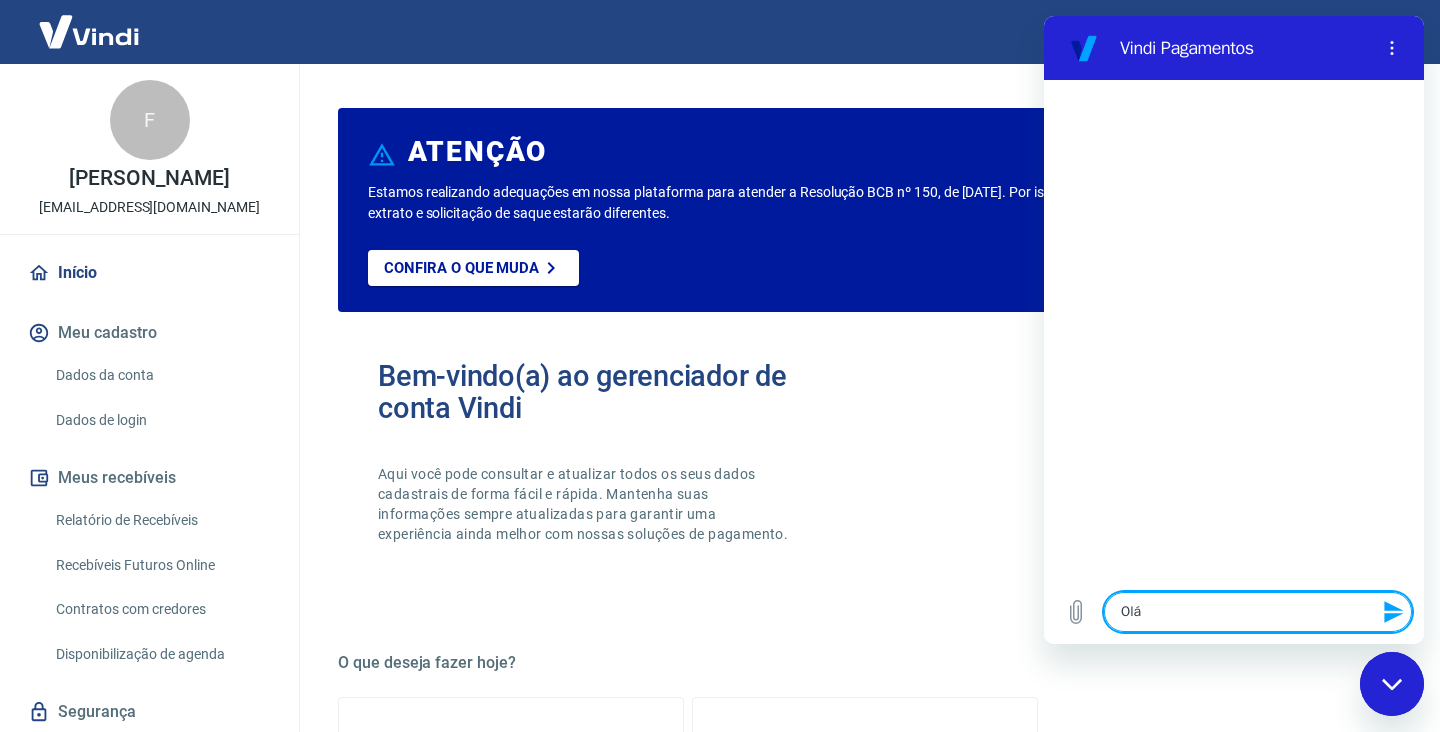 type on "Olá," 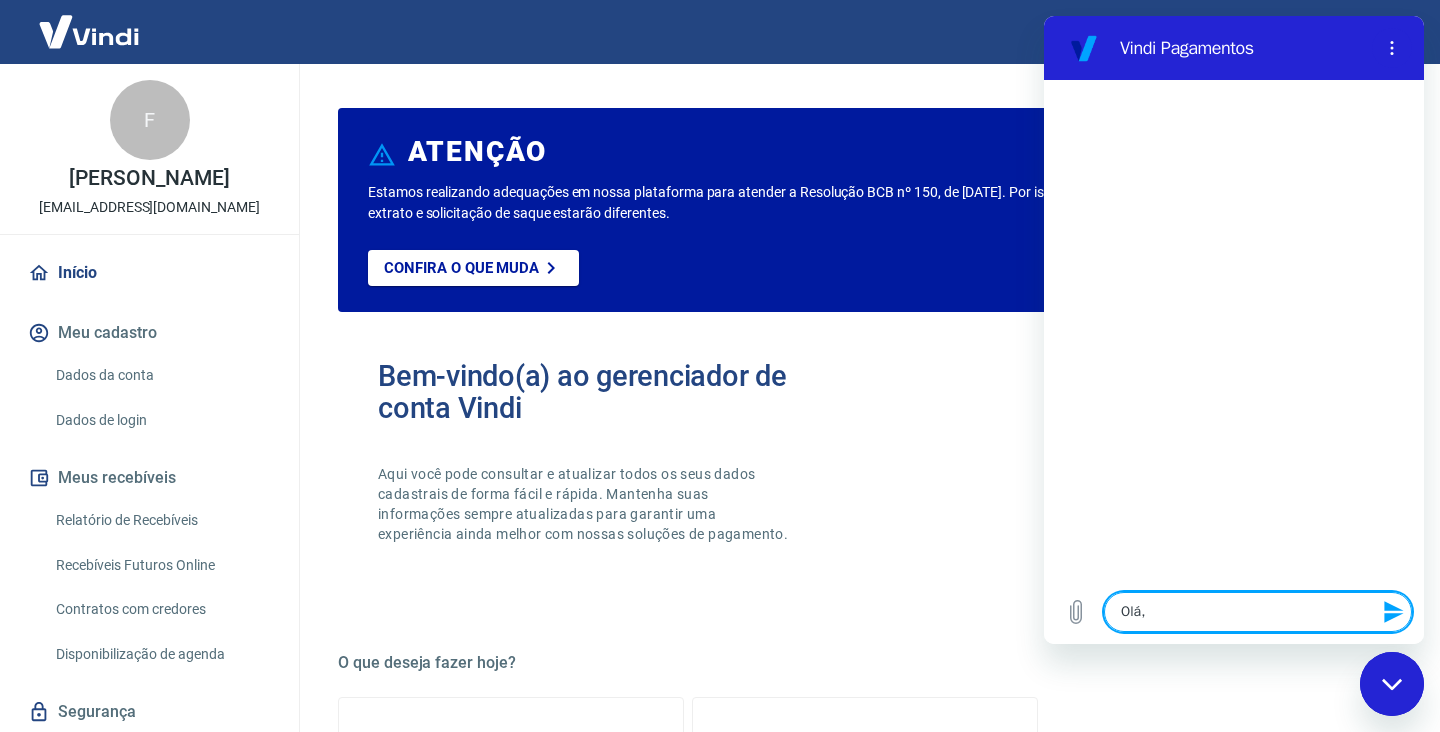 type on "Olá," 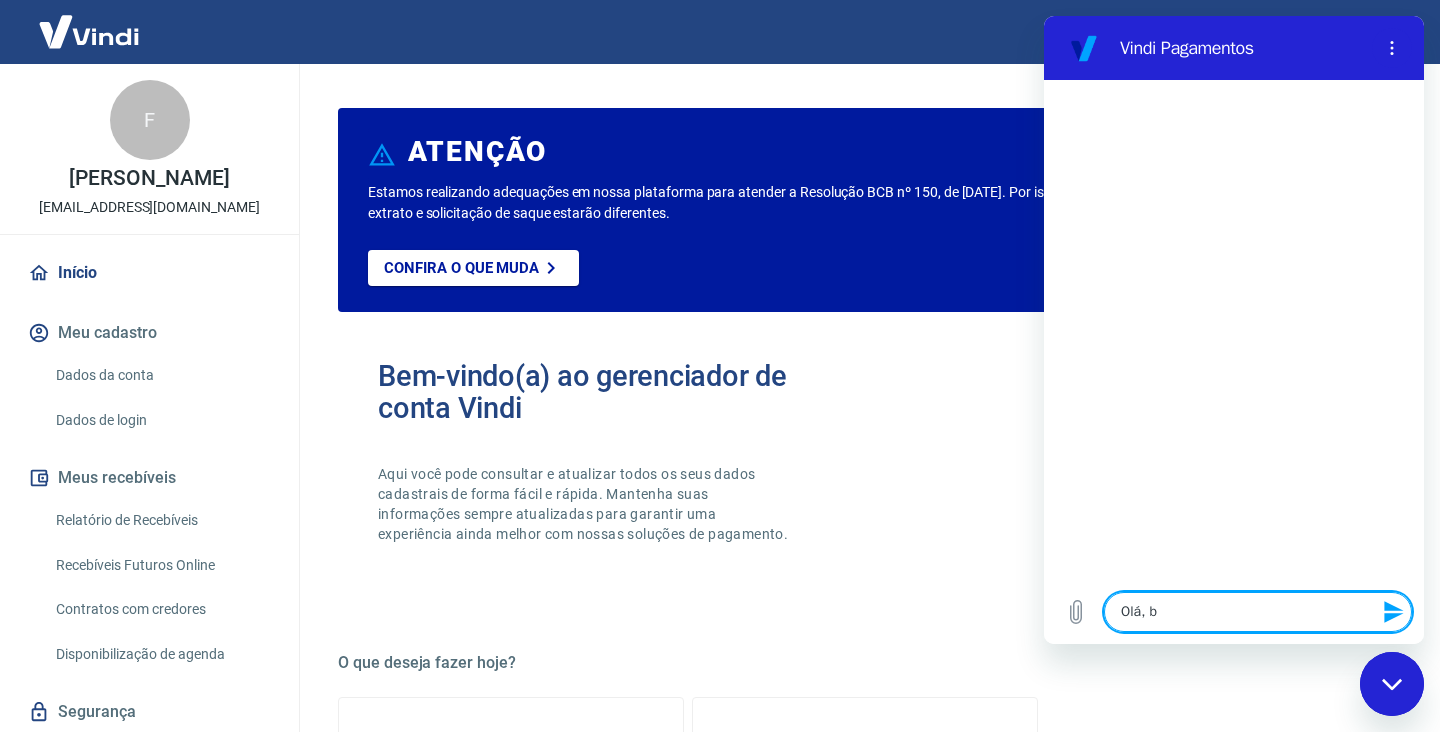 type on "Olá, bo" 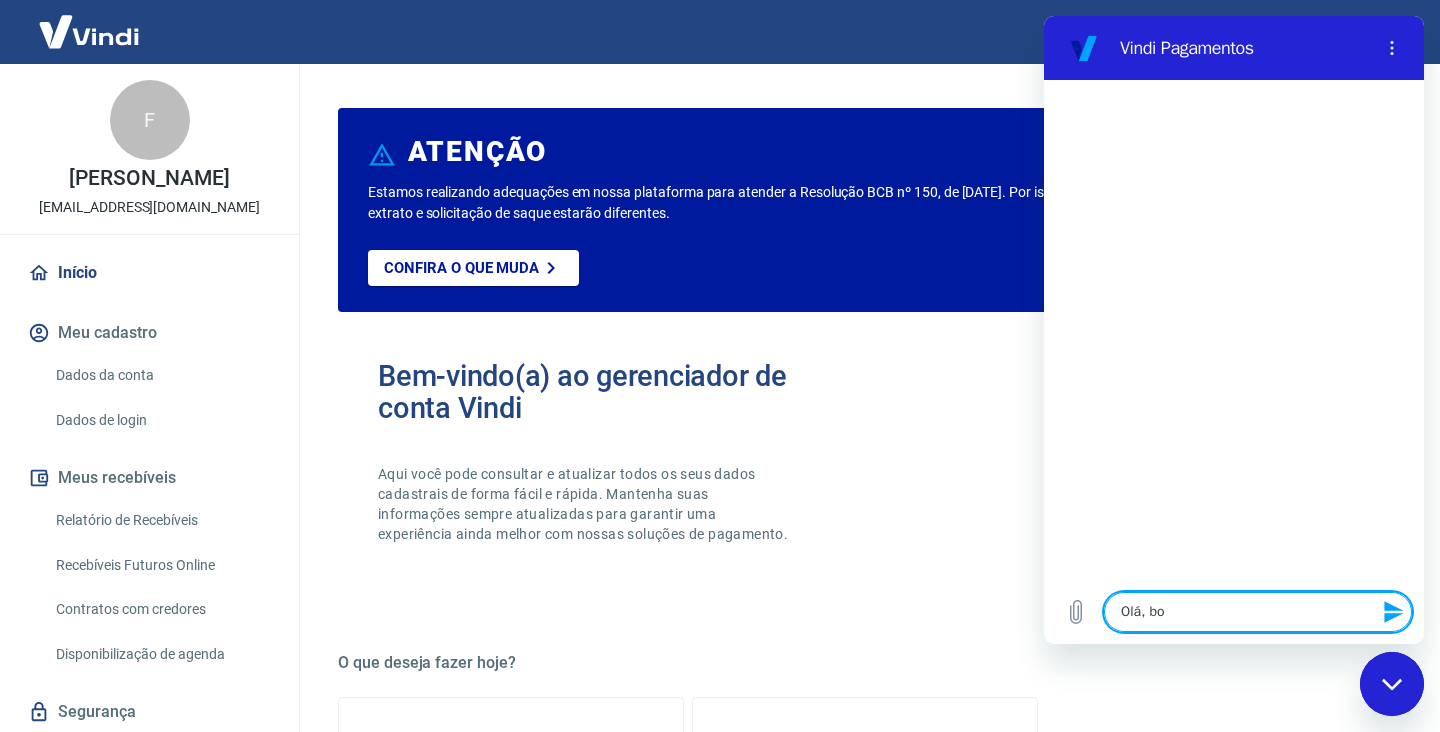 type on "Olá, boa" 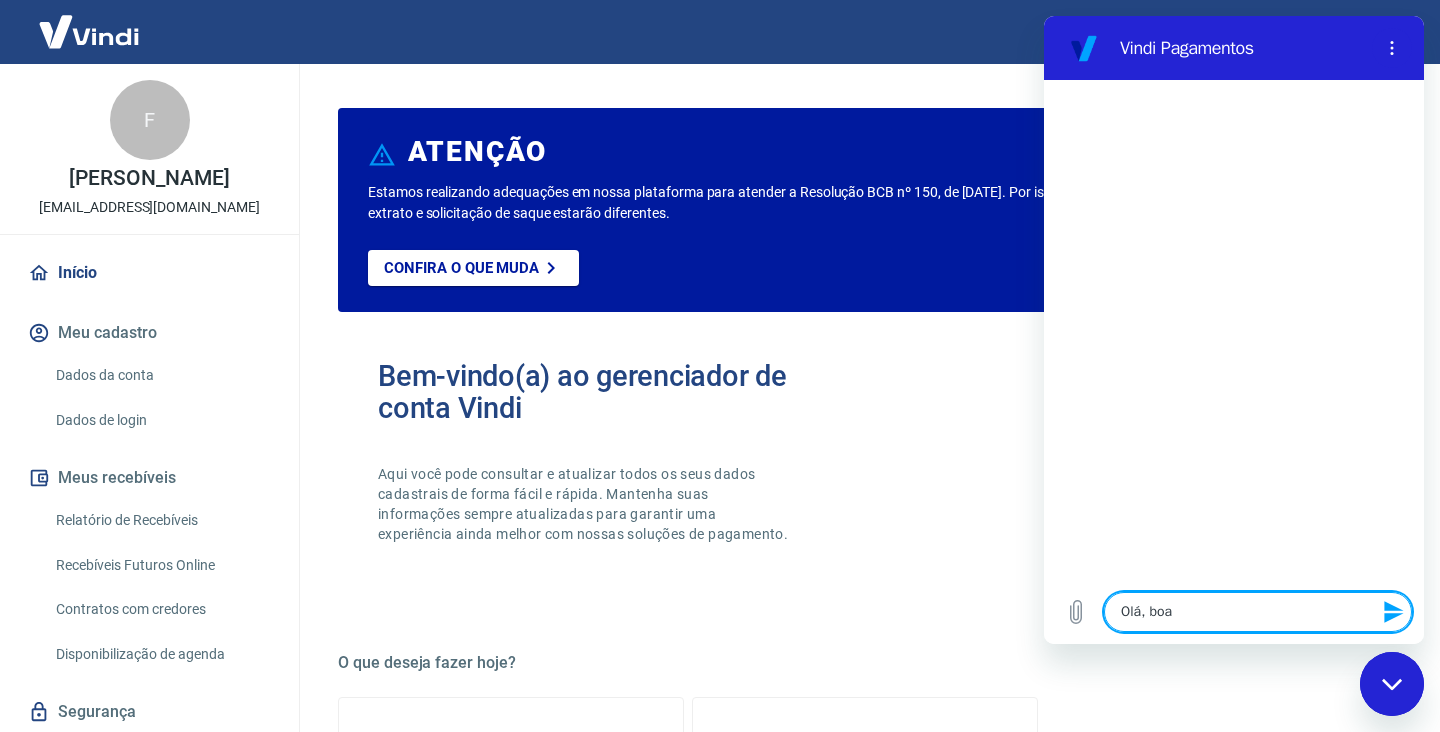 type on "Olá, boa" 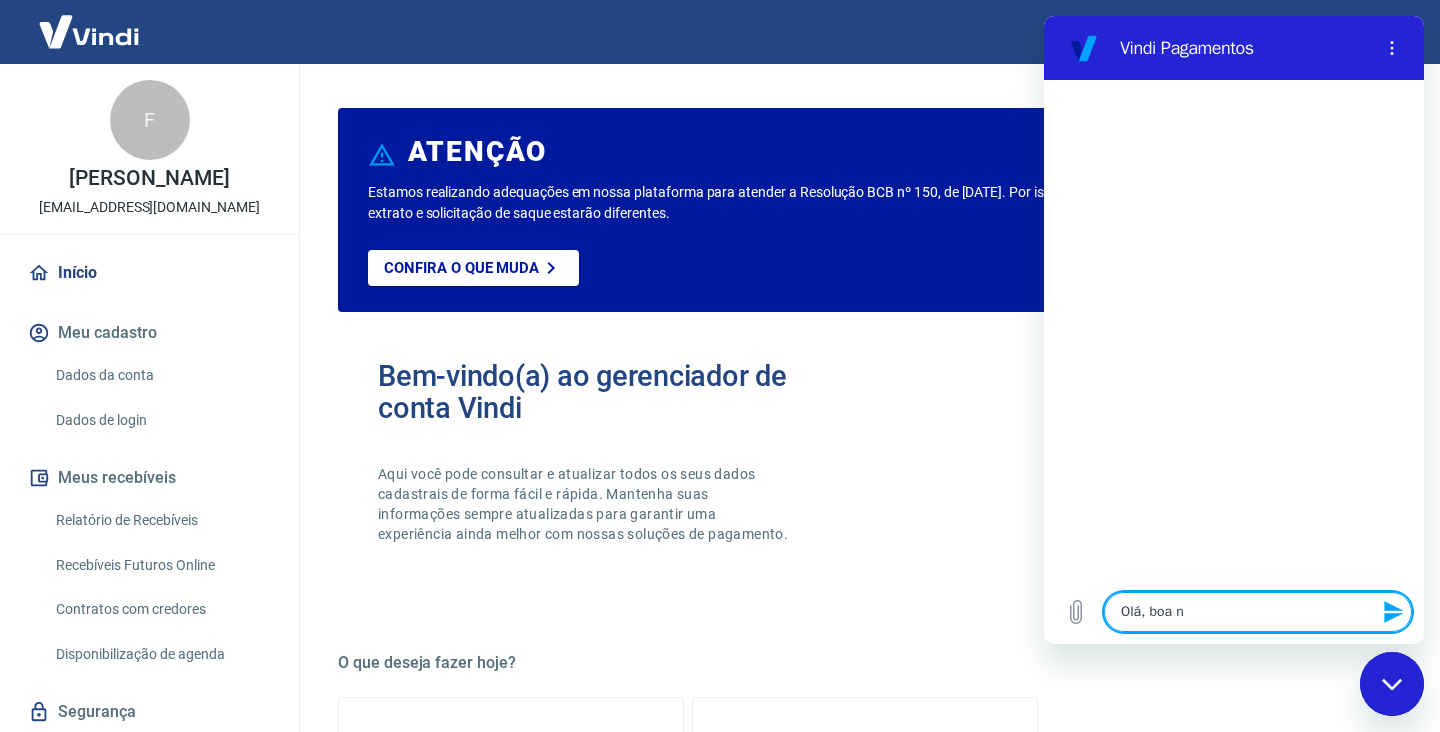 type on "Olá, boa no" 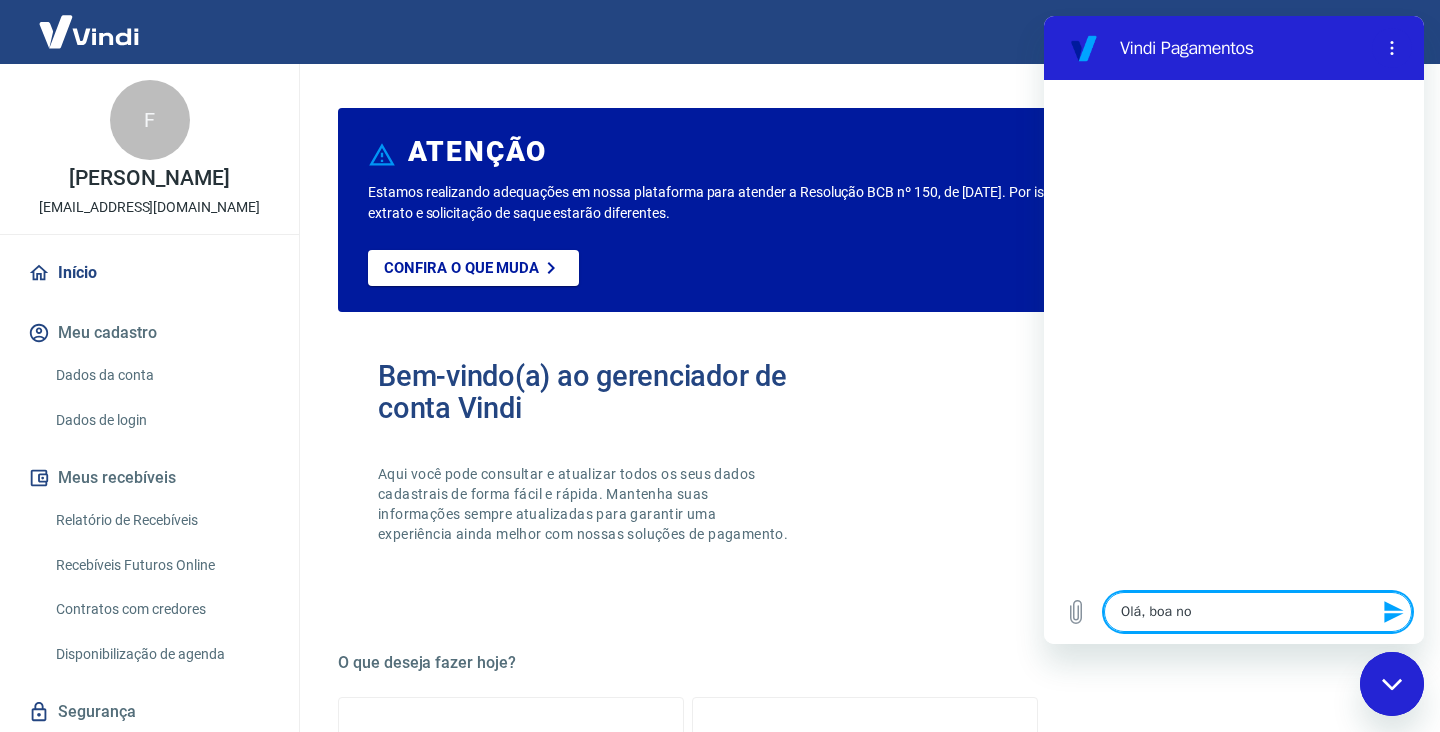 type on "Olá, boa noi" 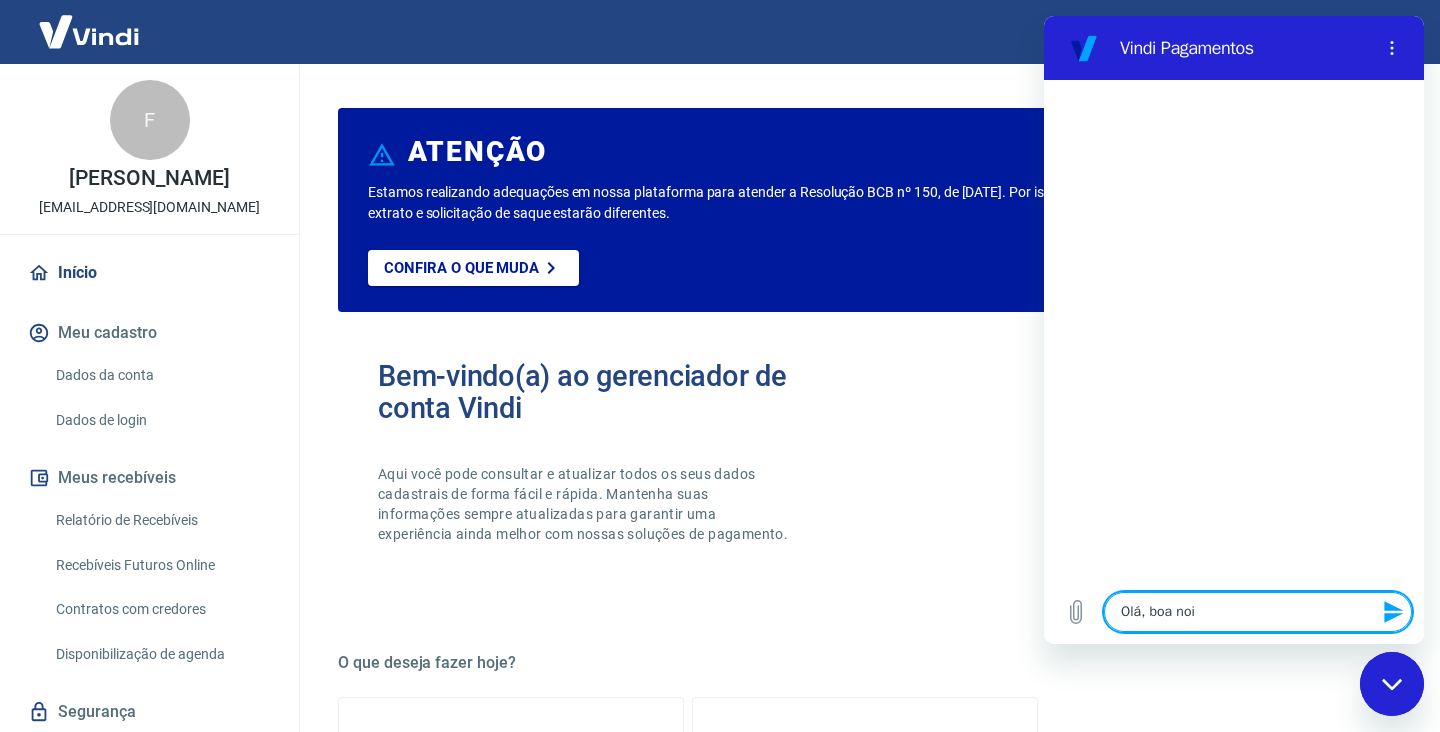 type on "x" 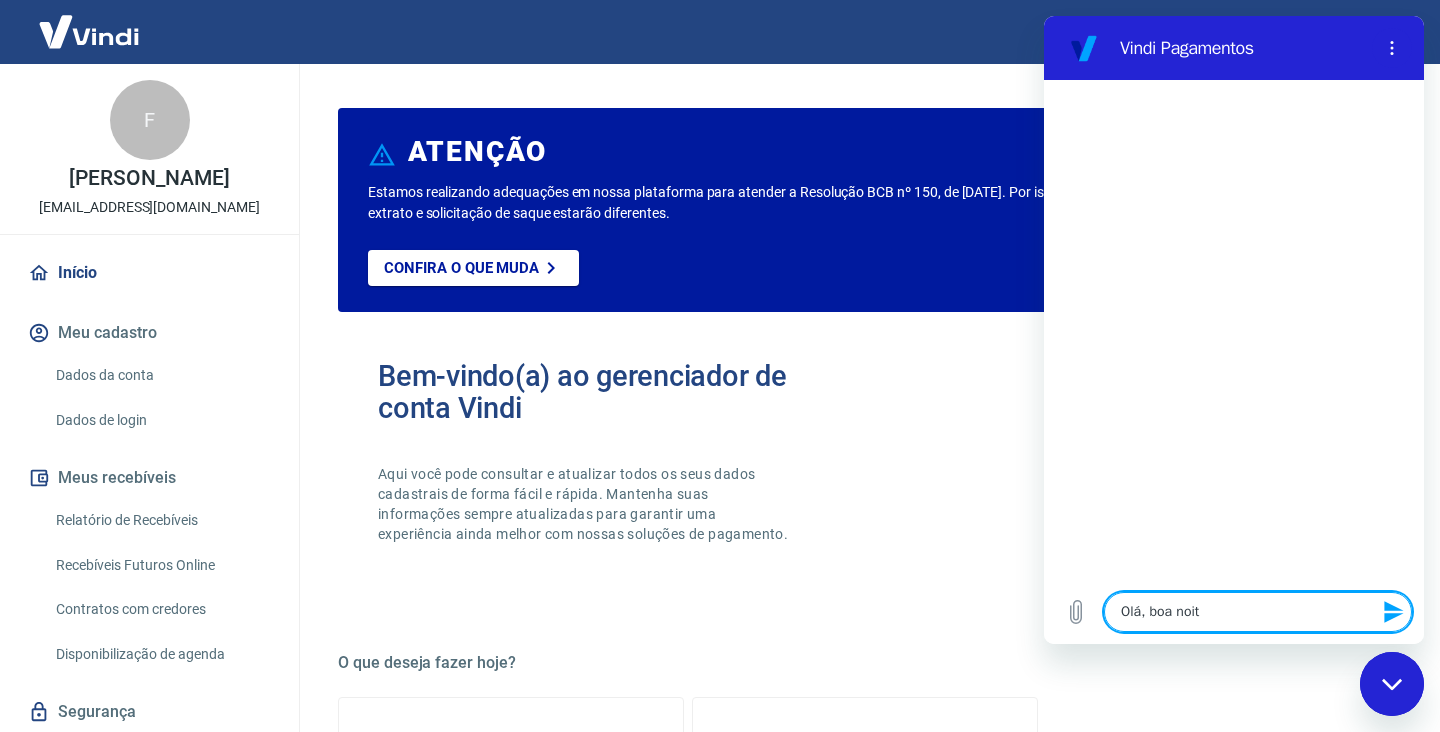 type on "Olá, boa noite" 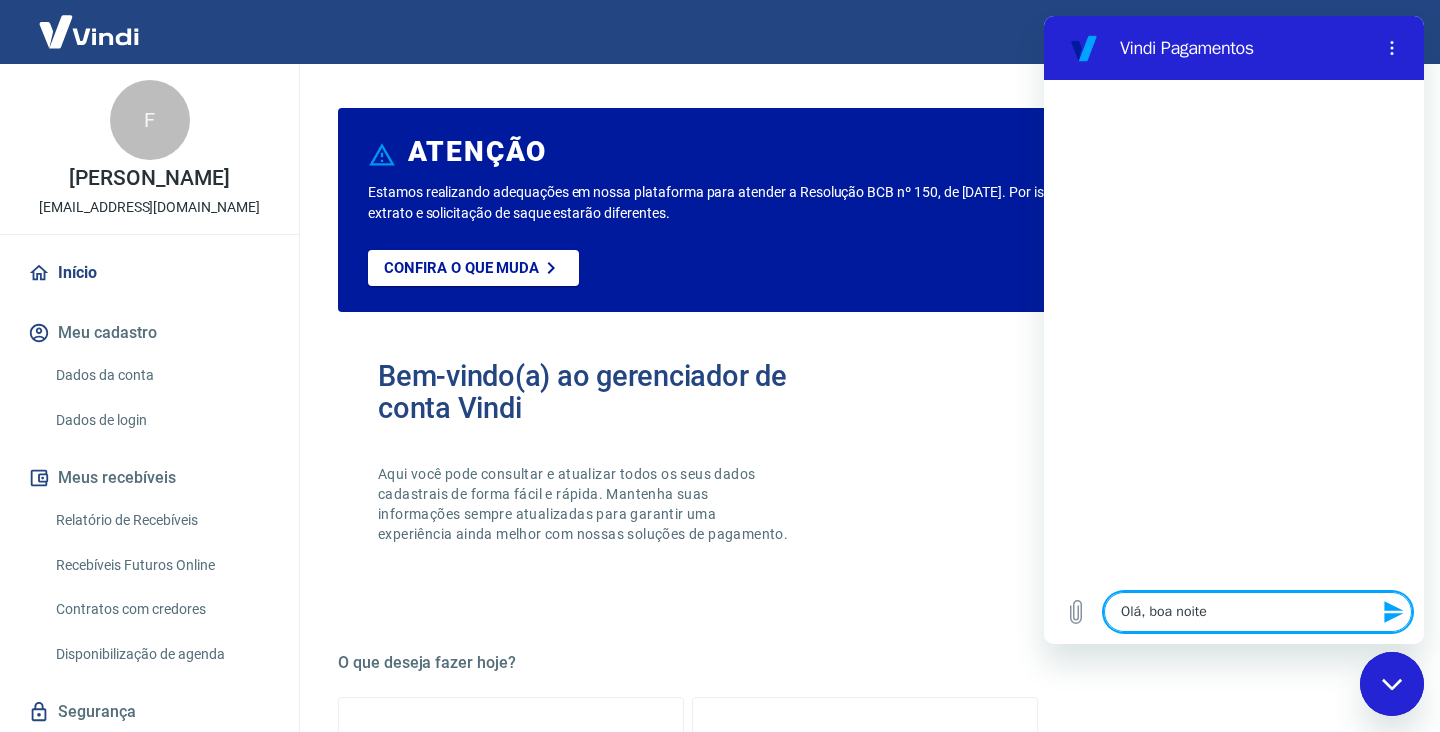 type 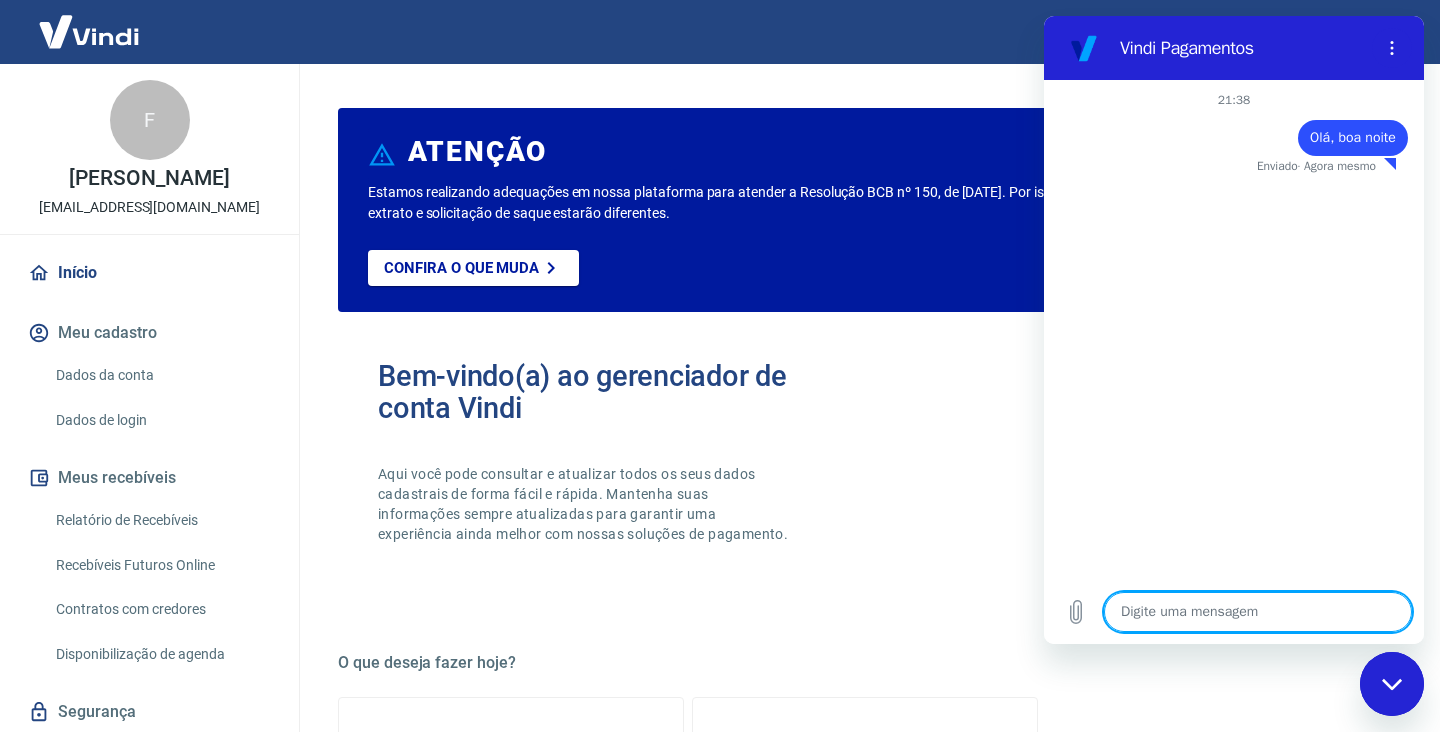 type on "x" 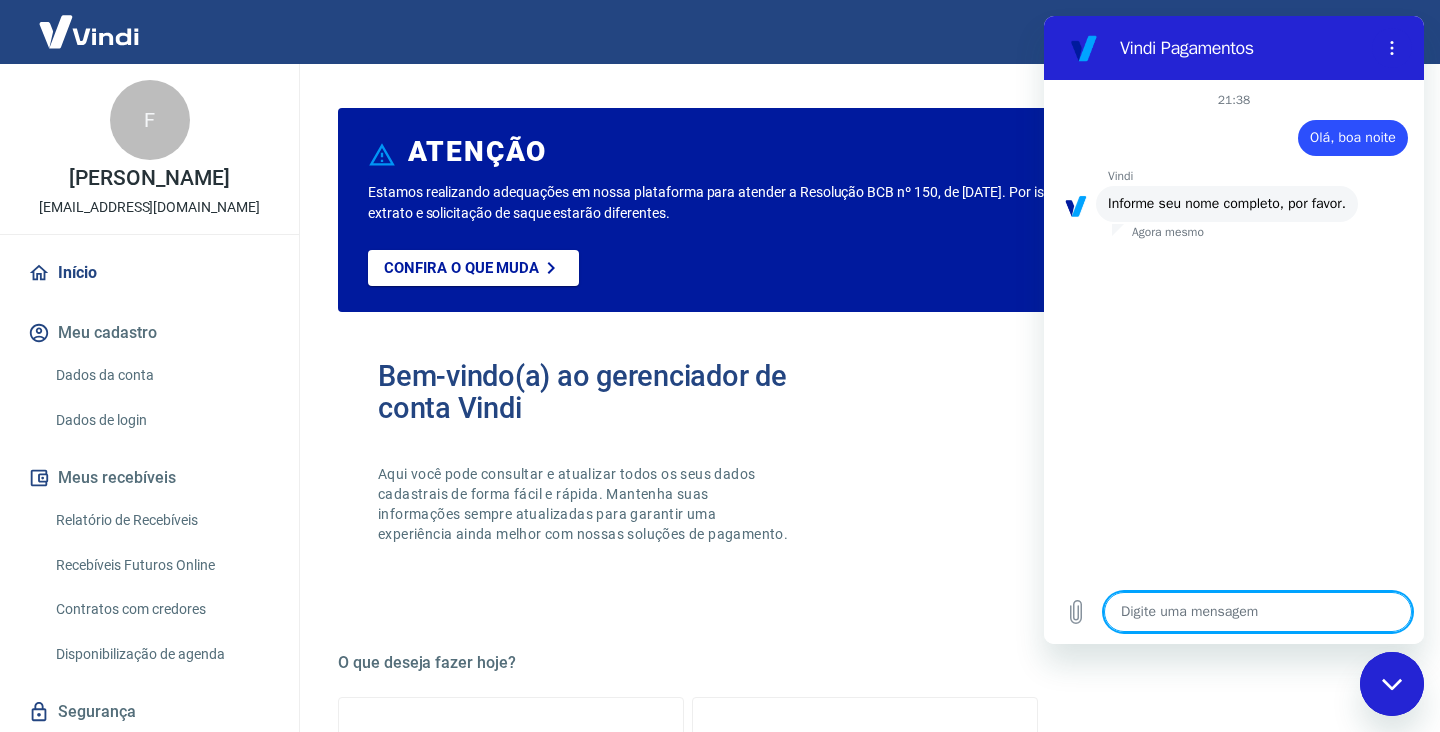 type on "F" 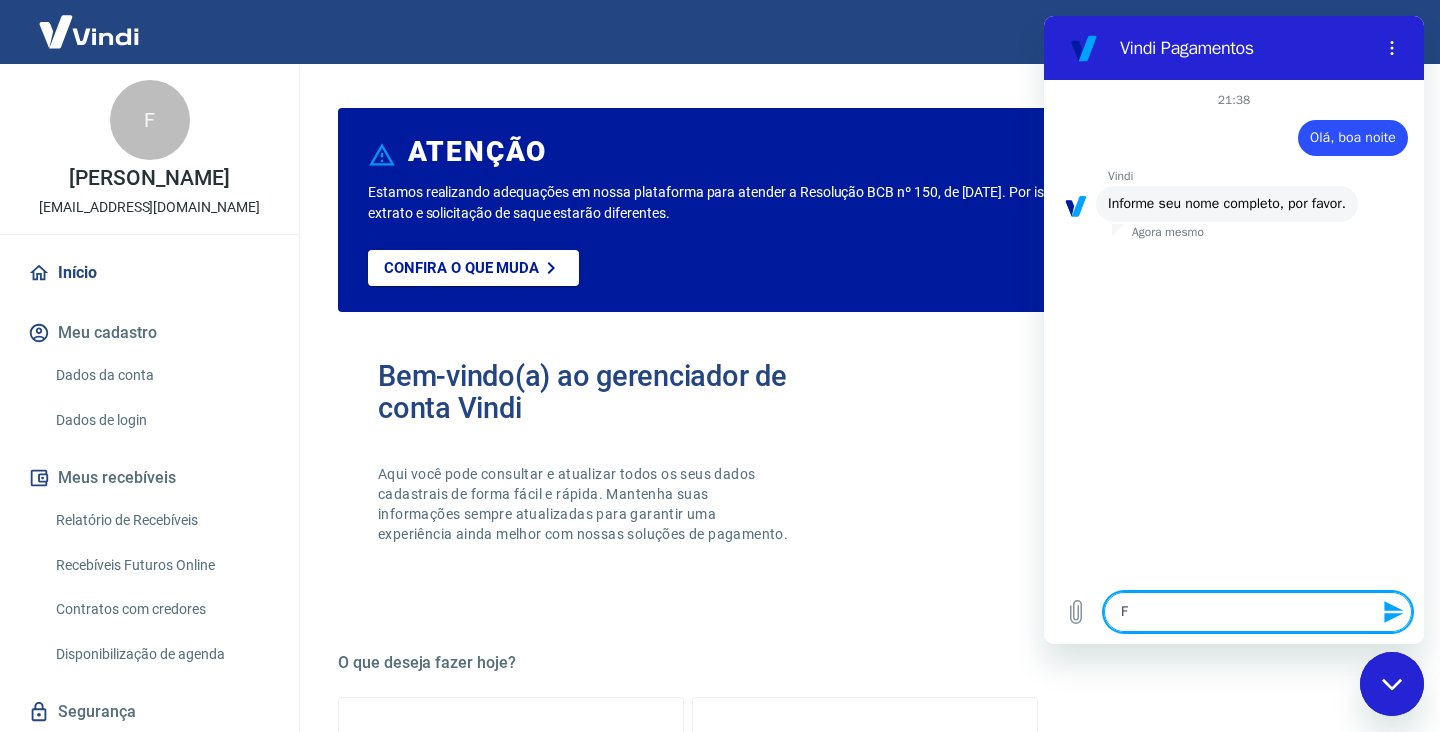 type on "Fe" 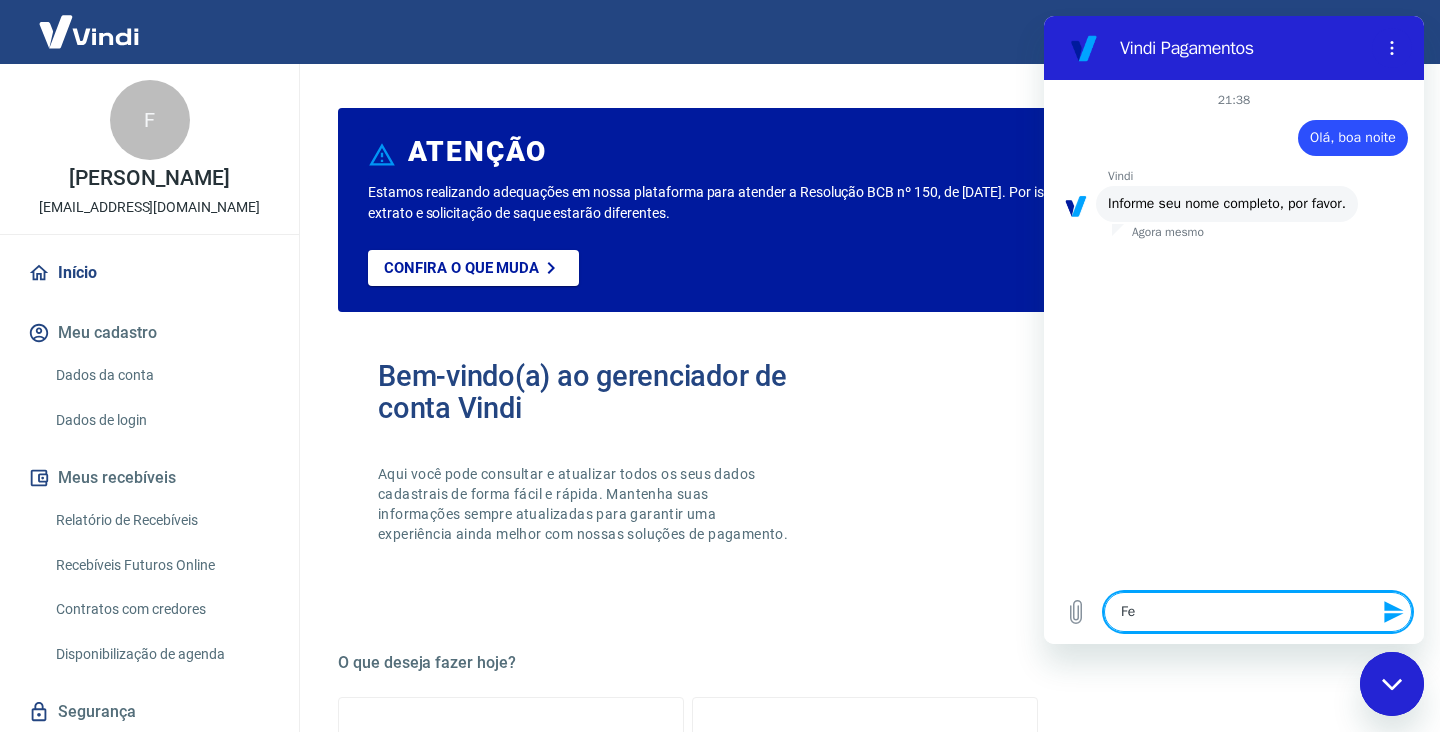 type on "Fel" 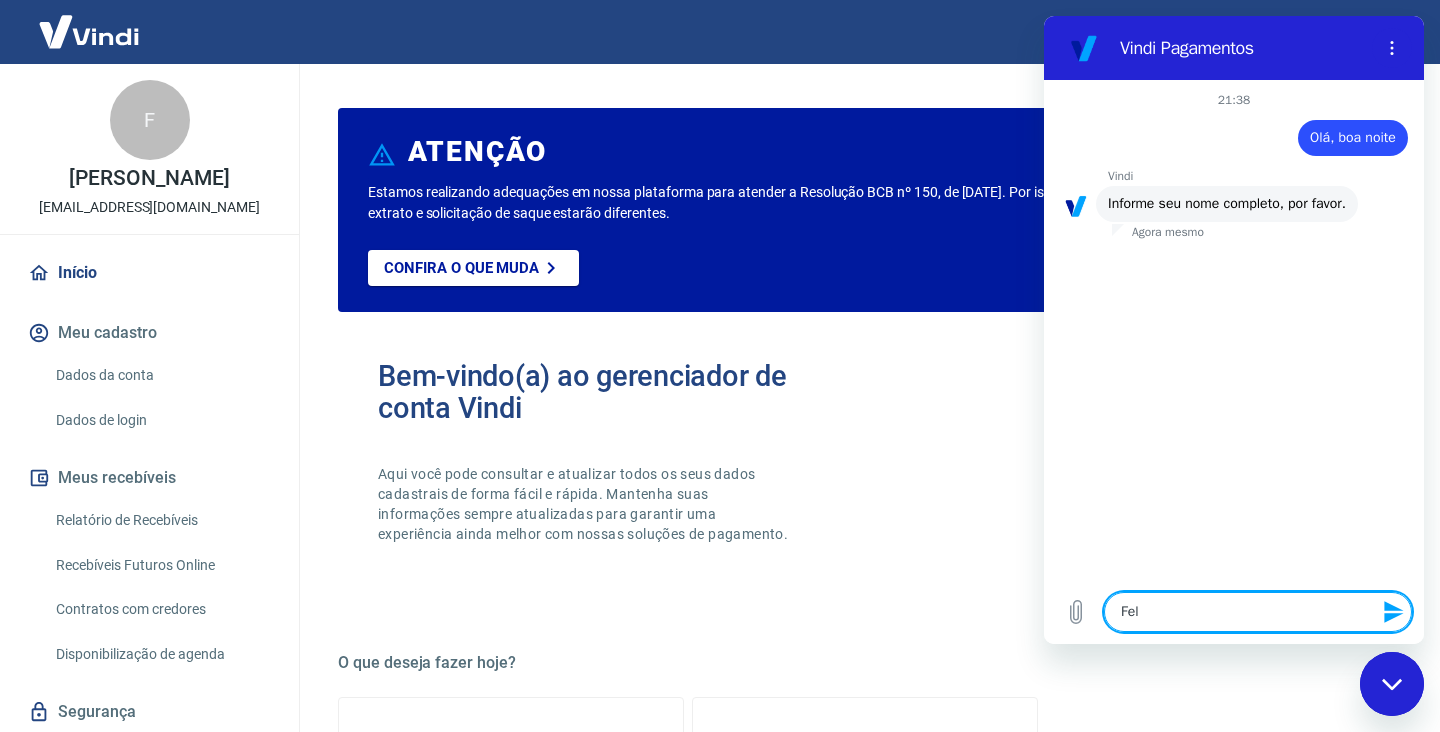 type on "Feli" 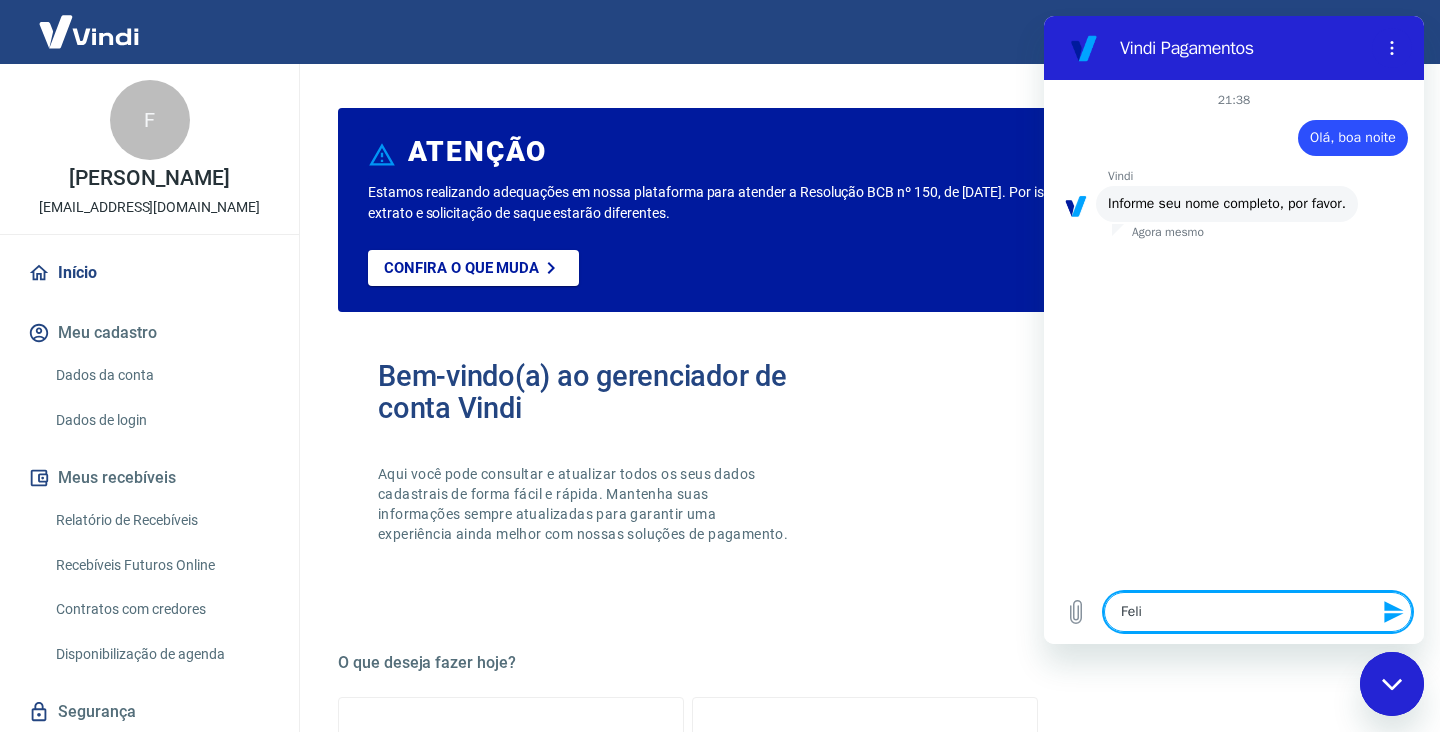 type on "[PERSON_NAME]" 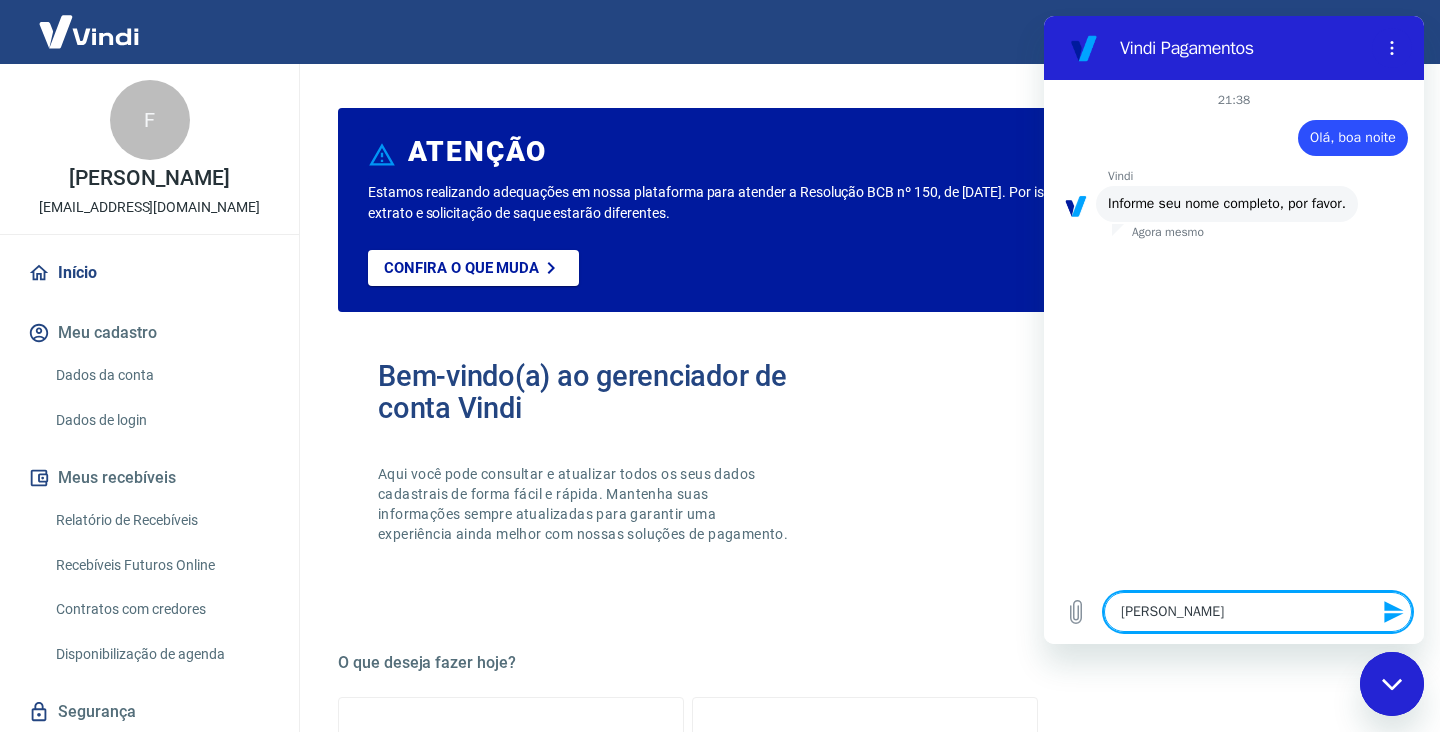 type on "[PERSON_NAME]" 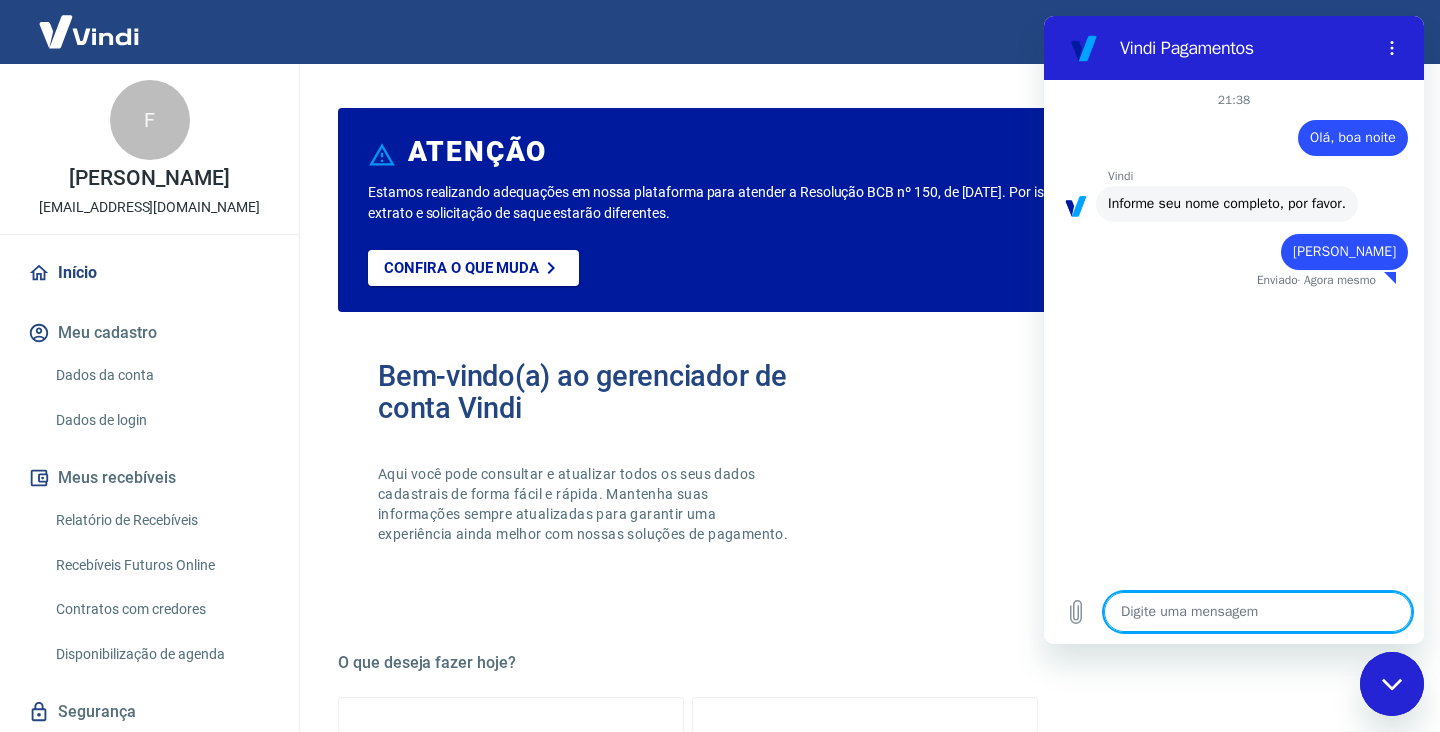 type on "x" 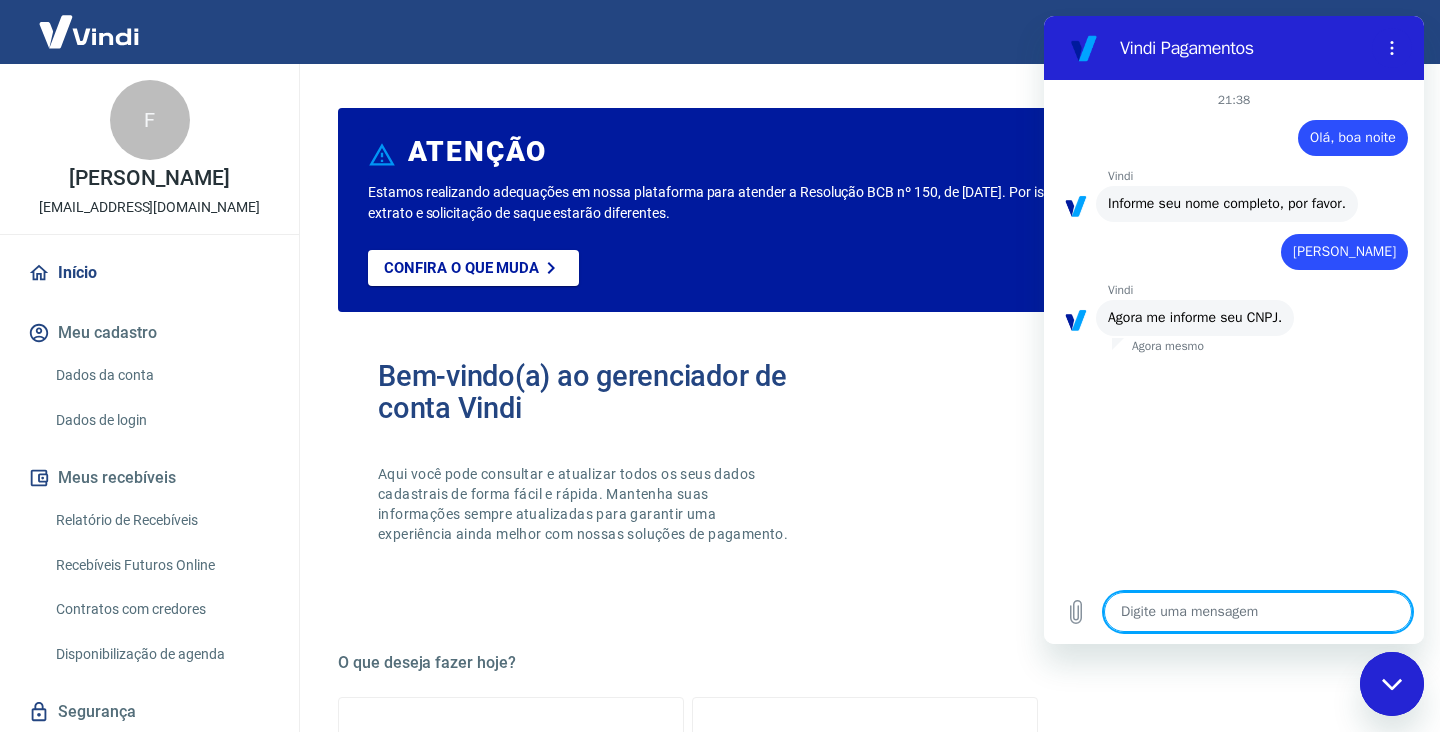 type on "0" 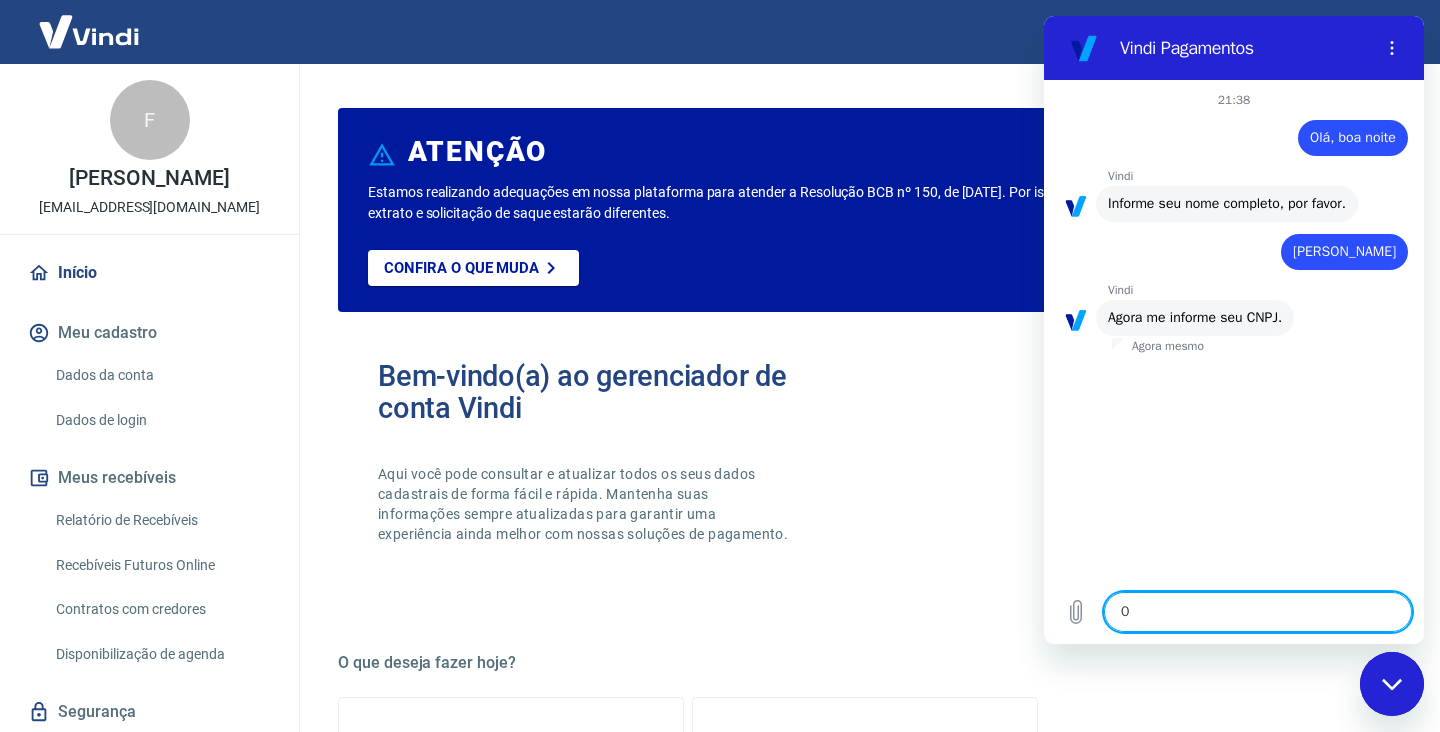 type on "02" 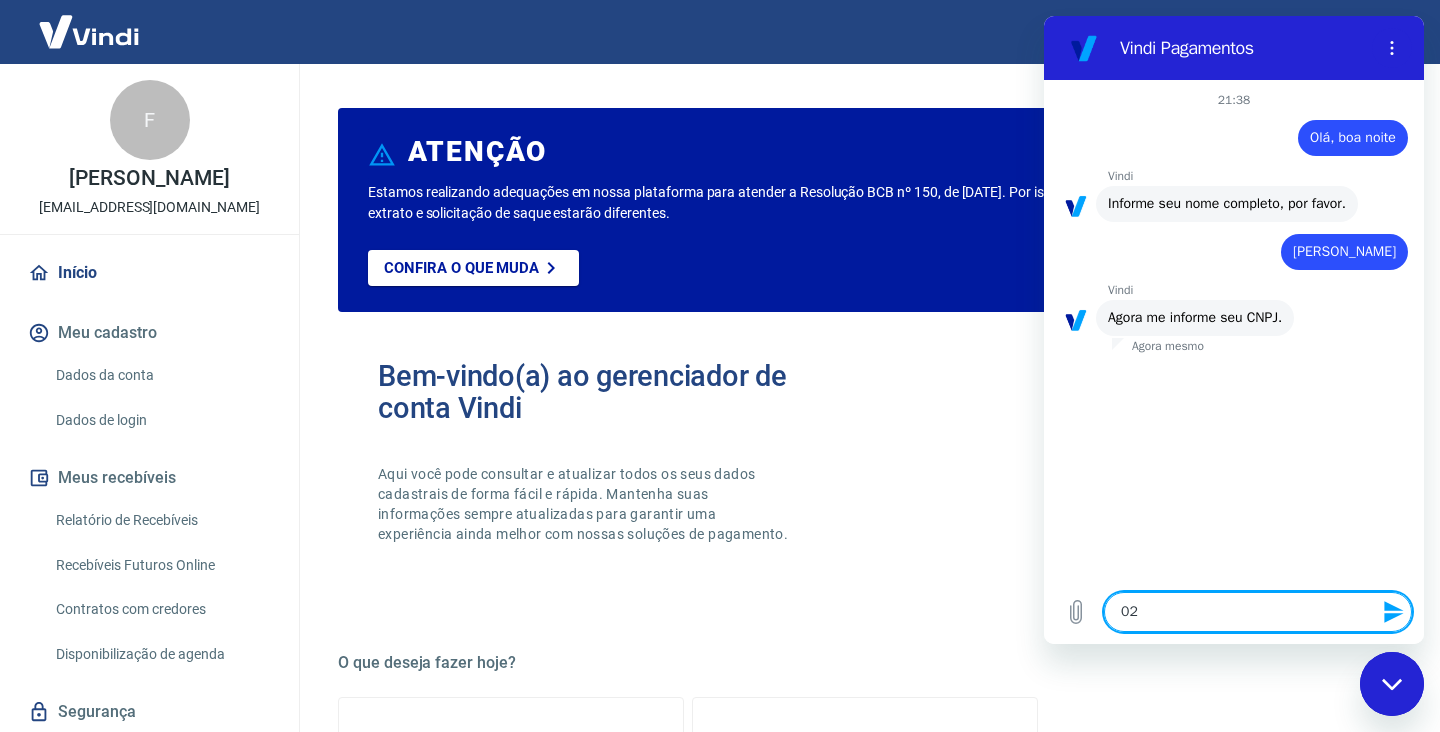 type on "029" 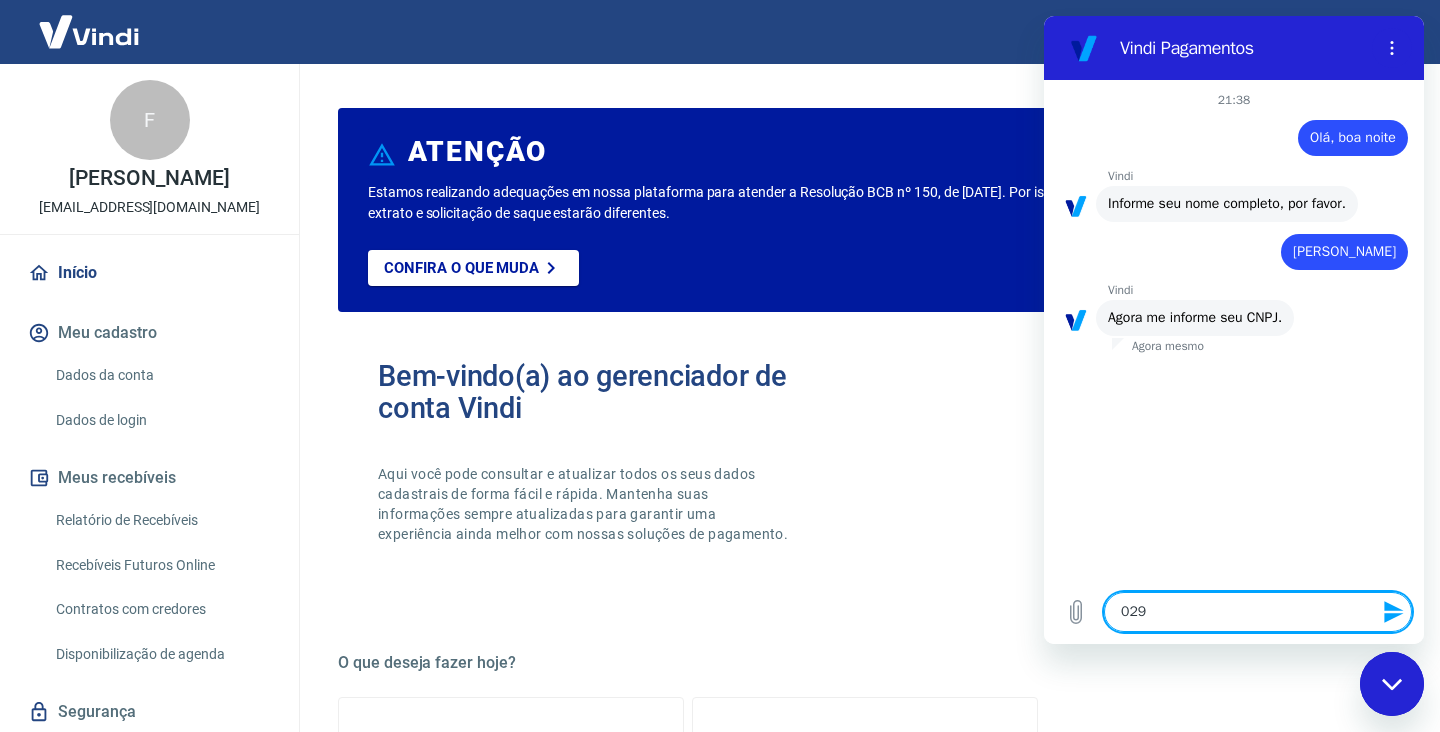type on "0291" 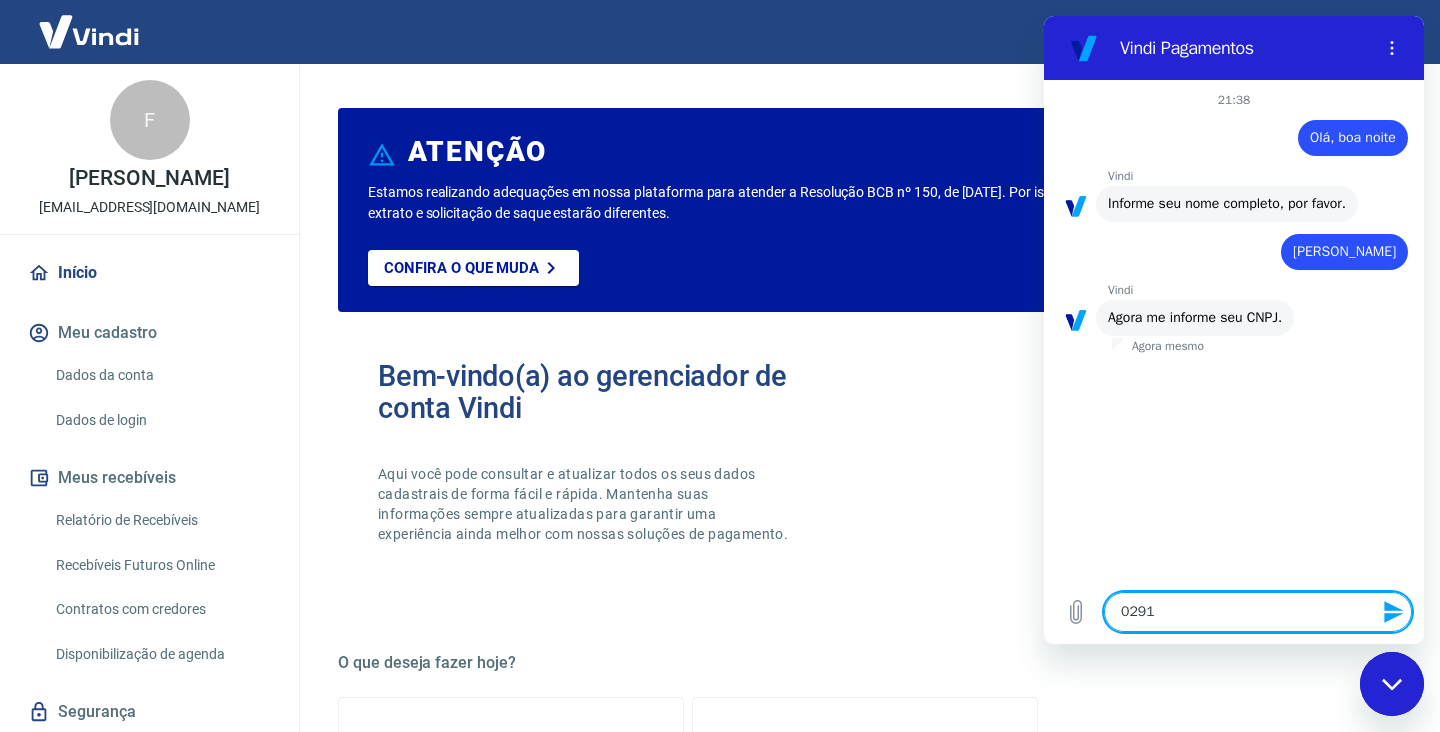 type on "02917" 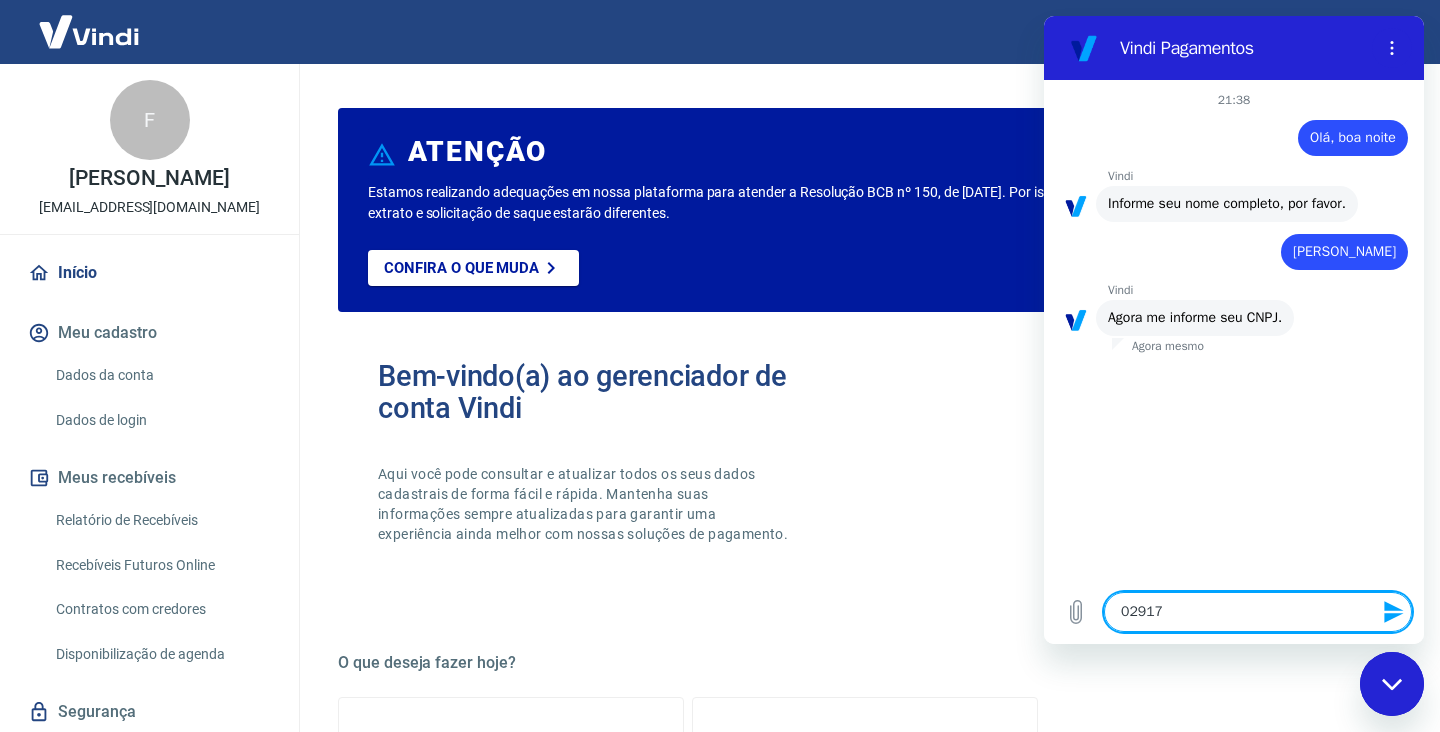 type on "029173" 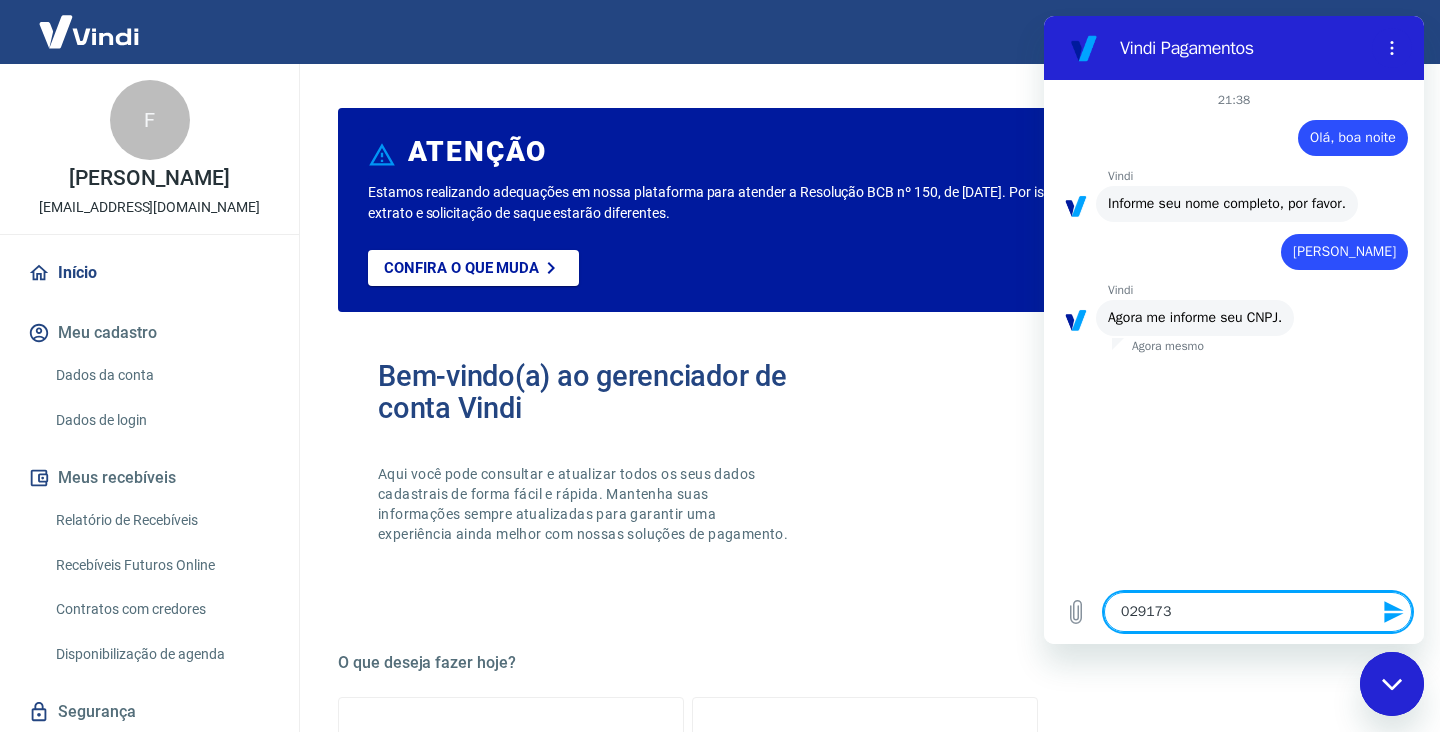 type on "0291732" 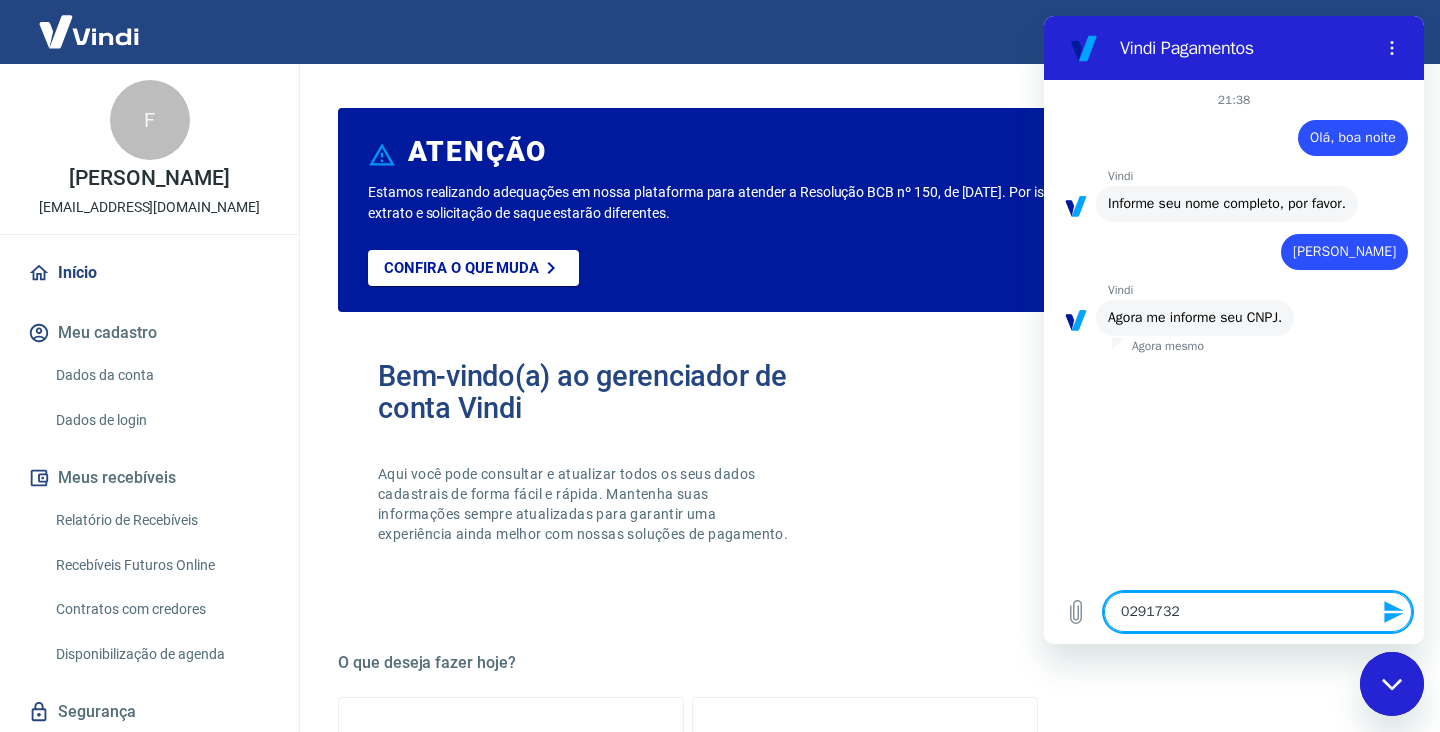 type on "02917321" 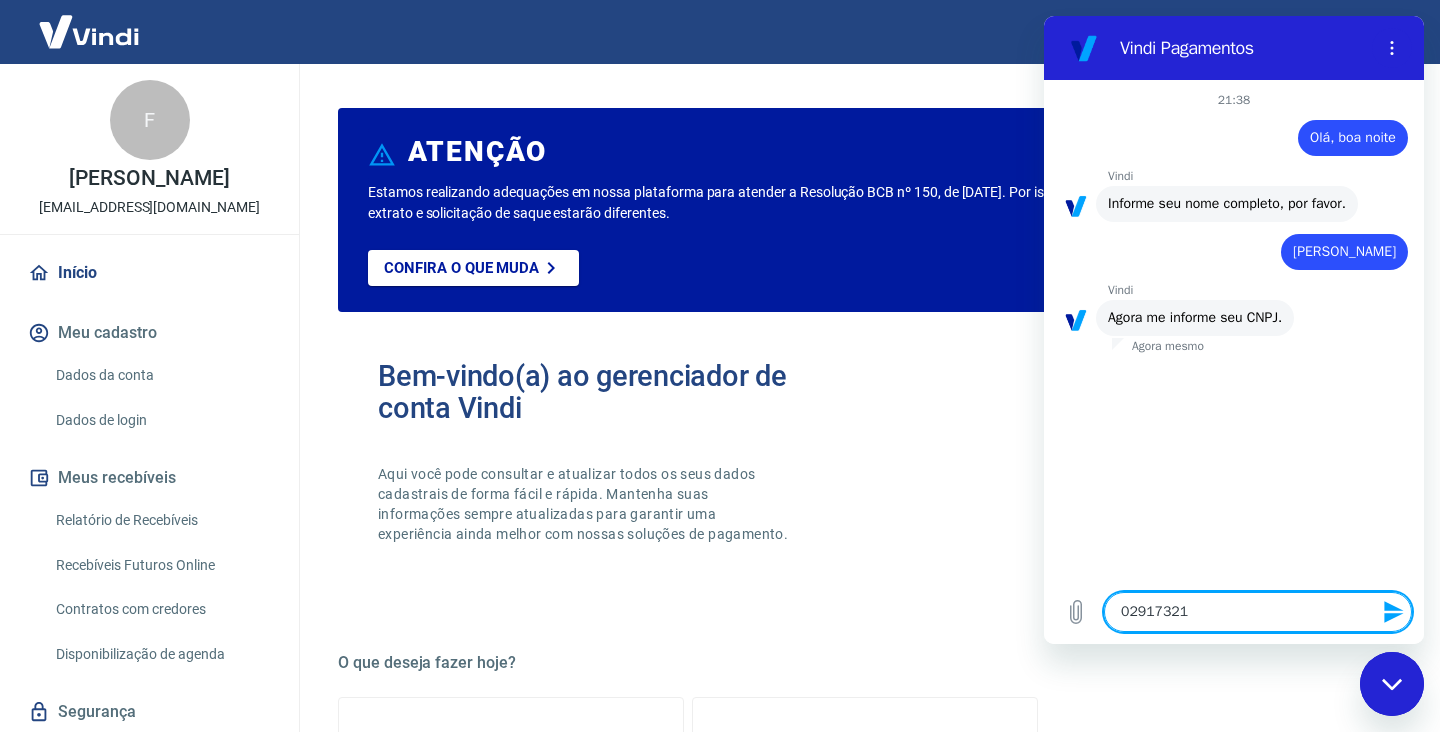 type on "029173210" 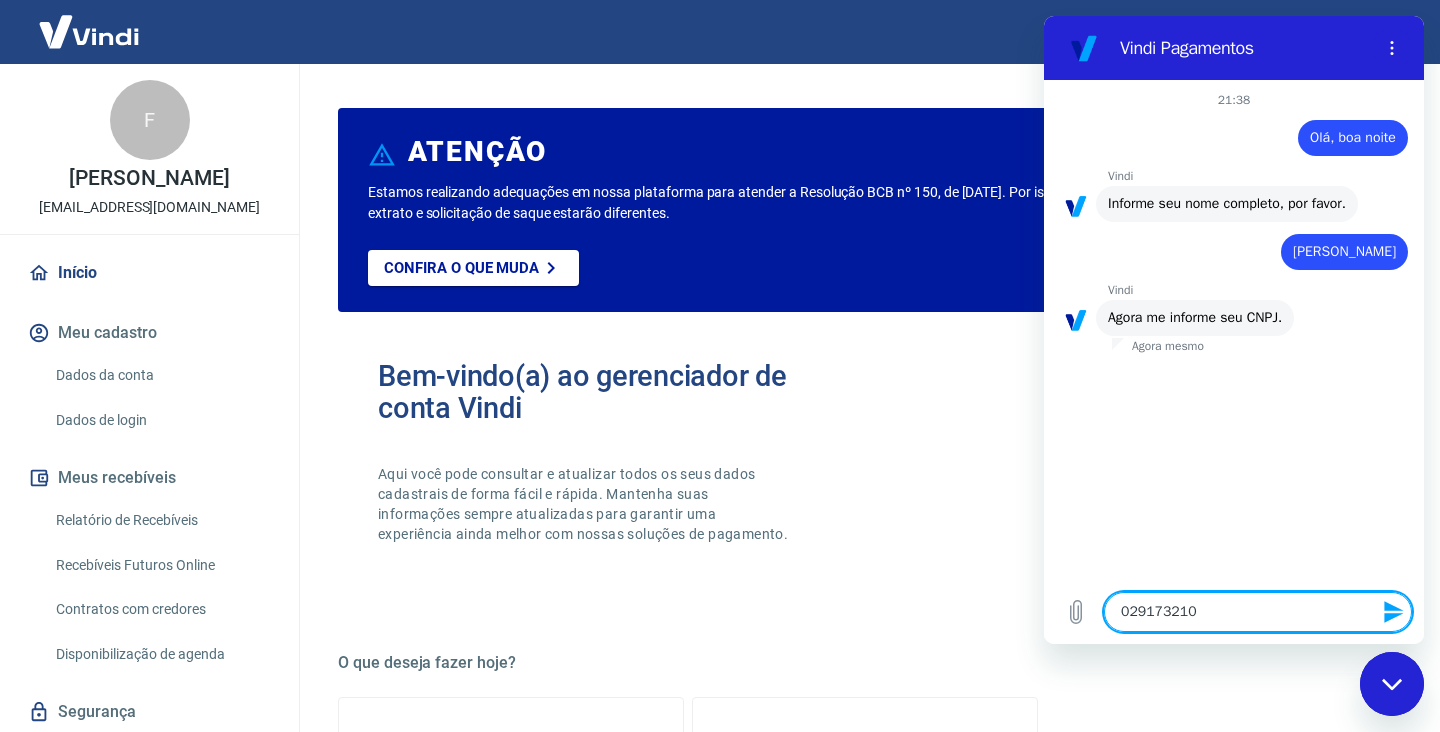 type on "0291732100" 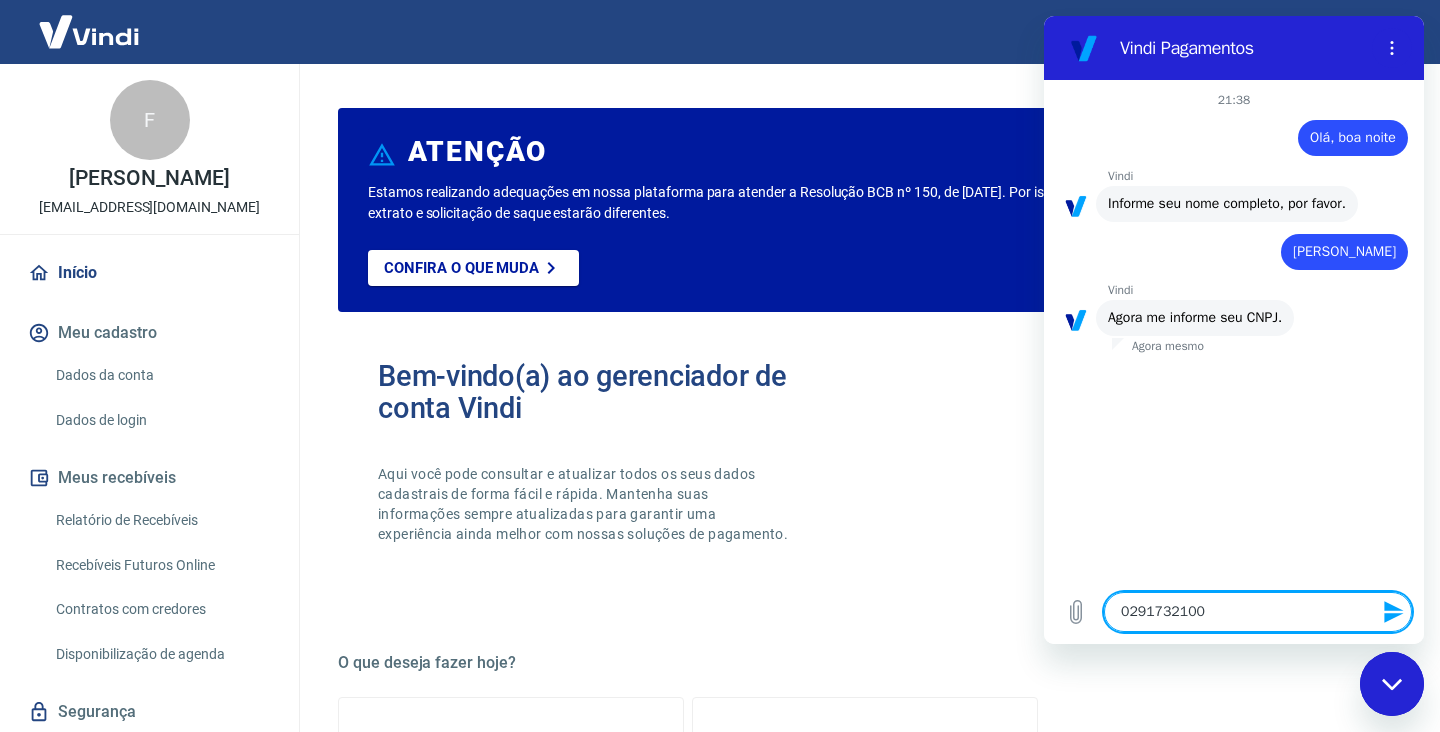 type on "02917321008" 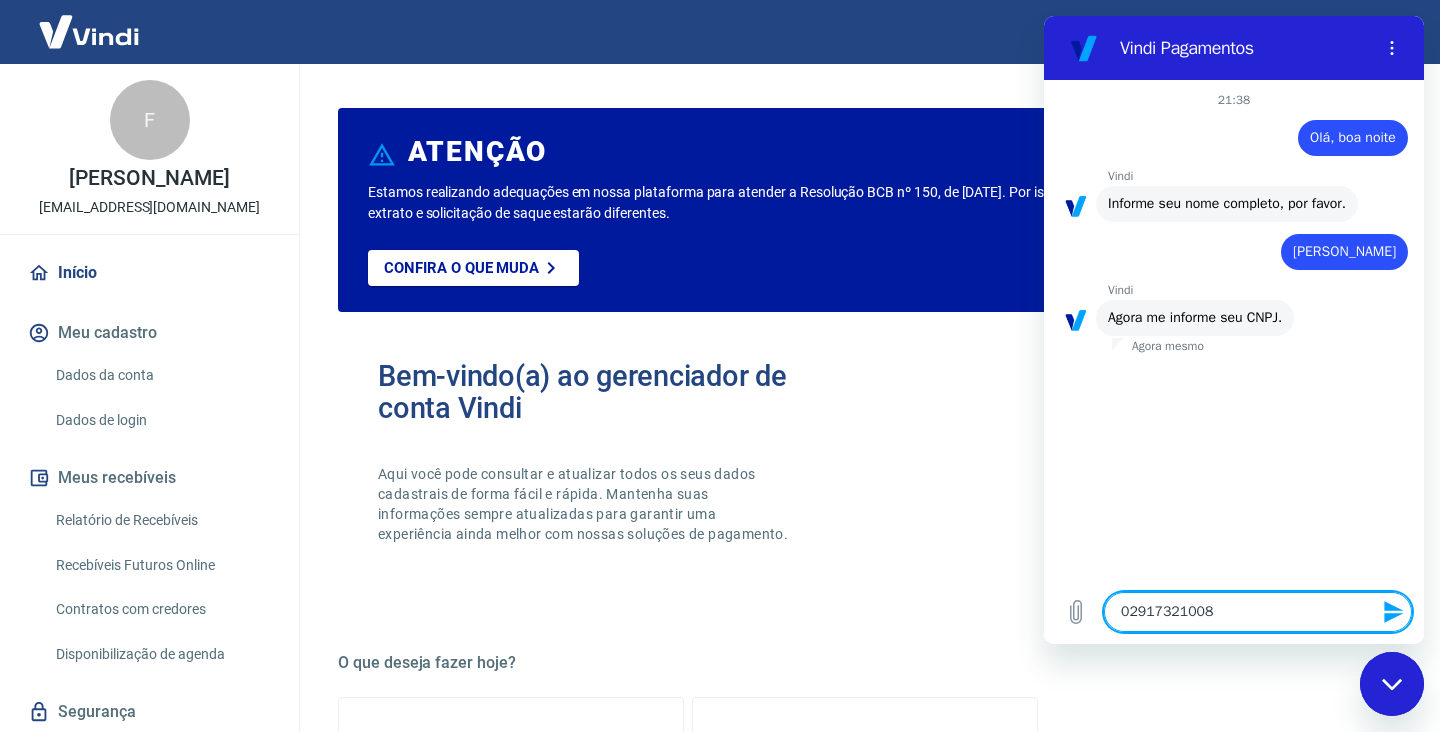 type 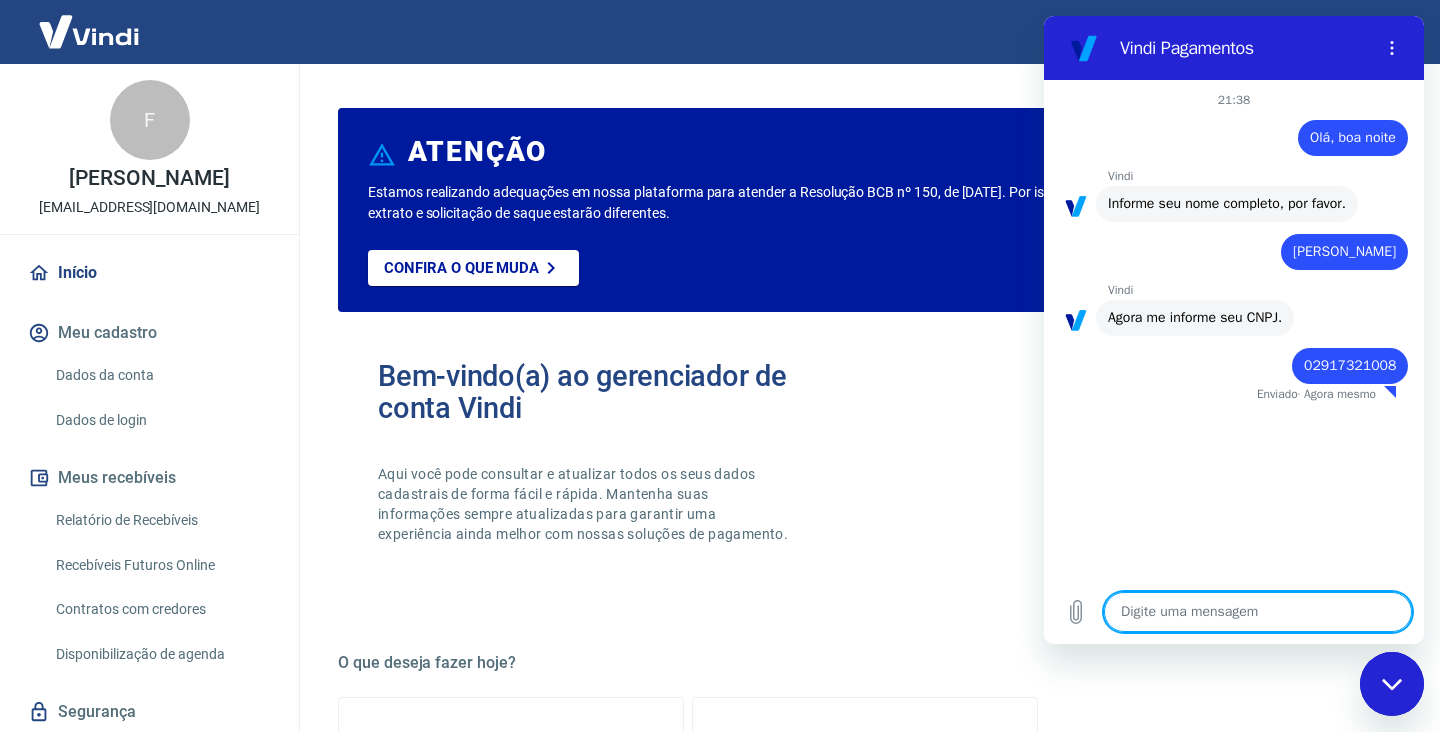 type on "x" 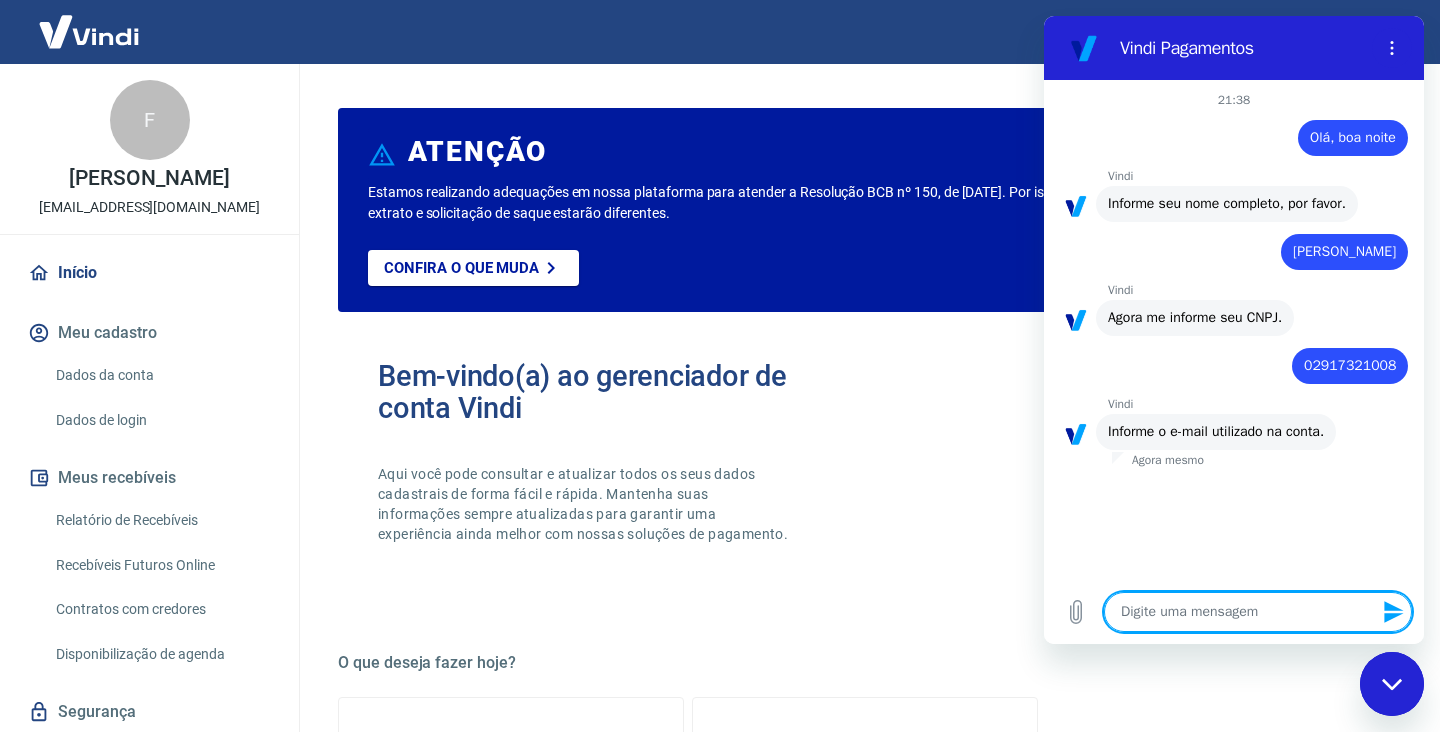 type on "f" 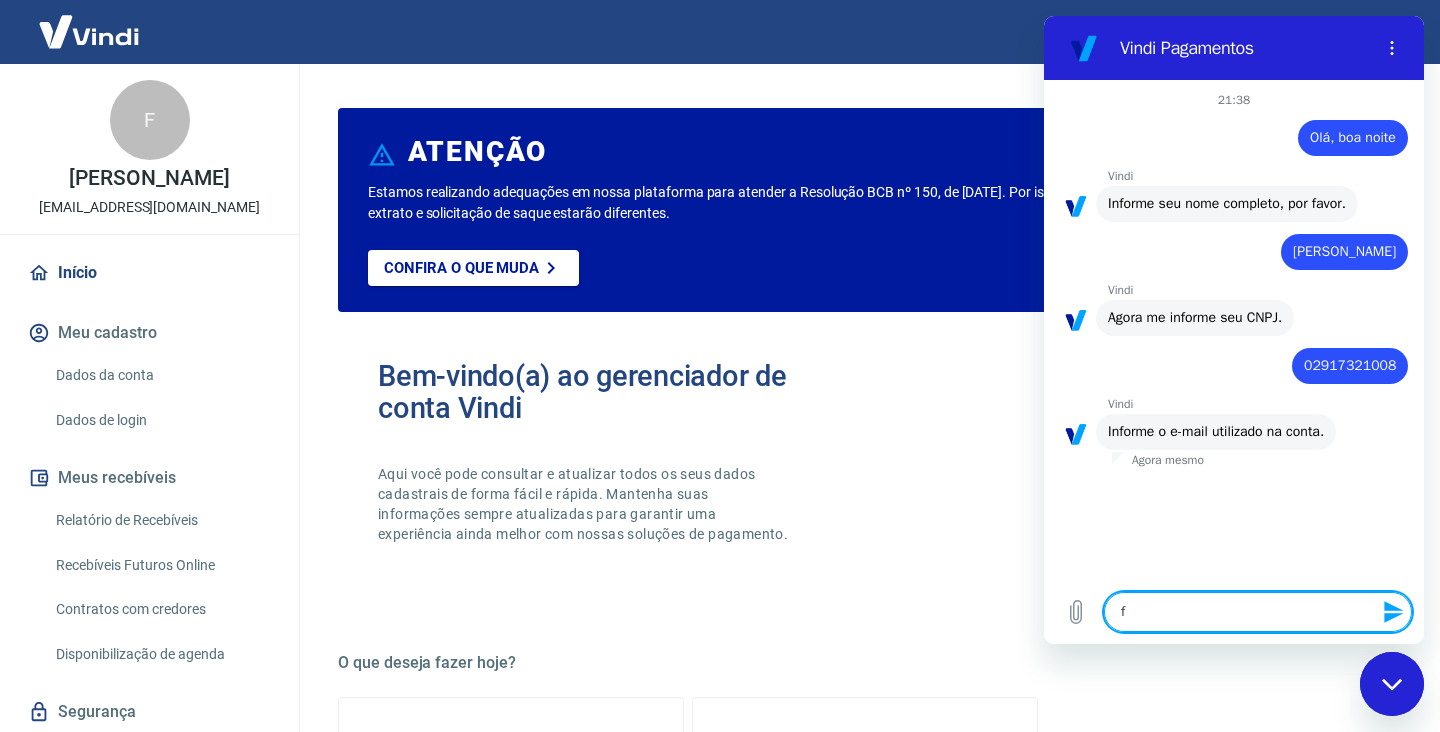 type on "fe" 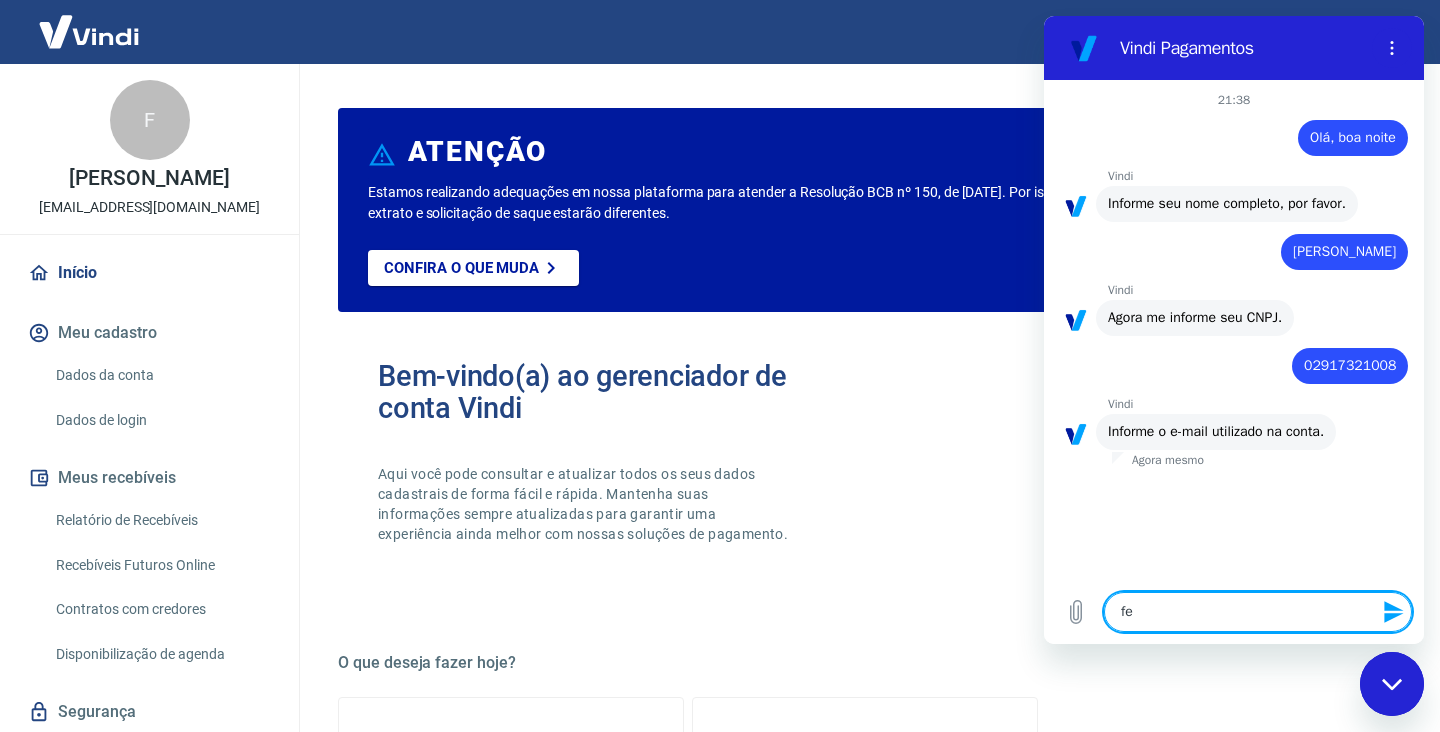 type on "fel" 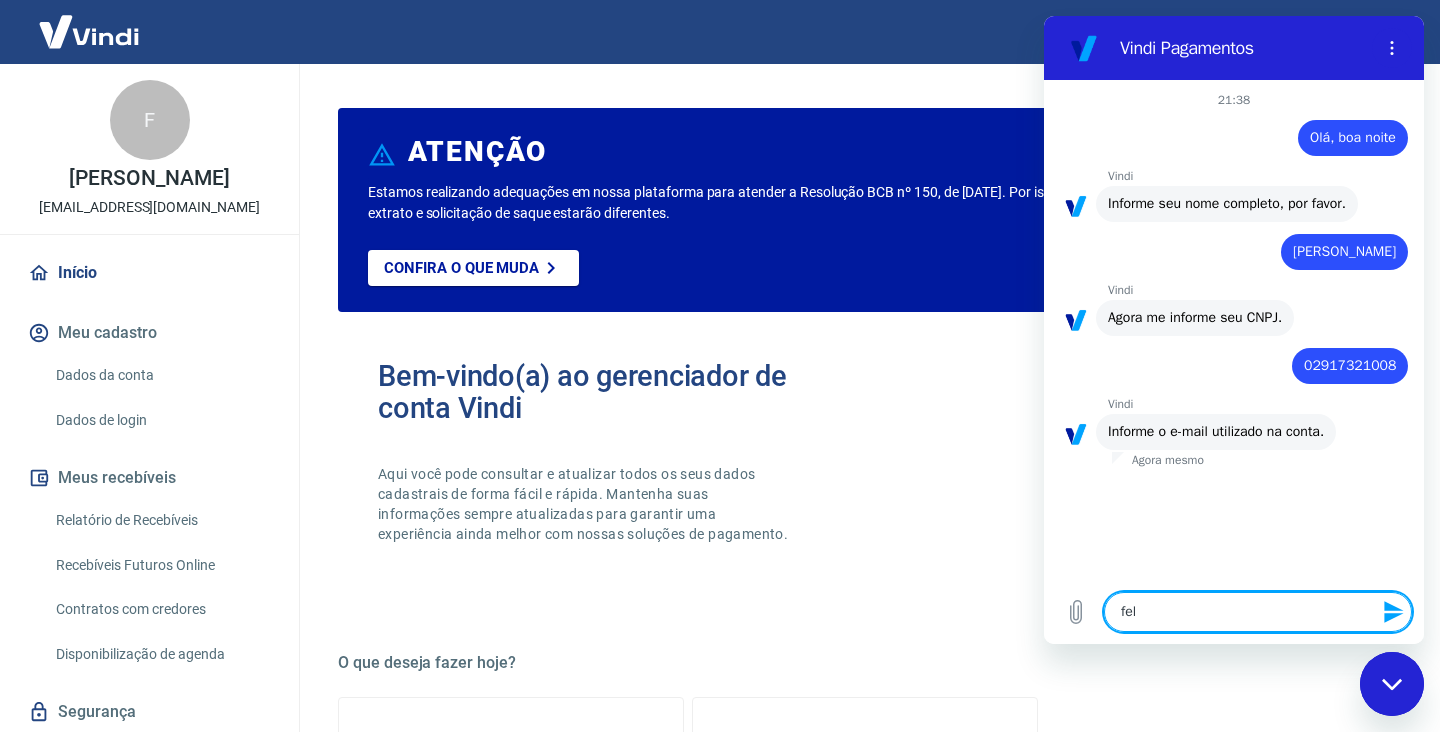 type on "feli" 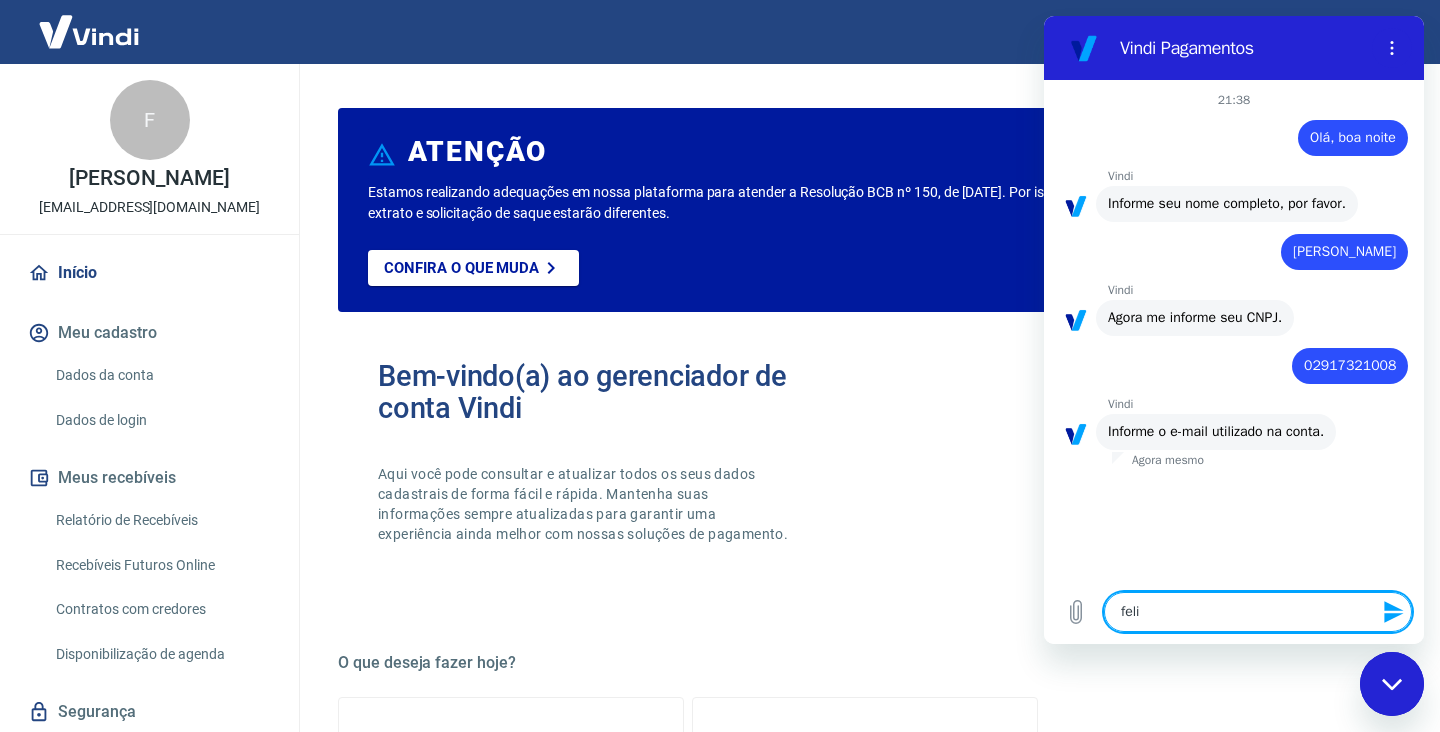 type on "[PERSON_NAME]" 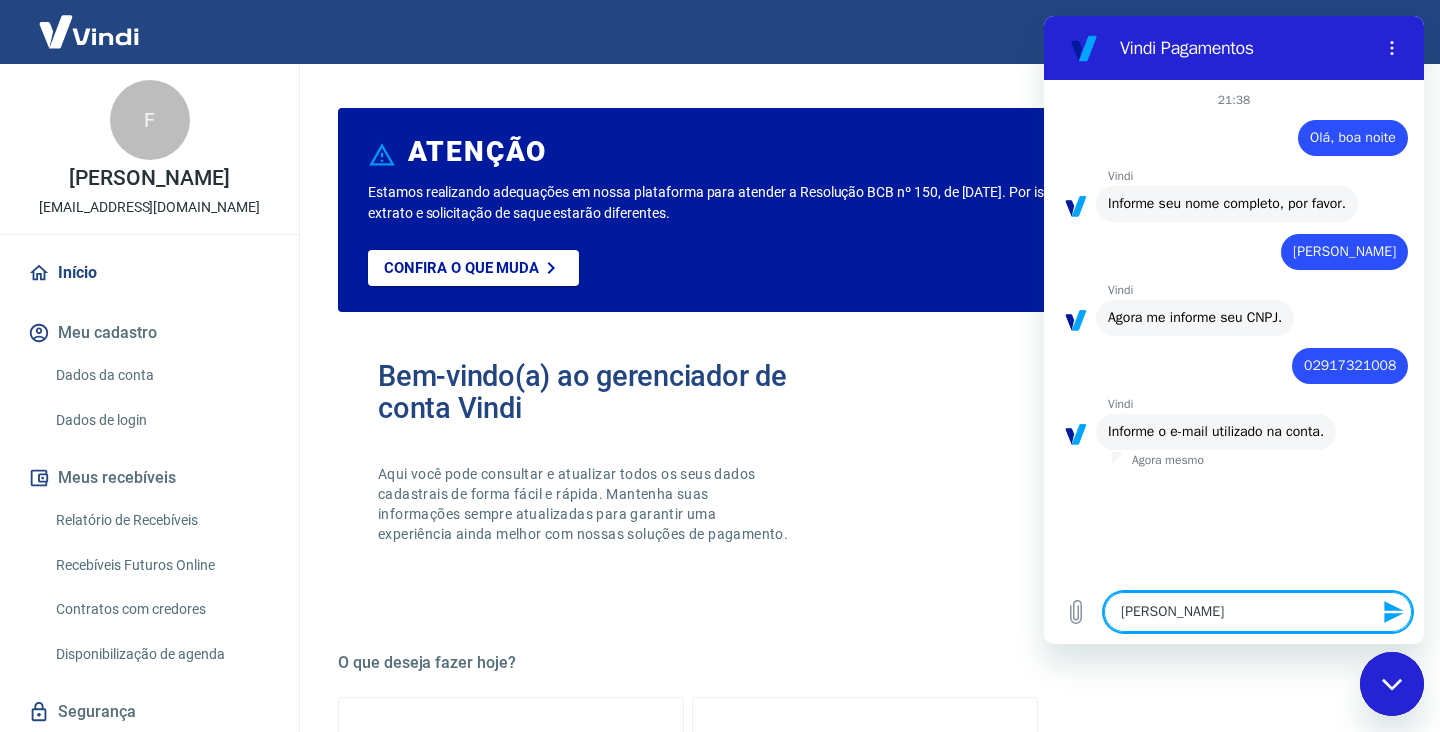 type on "[PERSON_NAME]" 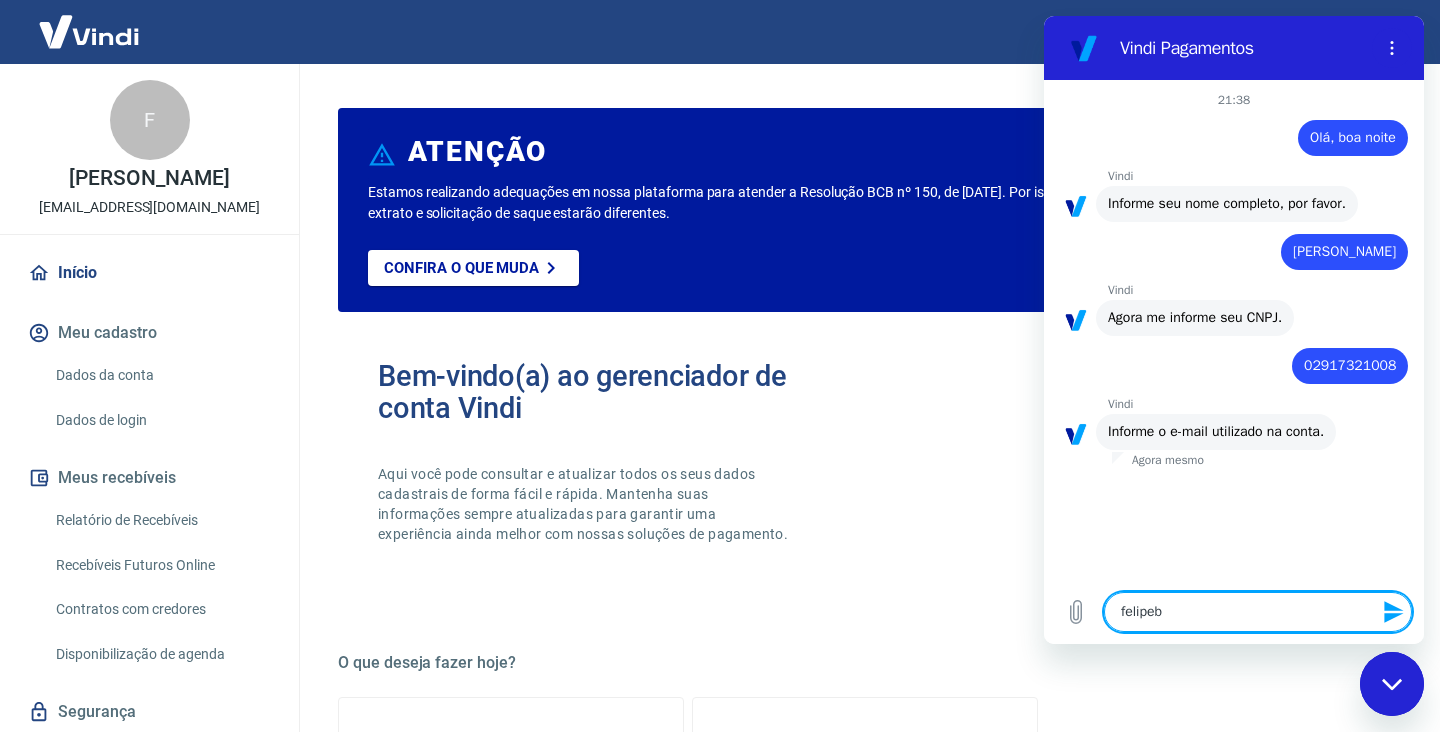 type on "felipebi" 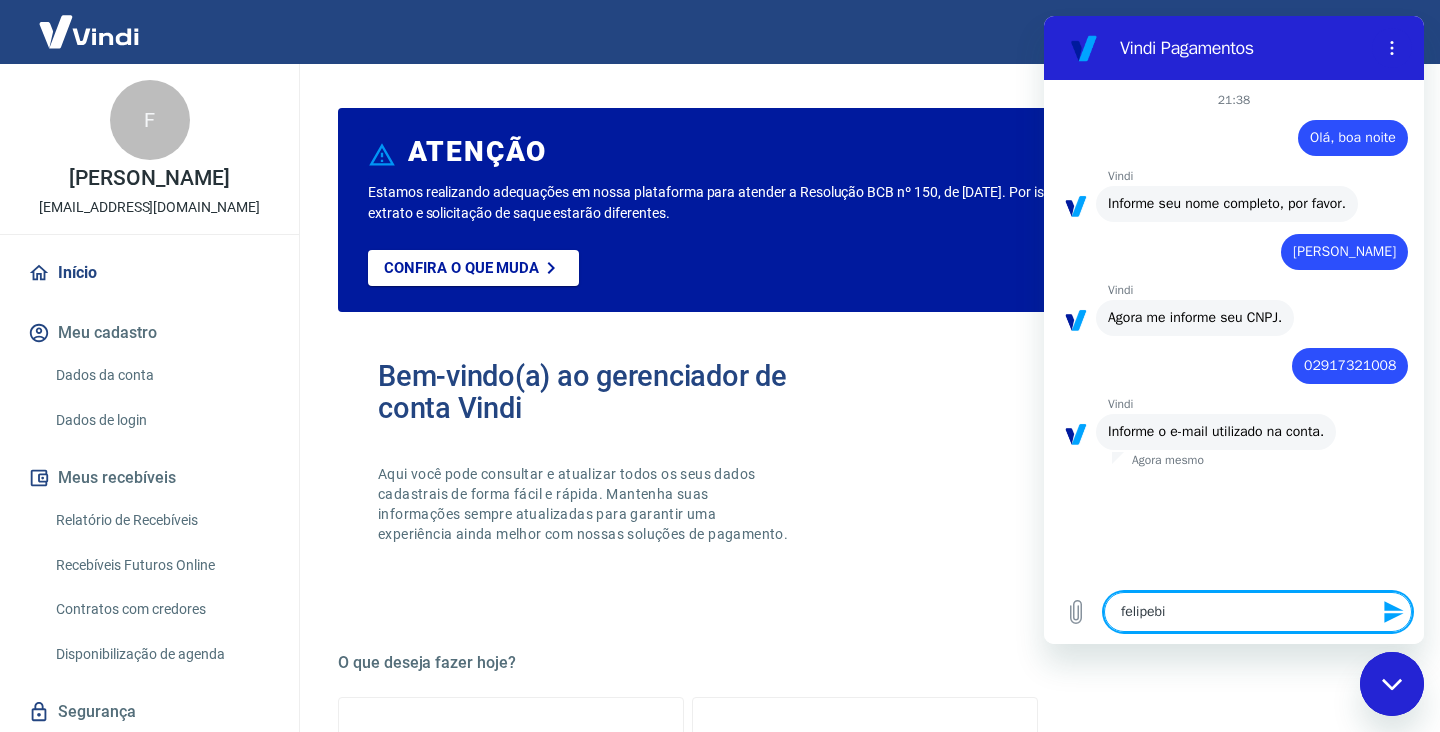 type on "felipebib" 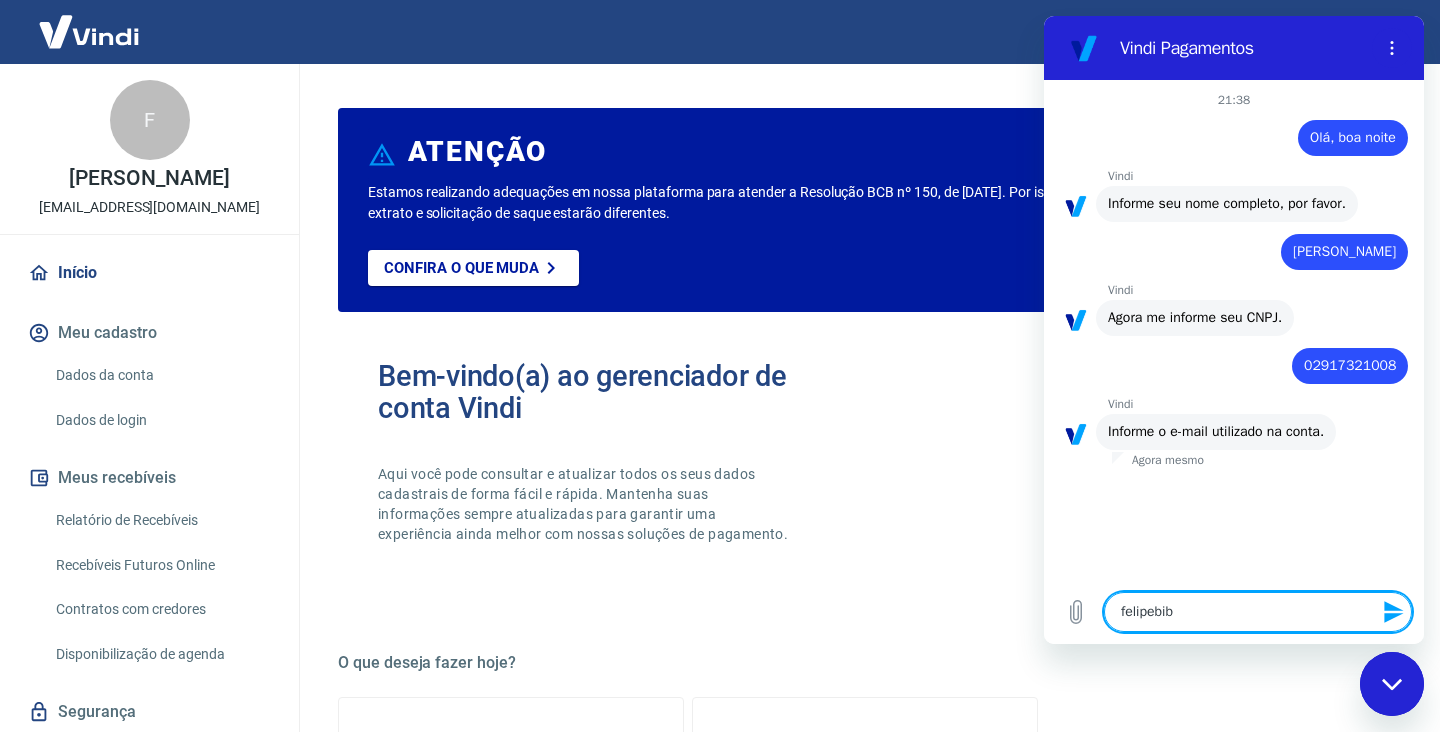 type on "felipebibi" 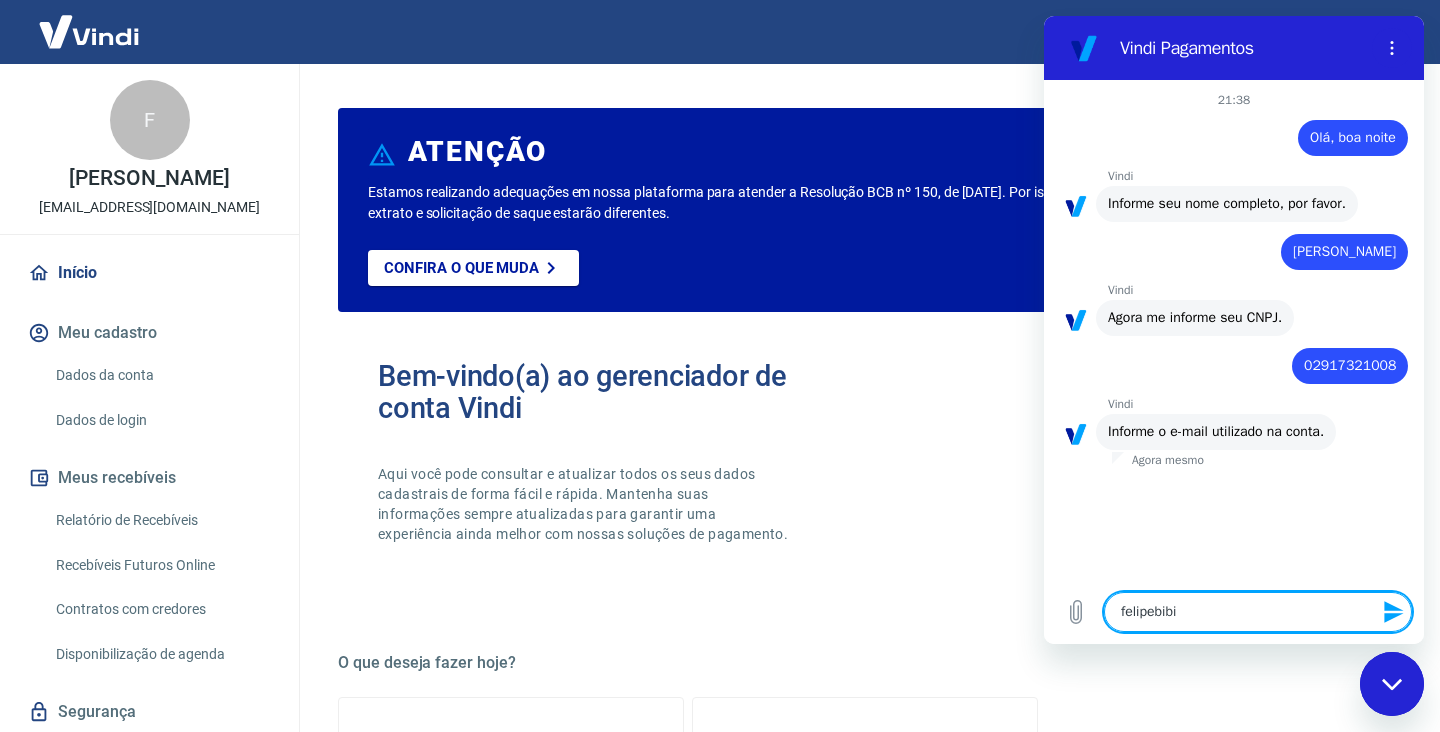 type on "felipebibia" 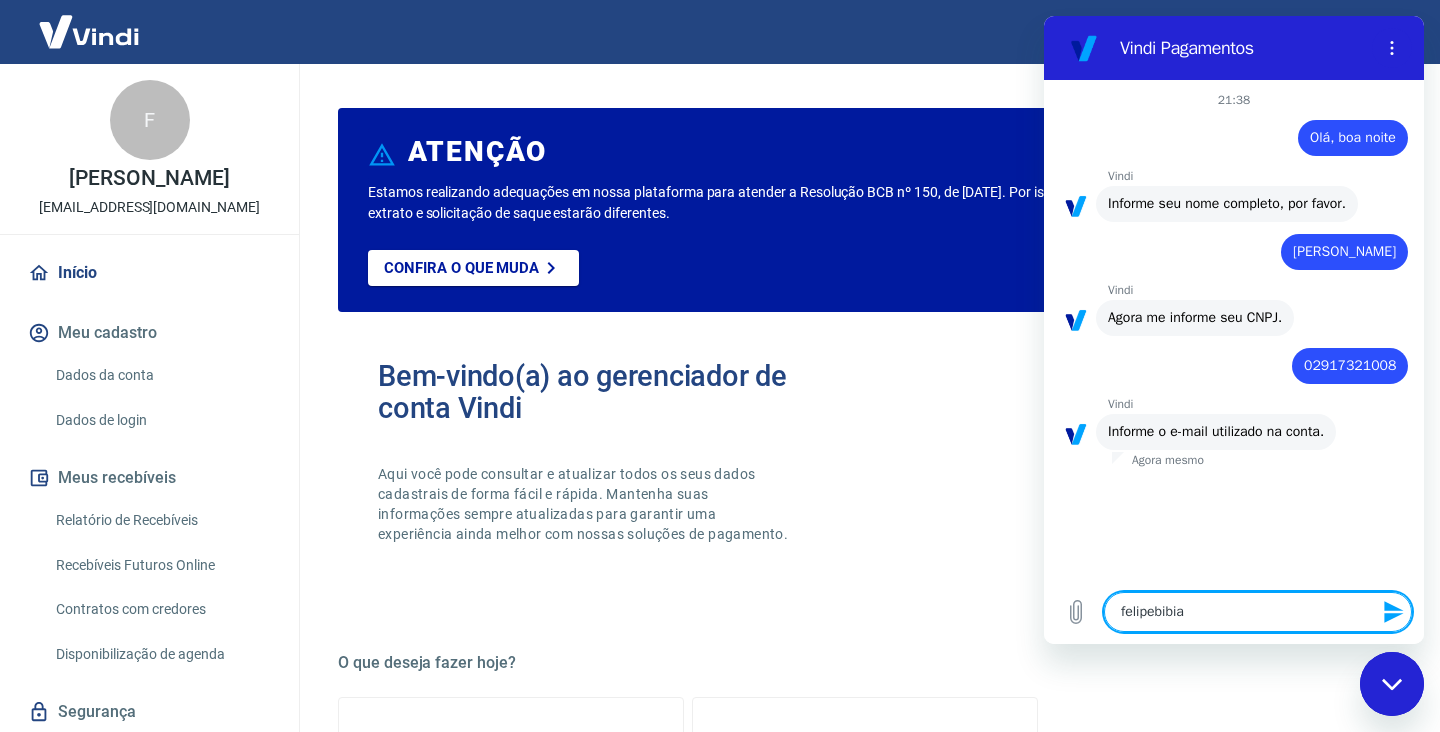 type on "felipebibian" 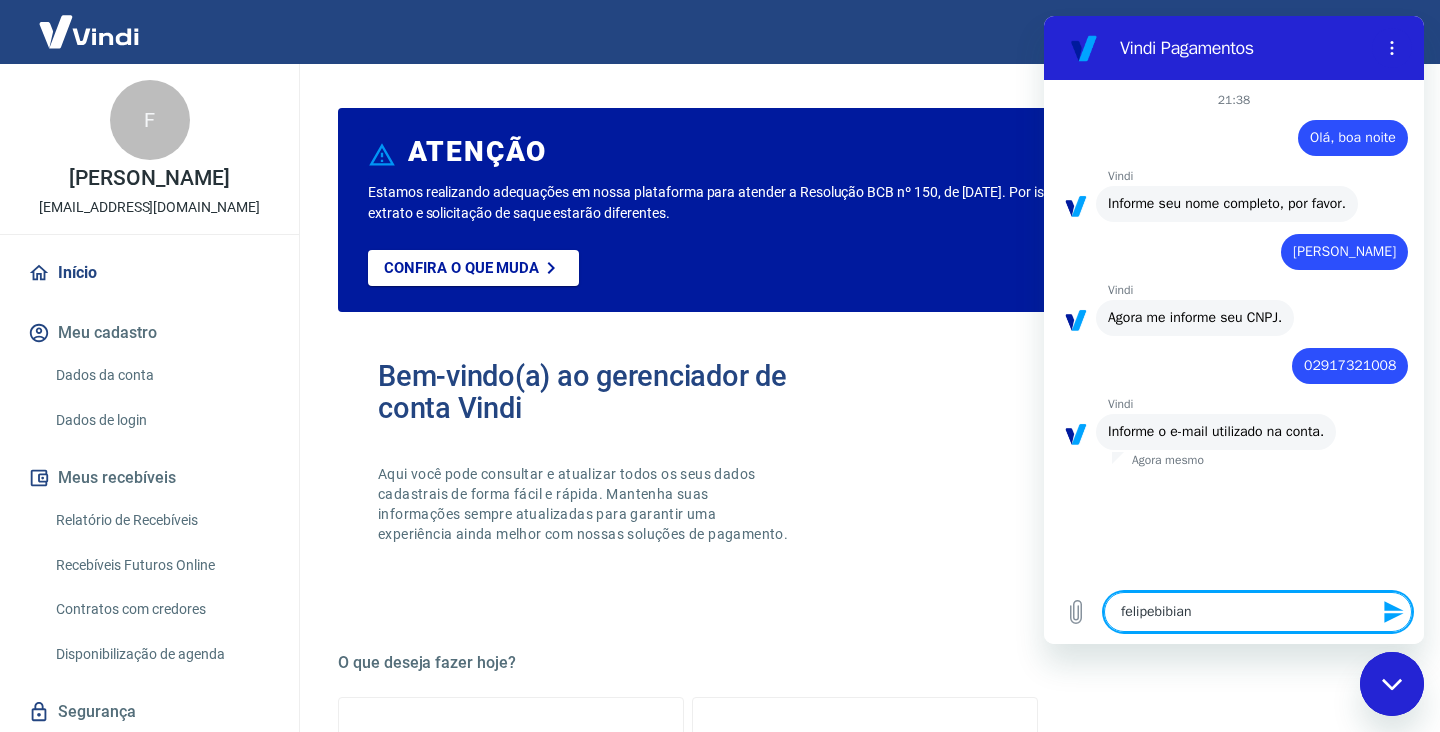 type on "felipebibiana" 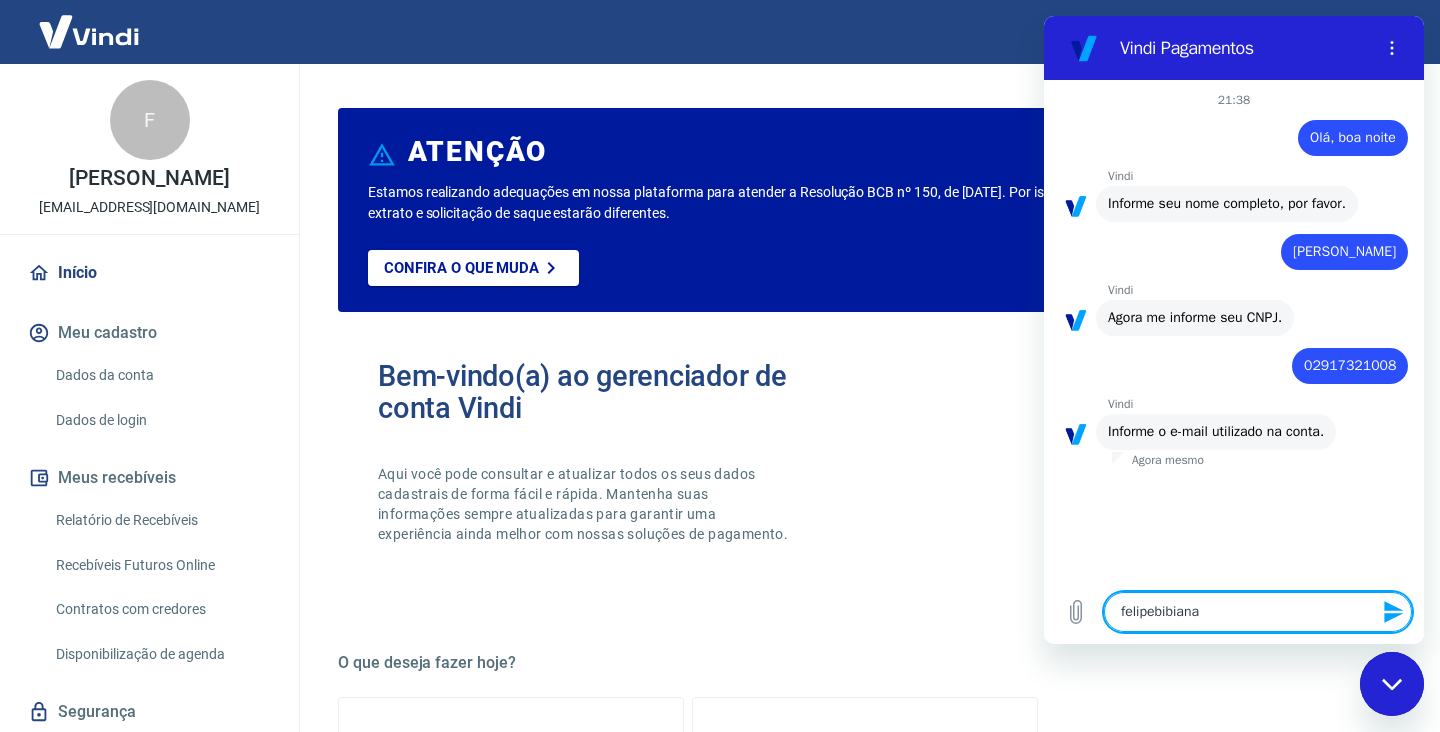 type on "felipebibiana@" 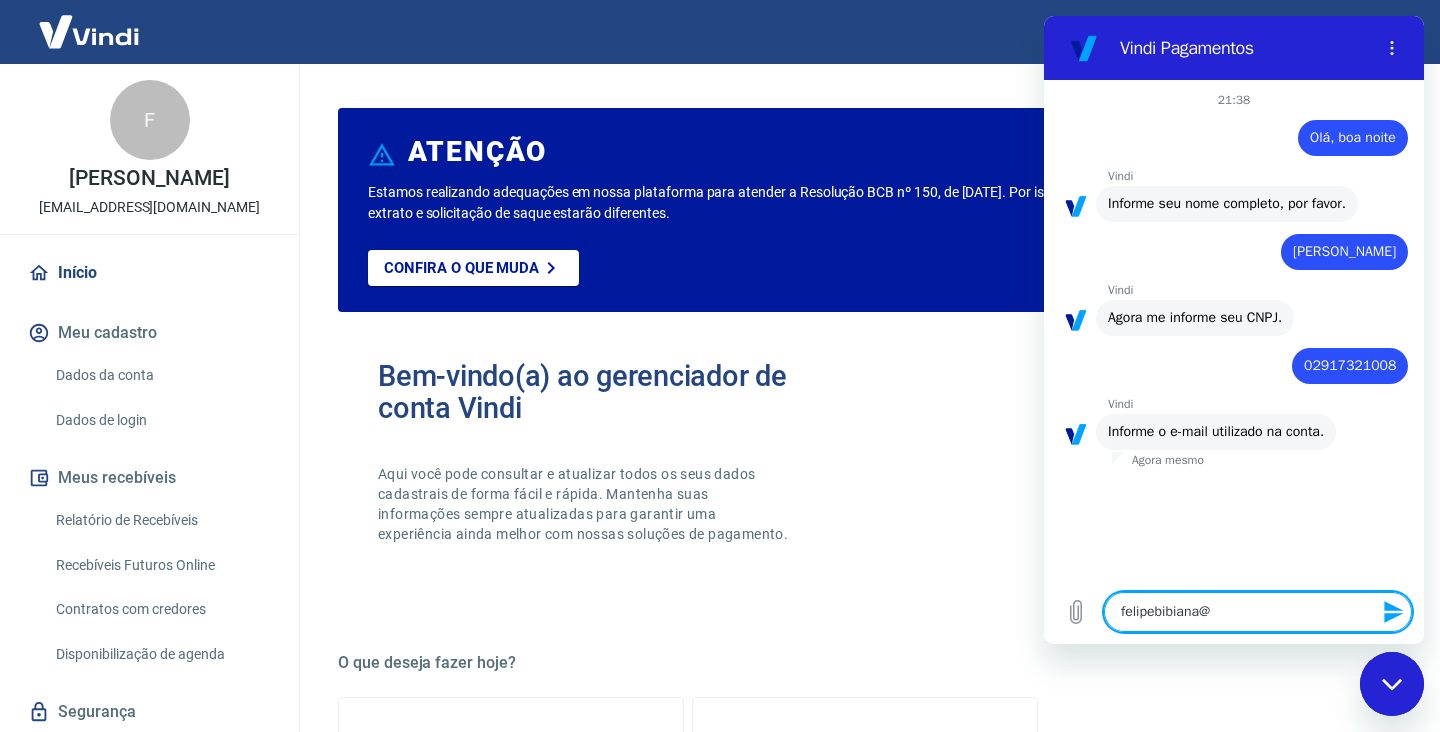 type on "felipebibiana@h" 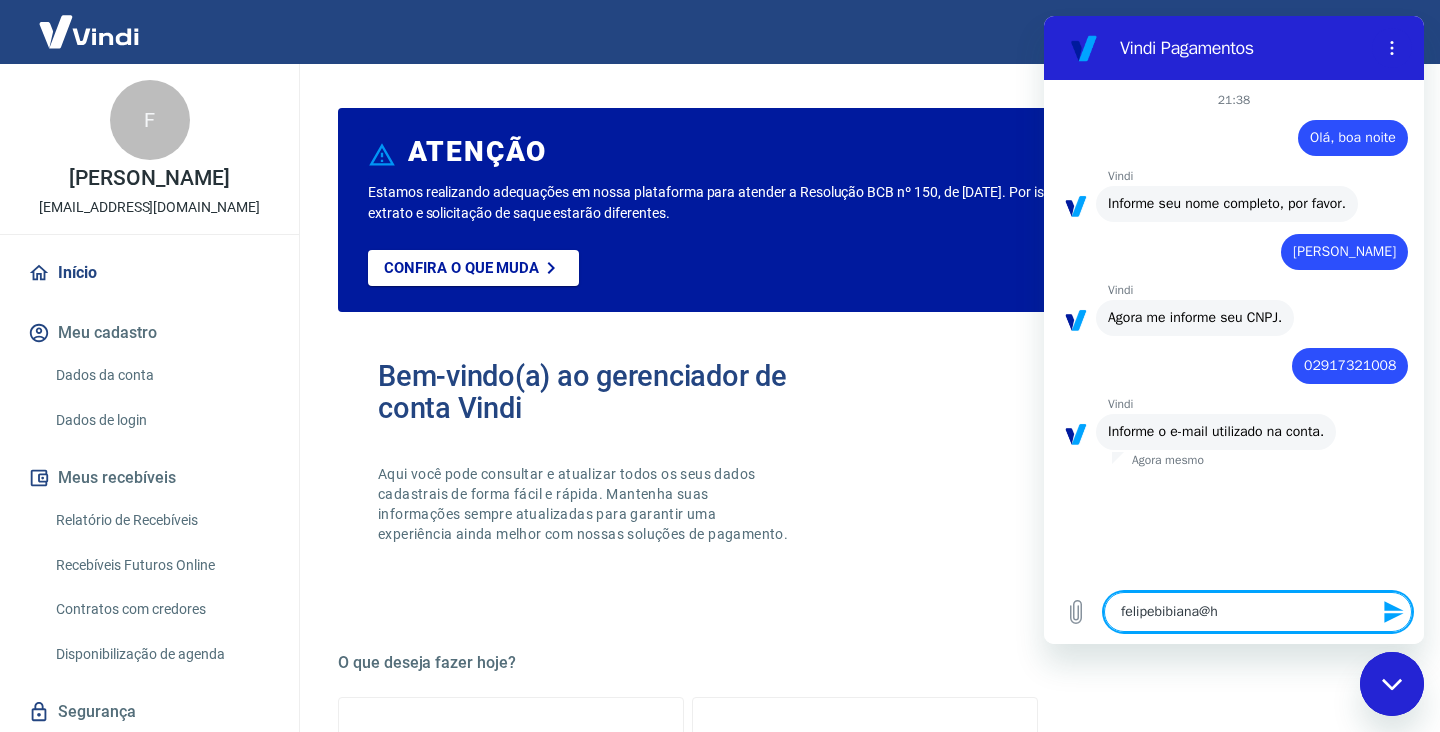 type on "felipebibiana@ho" 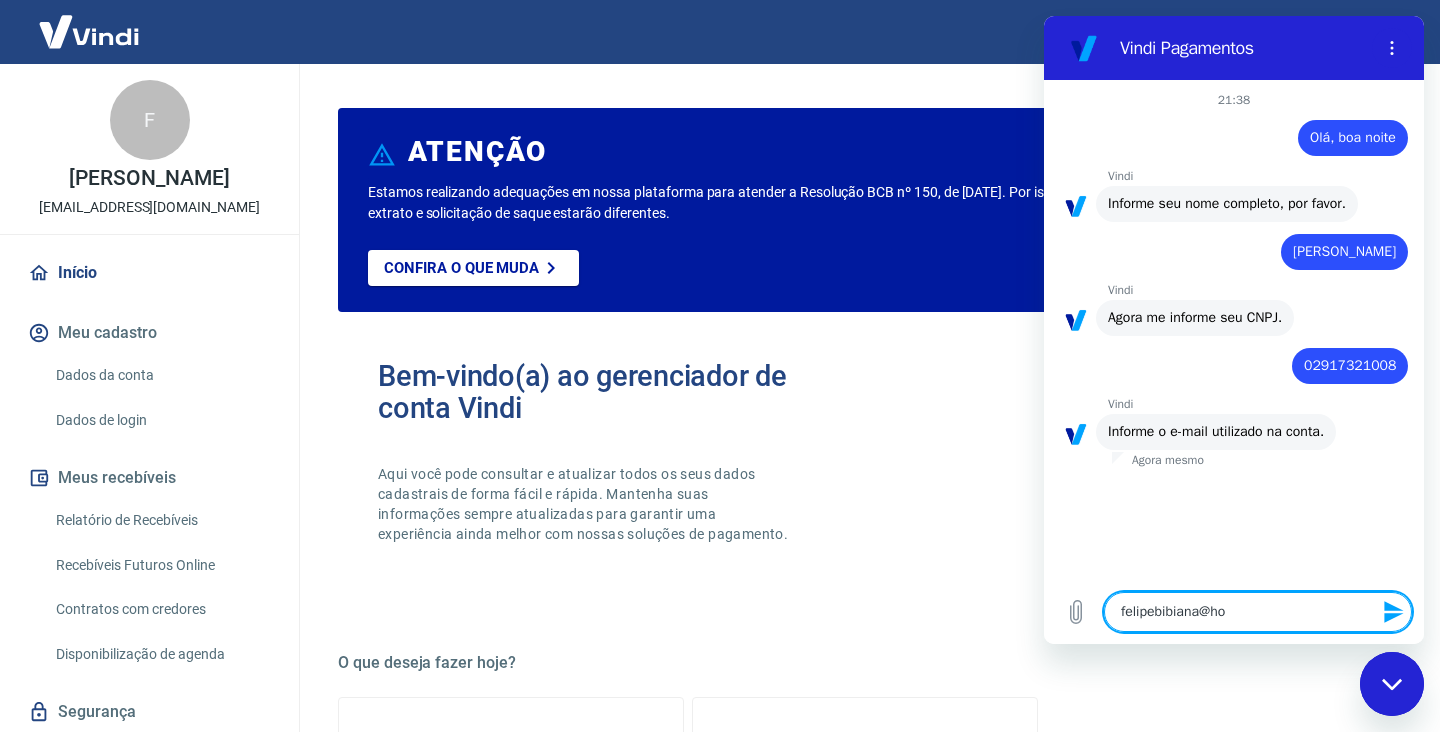 type on "felipebibiana@hot" 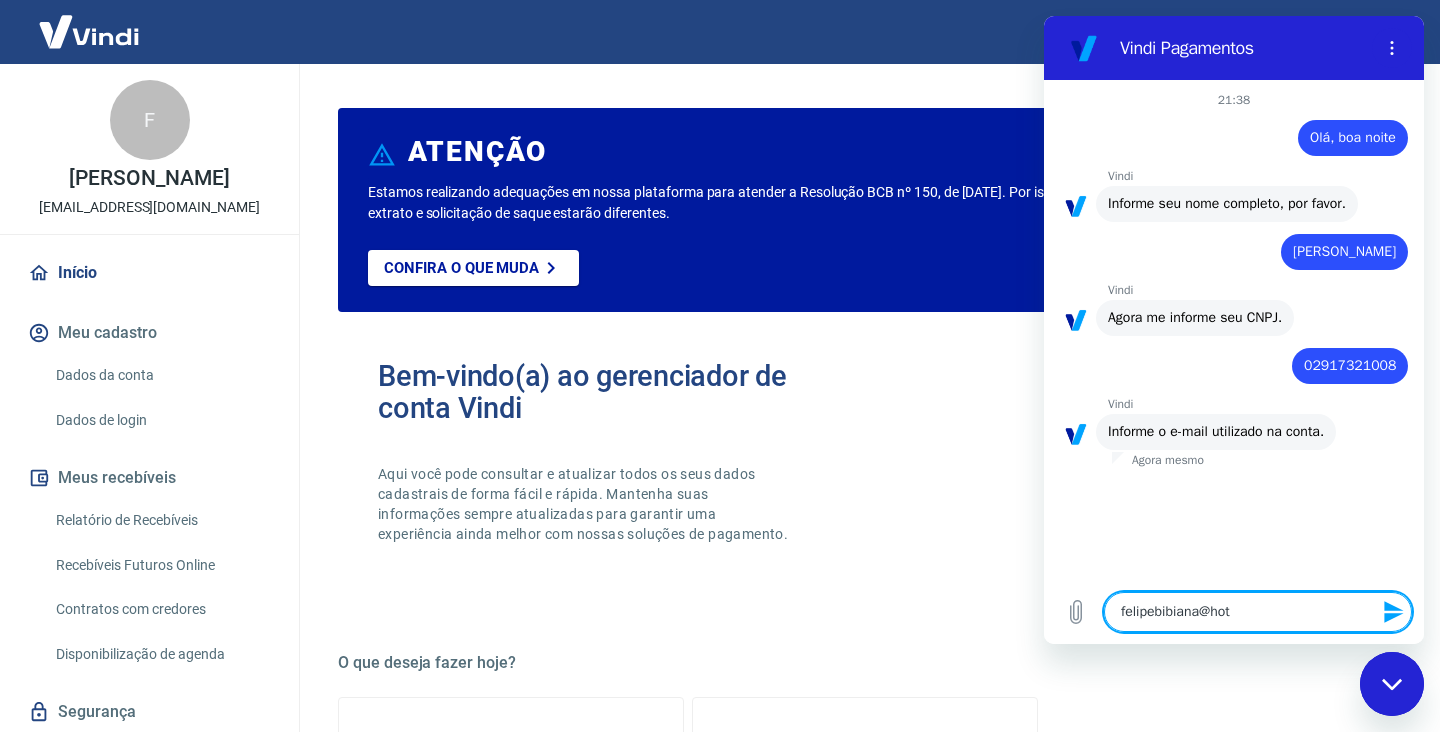 type on "felipebibiana@hotm" 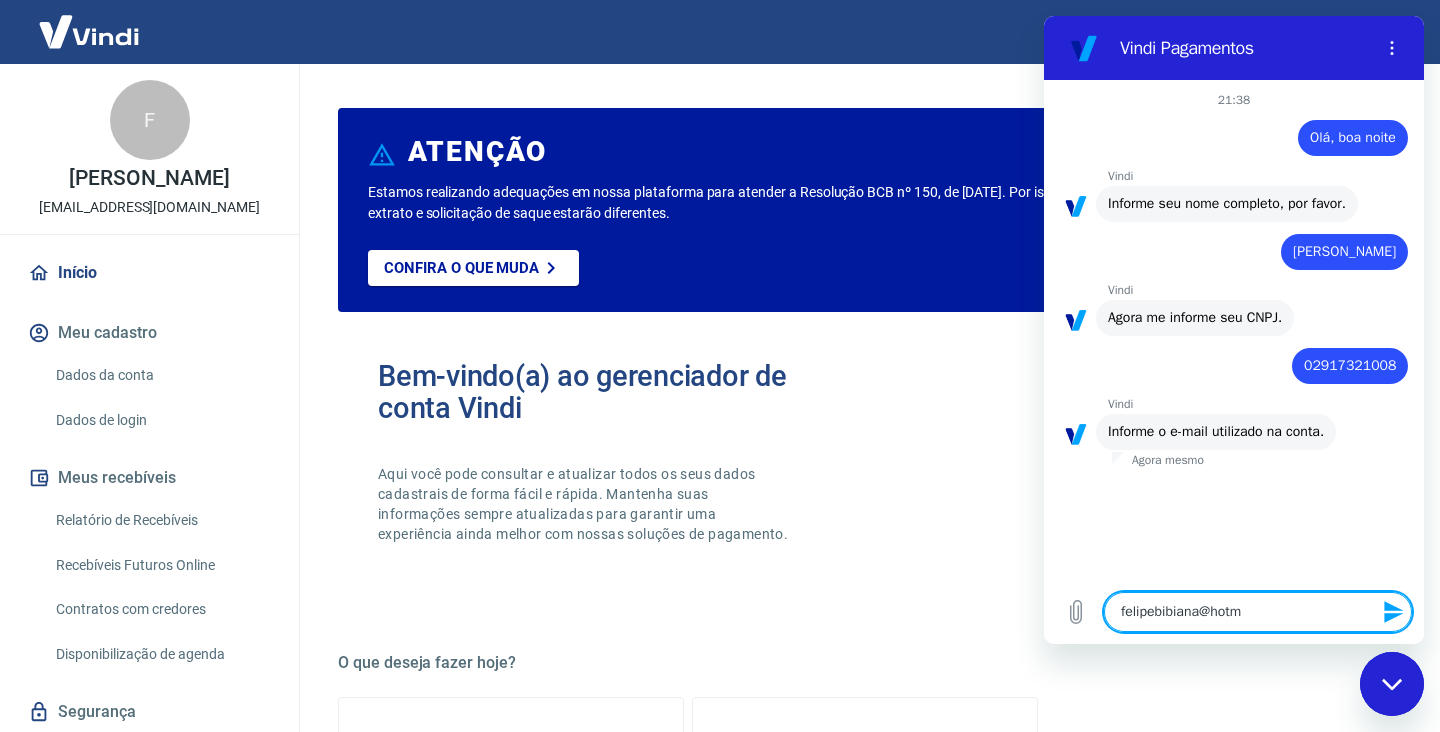 type on "felipebibiana@hotma" 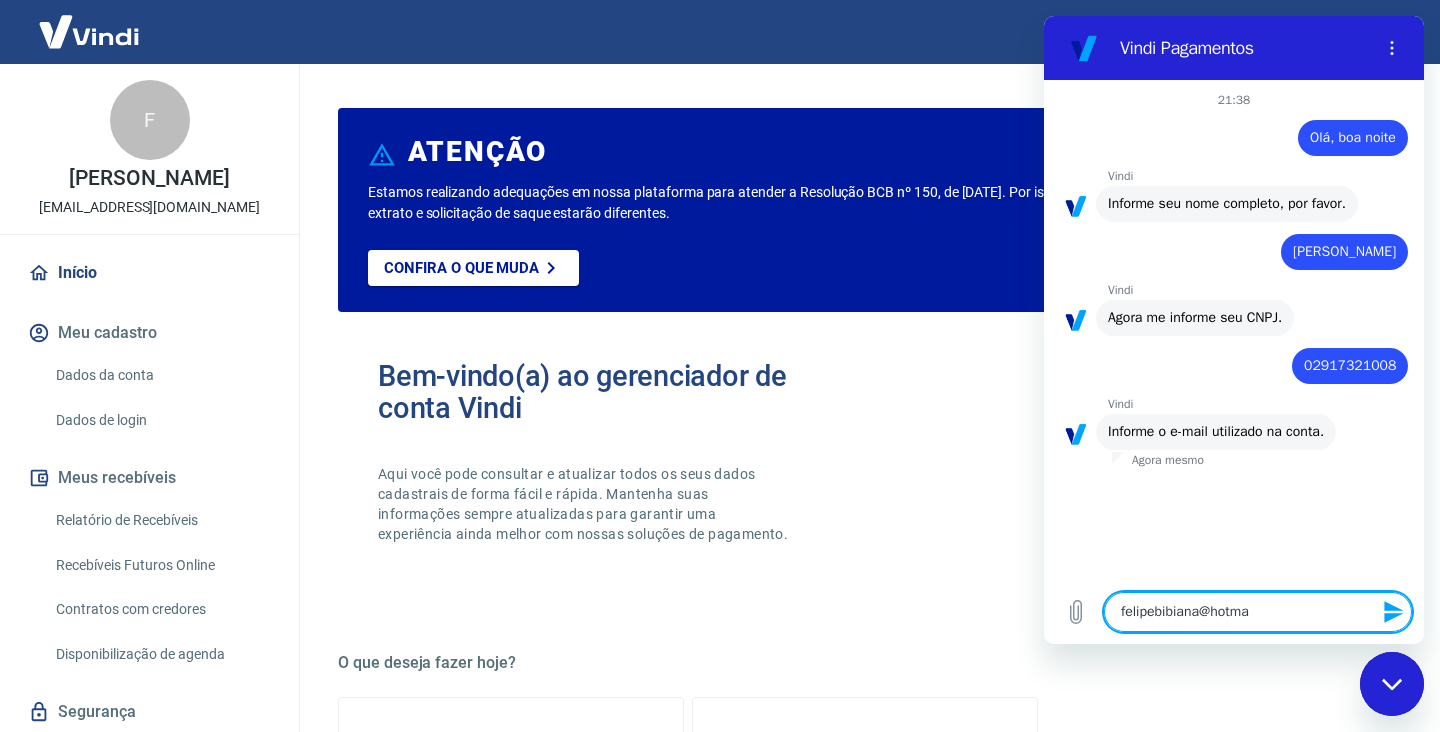 type on "felipebibiana@hotmai" 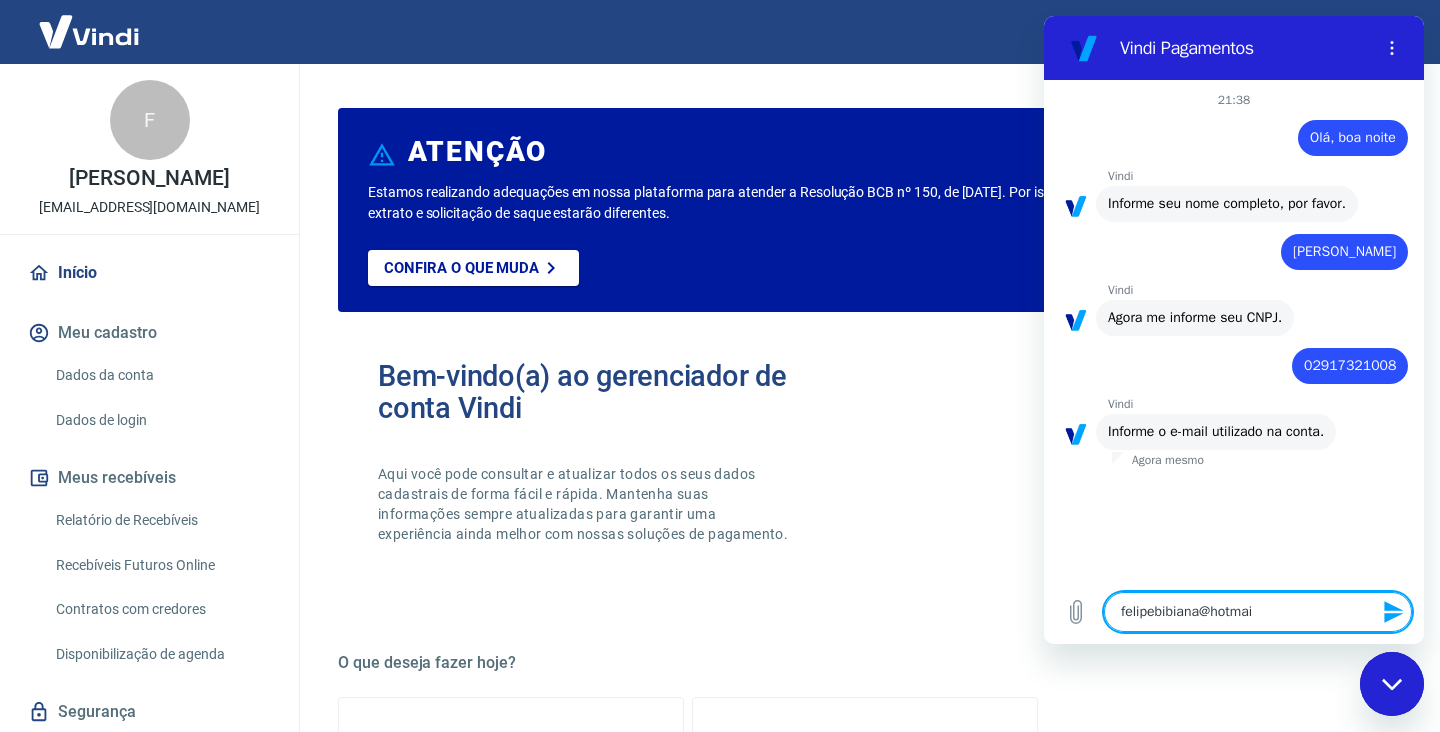 type on "[EMAIL_ADDRESS]" 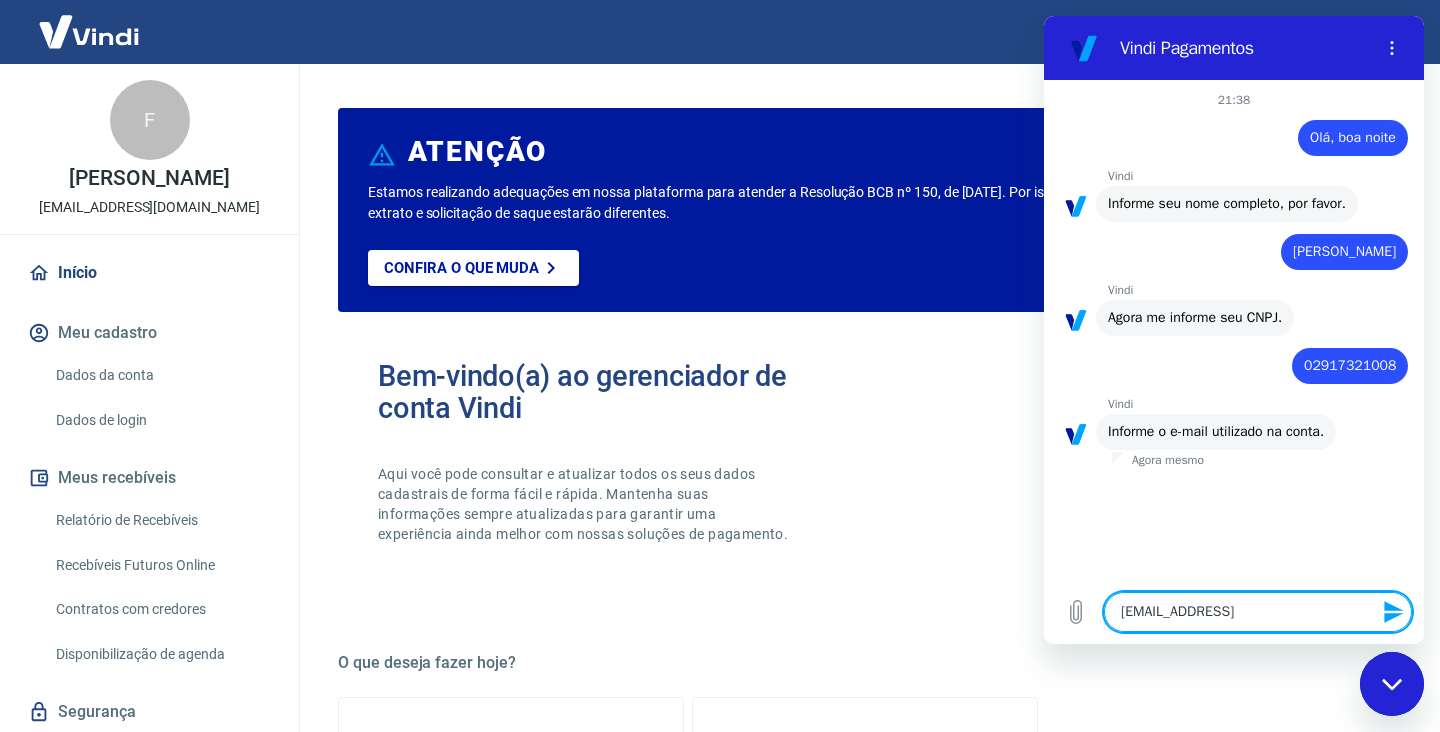 type on "[EMAIL_ADDRESS]." 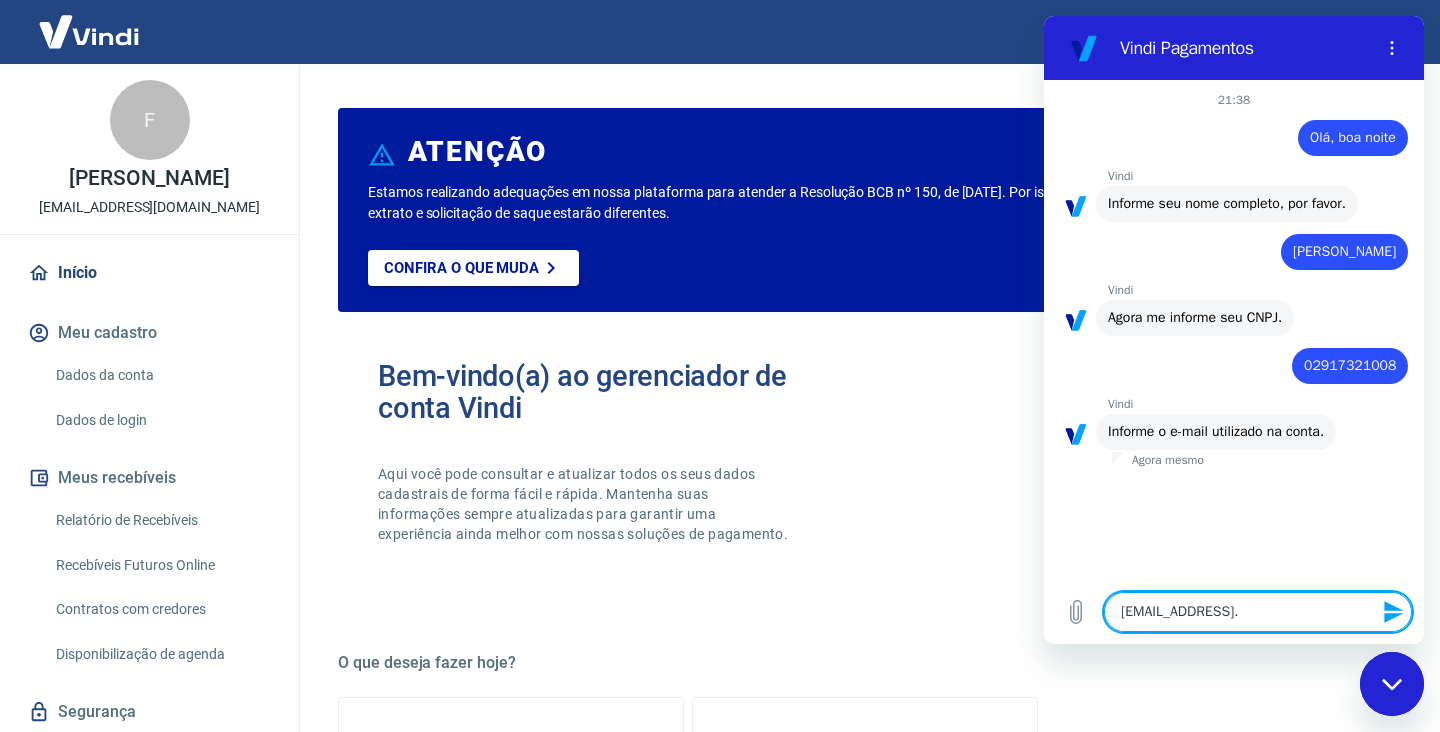 type on "felipebibiana@hotmail.c" 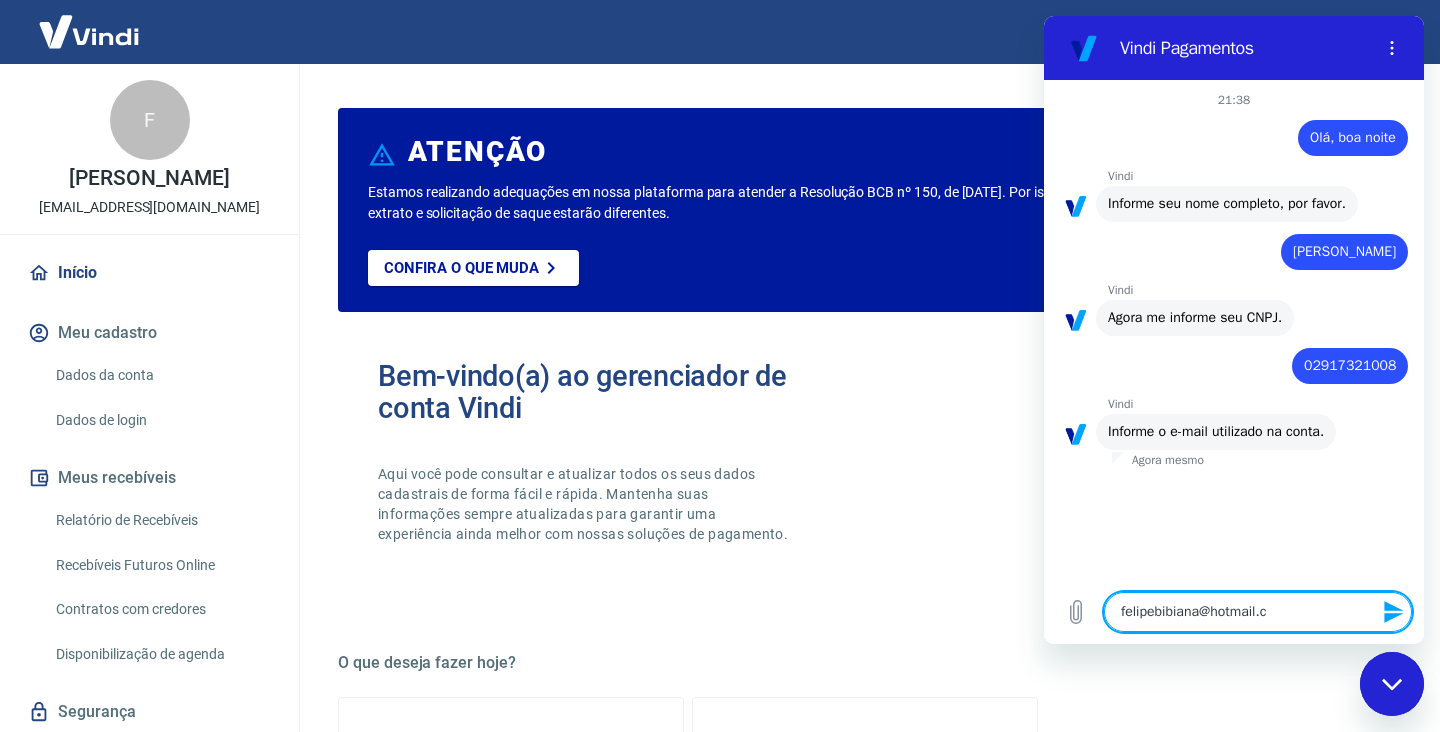 type on "[EMAIL_ADDRESS][DOMAIN_NAME]" 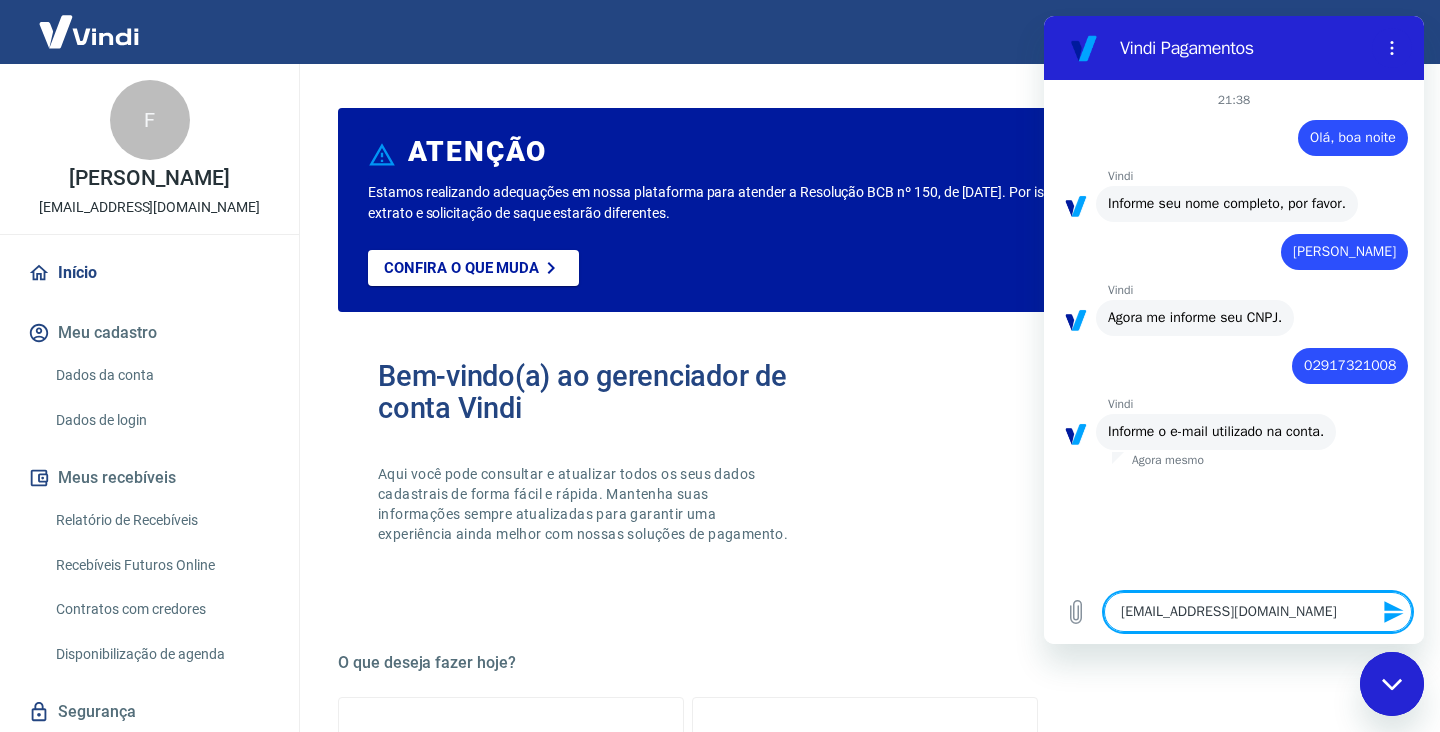 type on "[EMAIL_ADDRESS][DOMAIN_NAME]" 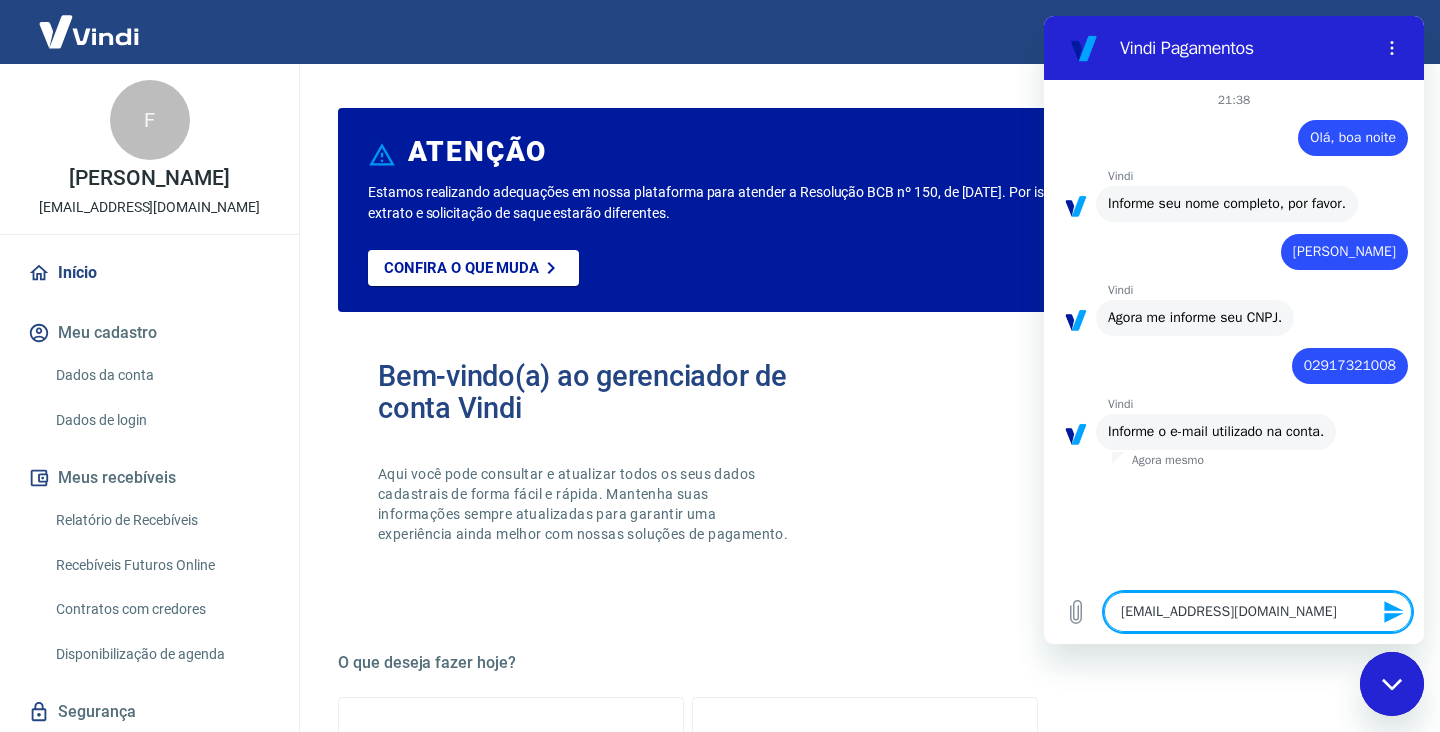 type 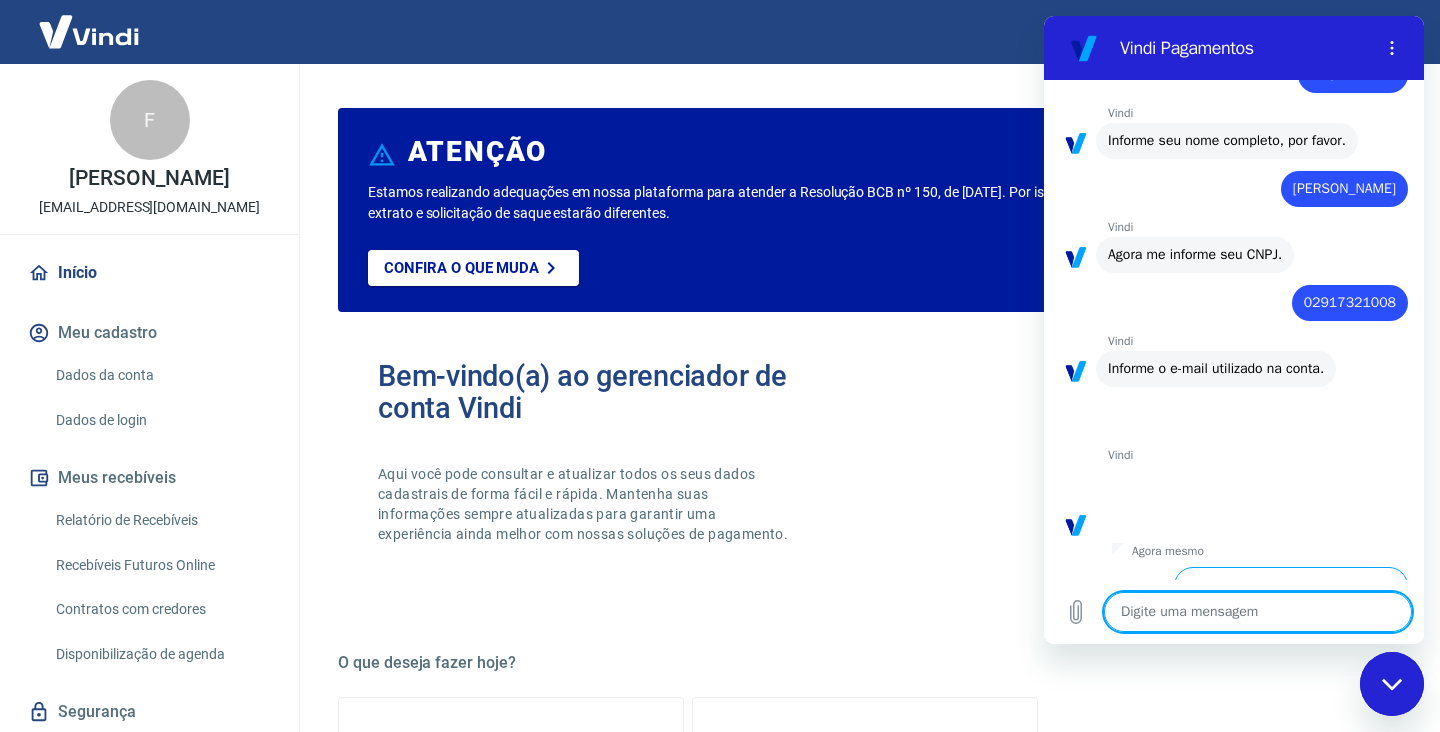 scroll, scrollTop: 389, scrollLeft: 0, axis: vertical 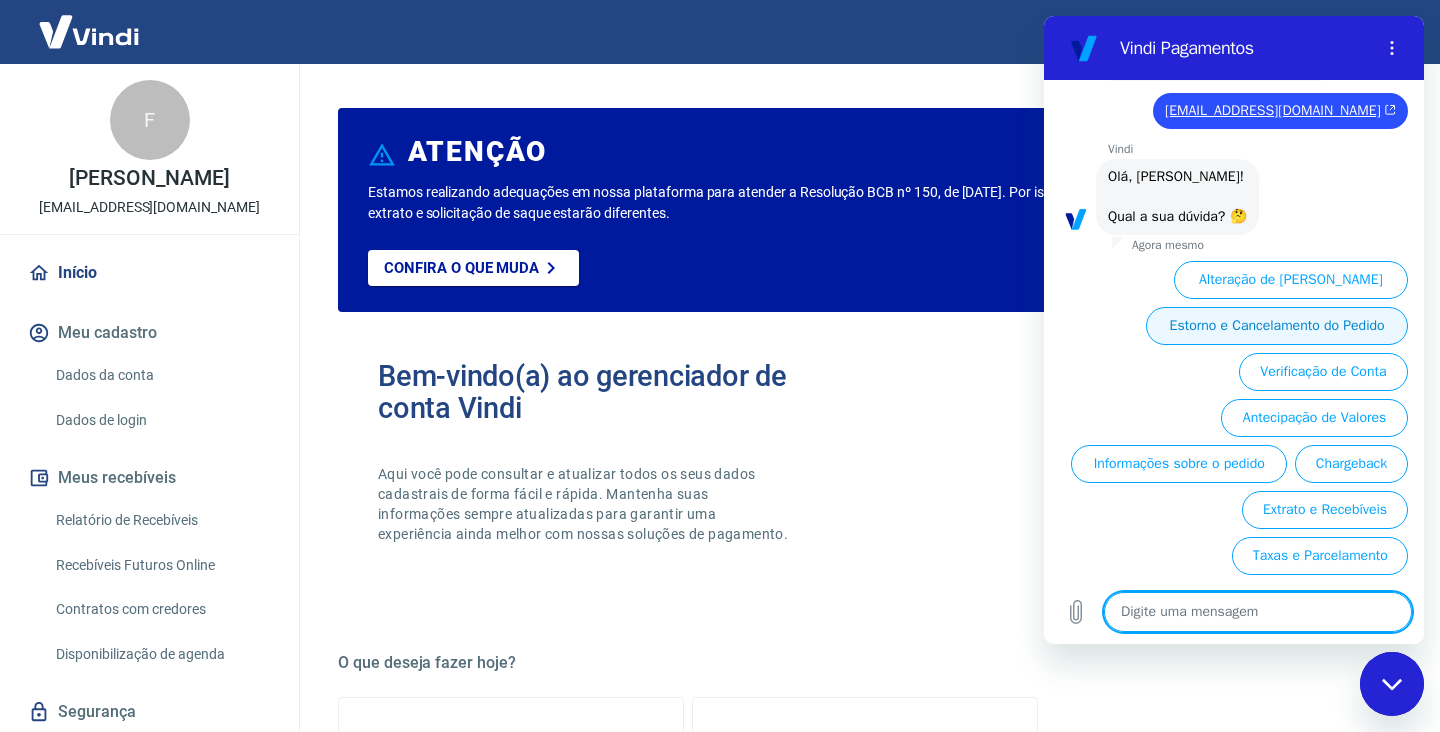 click on "Estorno e Cancelamento do Pedido" at bounding box center [1277, 326] 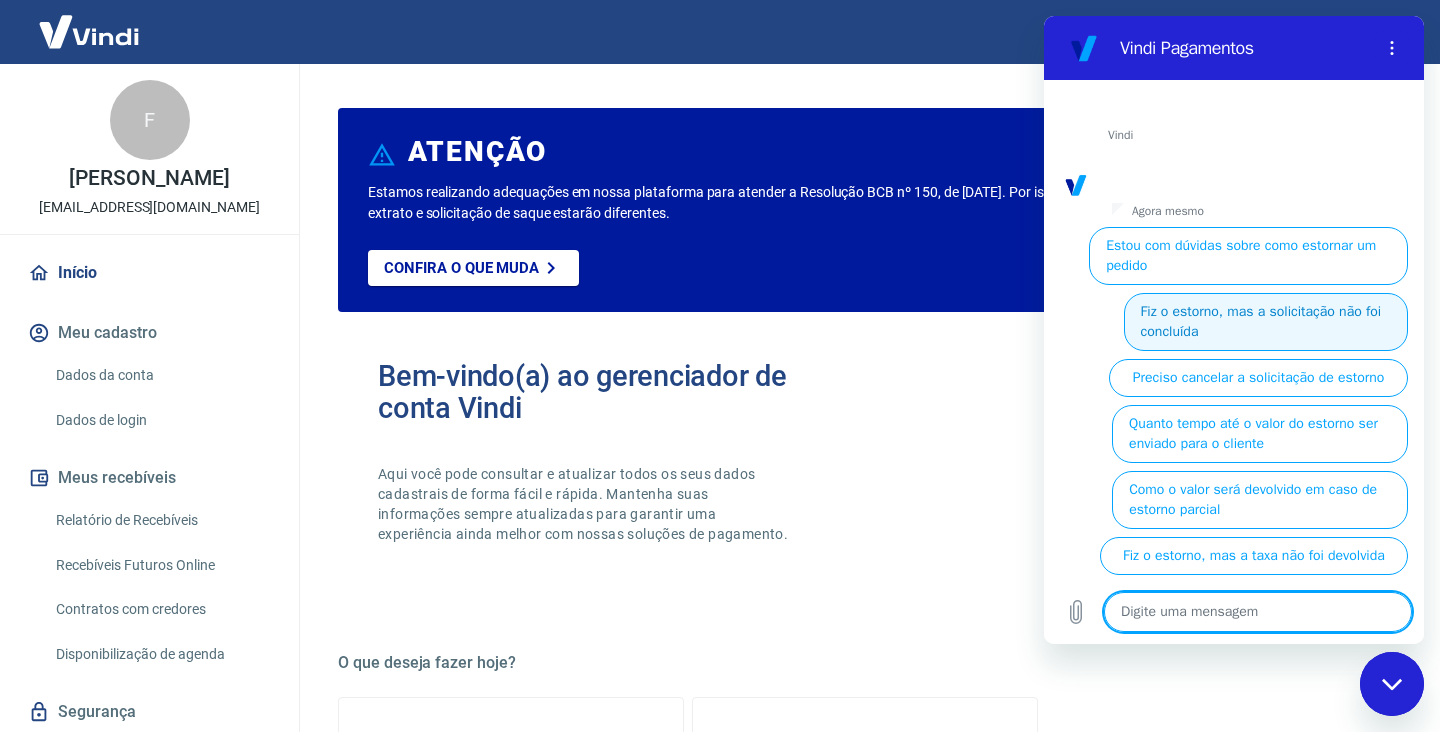scroll, scrollTop: 557, scrollLeft: 0, axis: vertical 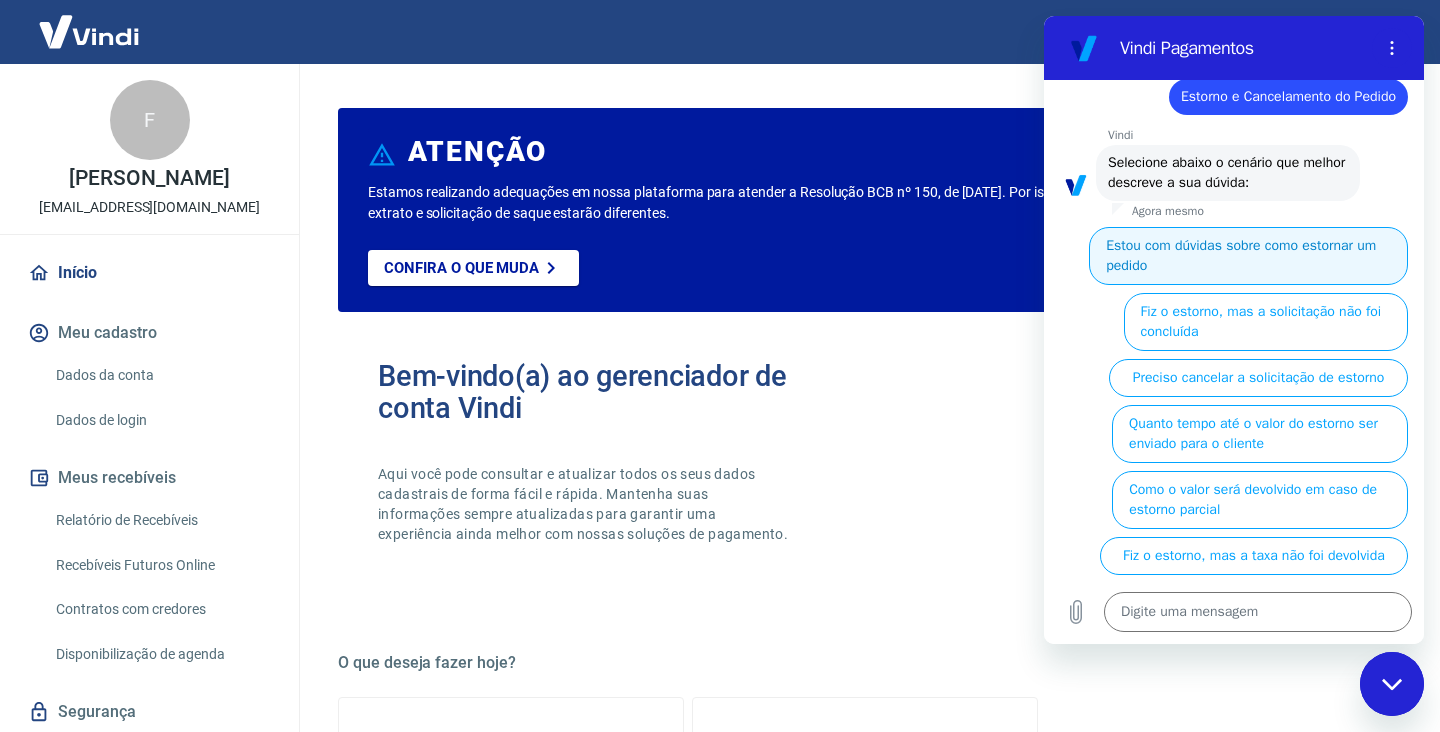 click on "Estou com dúvidas sobre como estornar um pedido" at bounding box center (1248, 256) 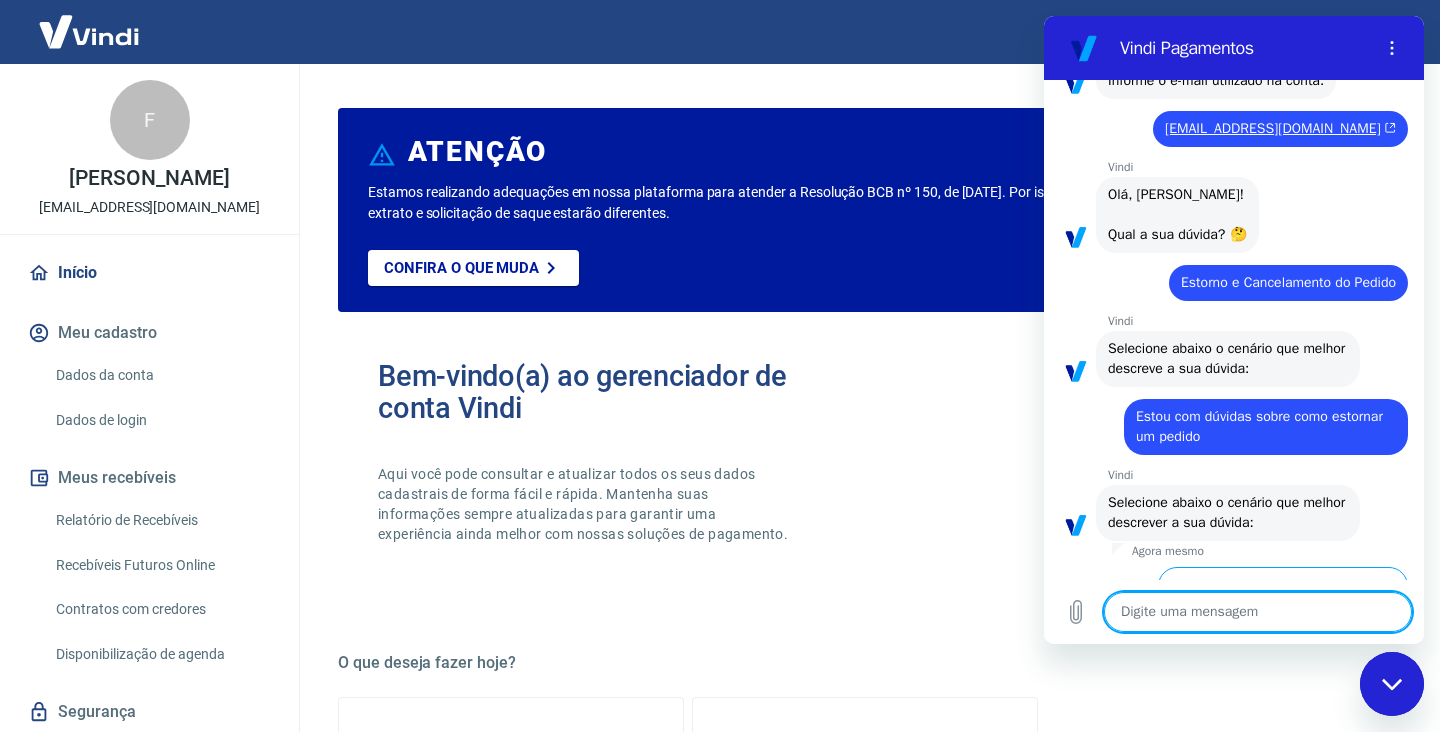 scroll, scrollTop: 447, scrollLeft: 0, axis: vertical 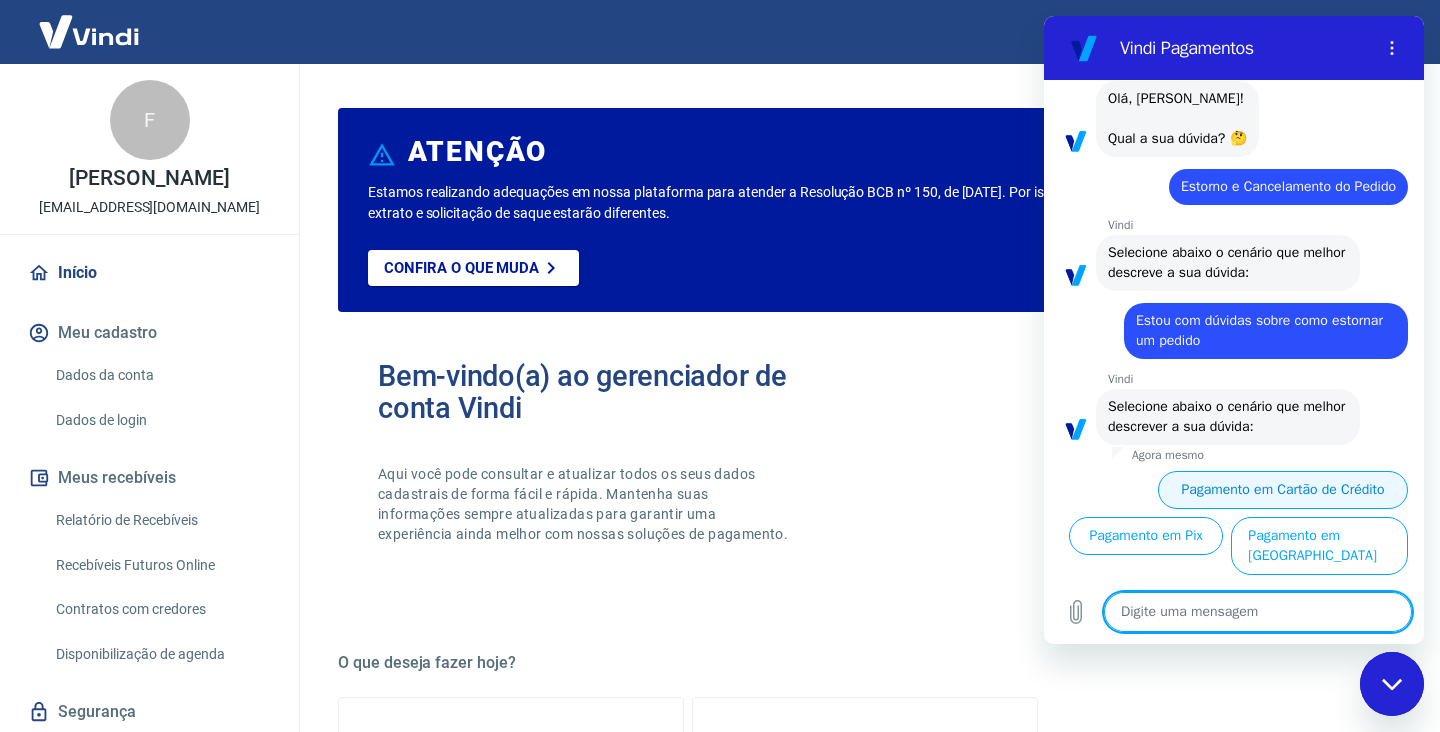 click on "Pagamento em Cartão de Crédito" at bounding box center (1283, 490) 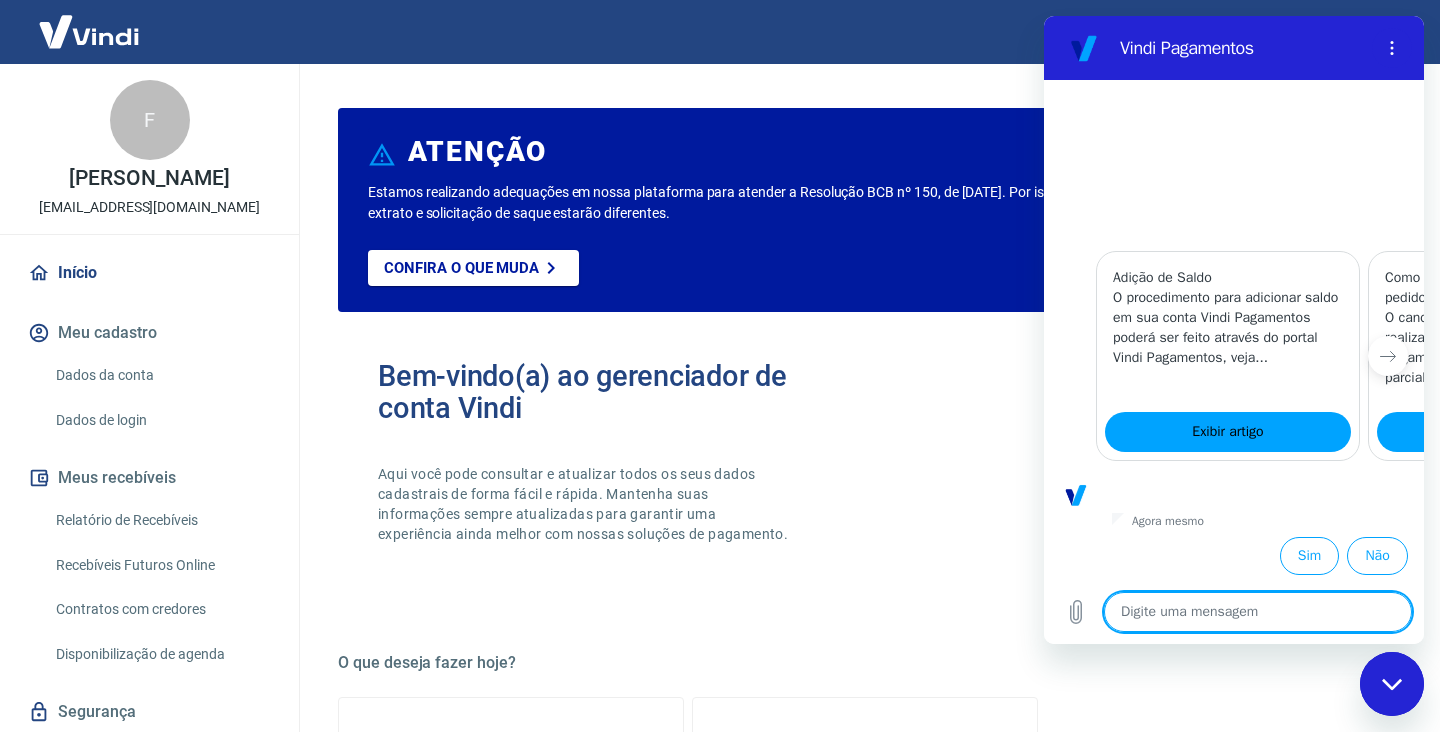 scroll, scrollTop: 1287, scrollLeft: 0, axis: vertical 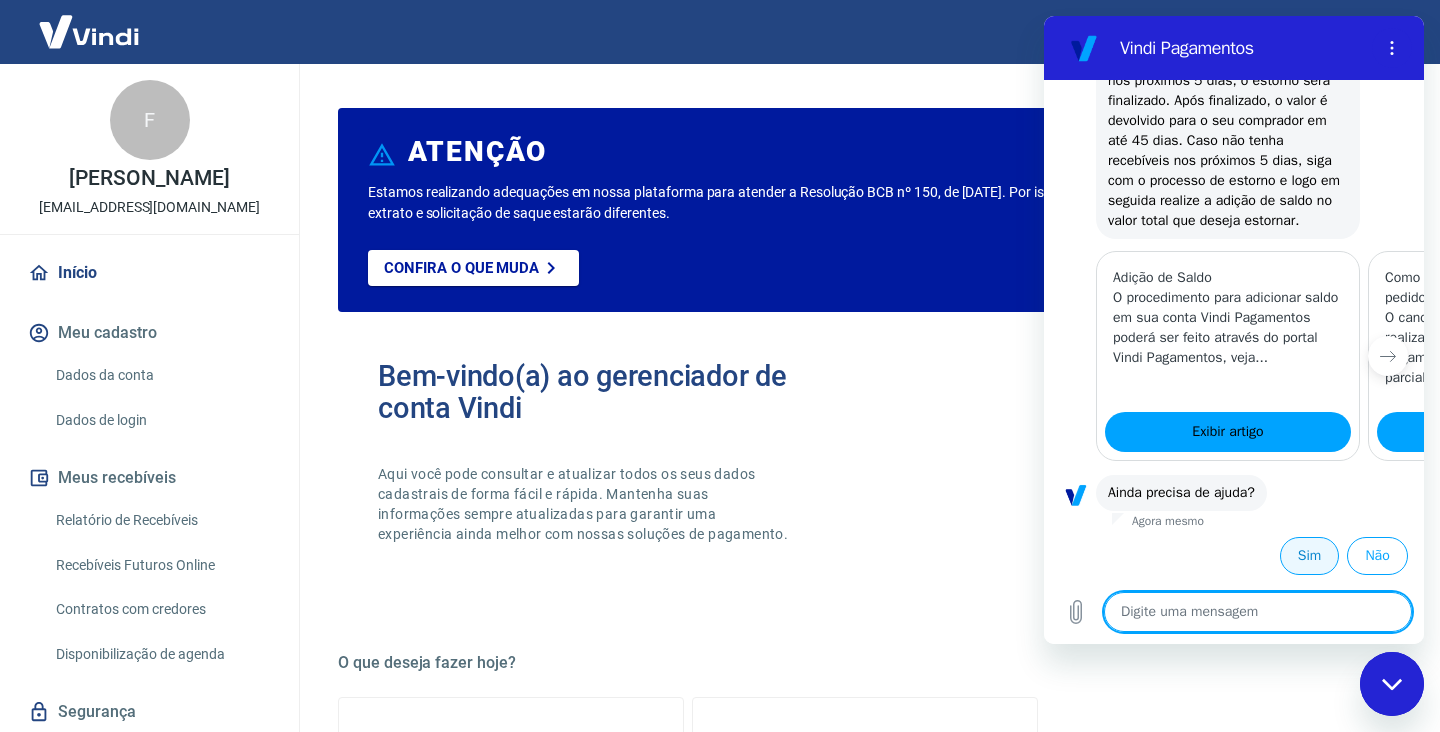 click on "Sim" at bounding box center [1309, 556] 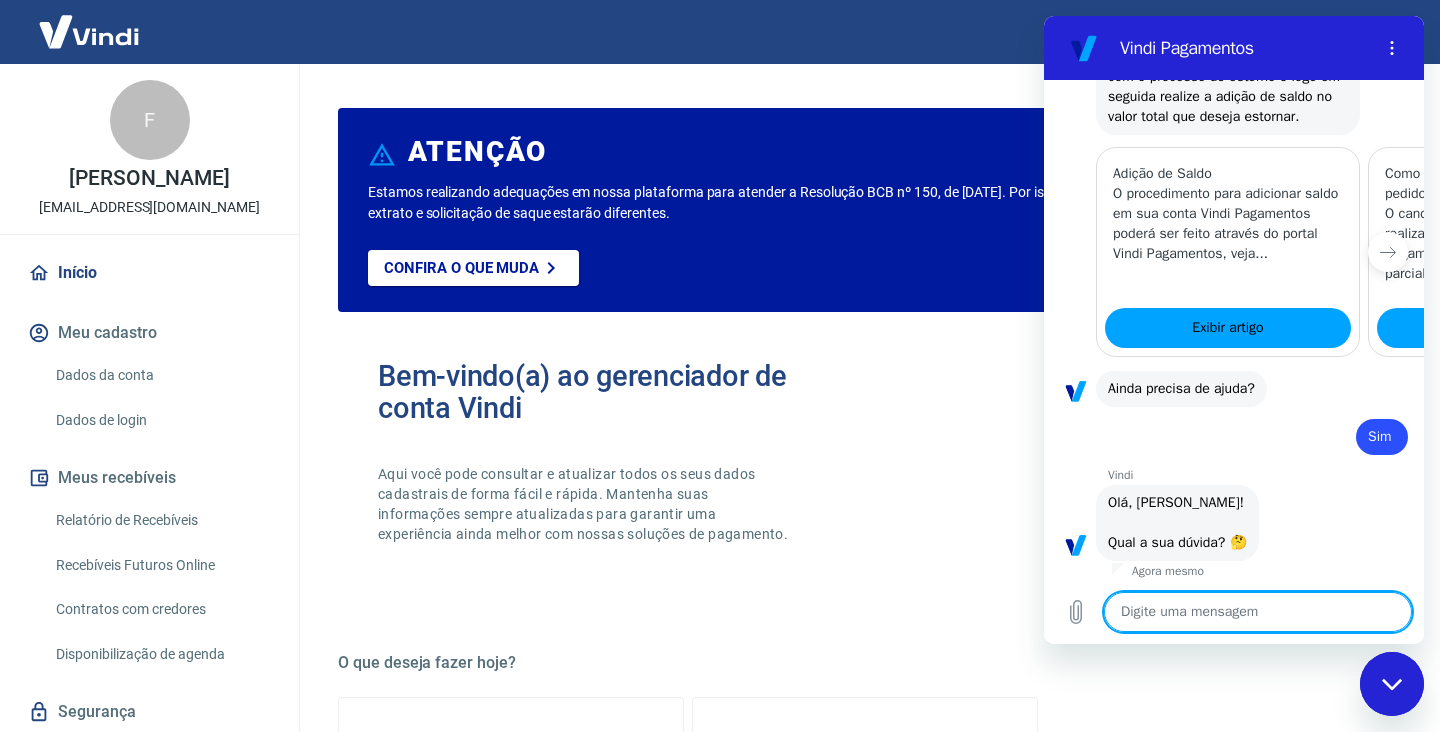scroll, scrollTop: 1717, scrollLeft: 0, axis: vertical 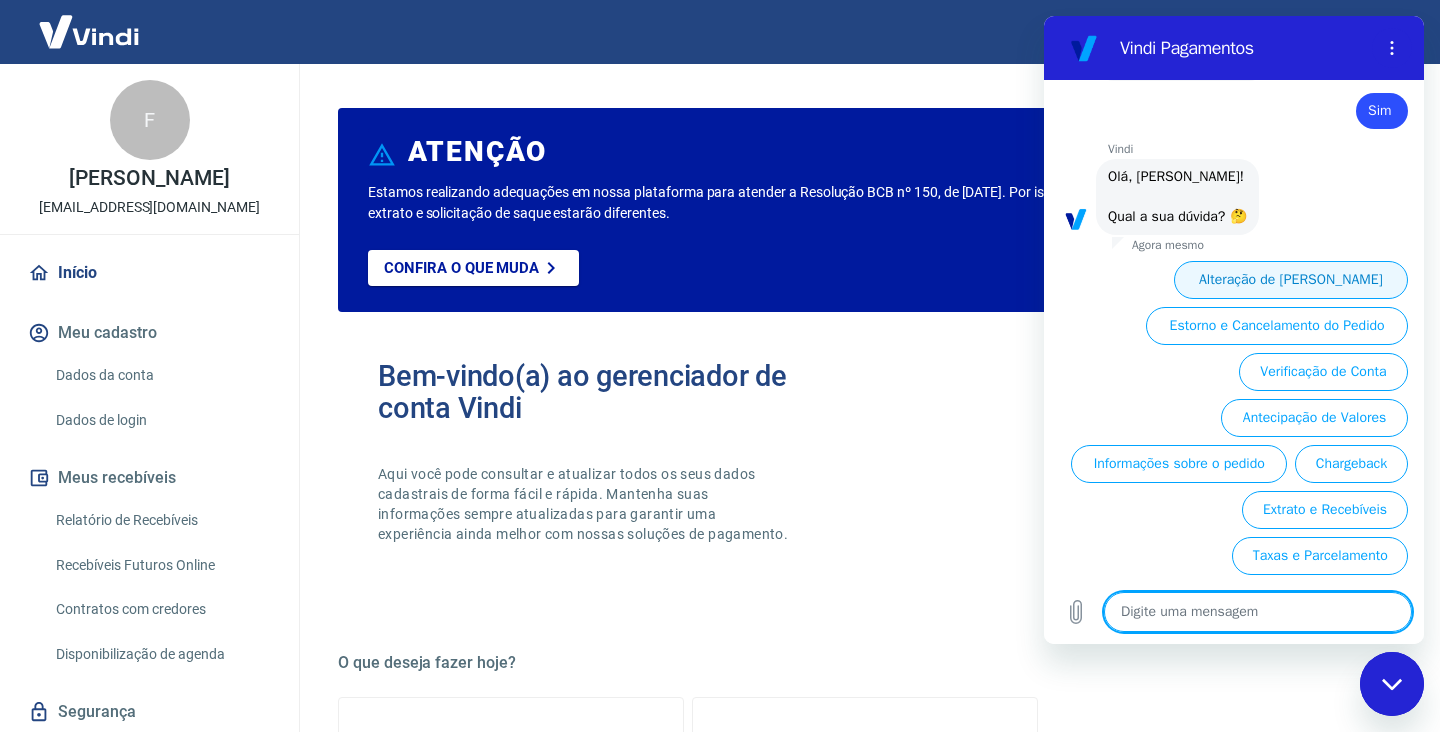 click on "Alteração de [PERSON_NAME]" at bounding box center (1291, 280) 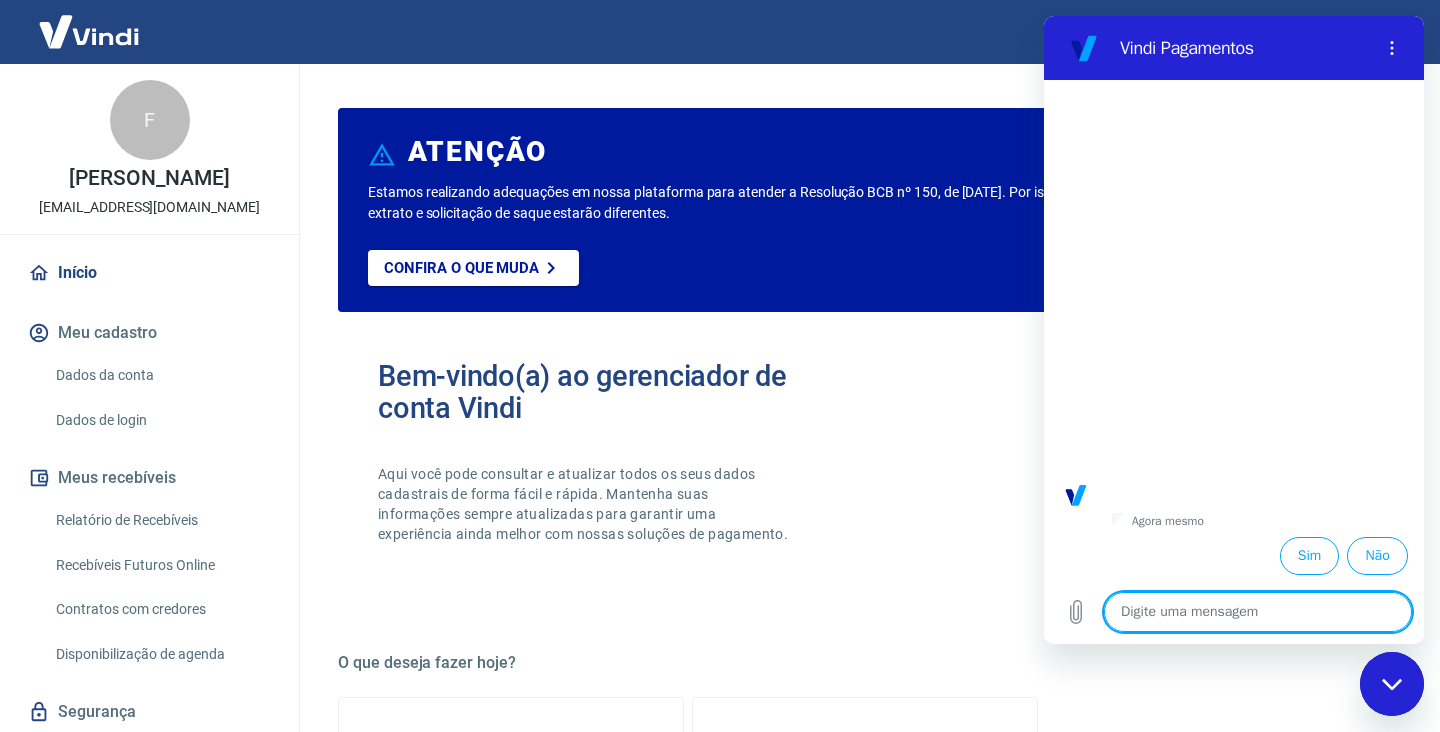 scroll, scrollTop: 2133, scrollLeft: 0, axis: vertical 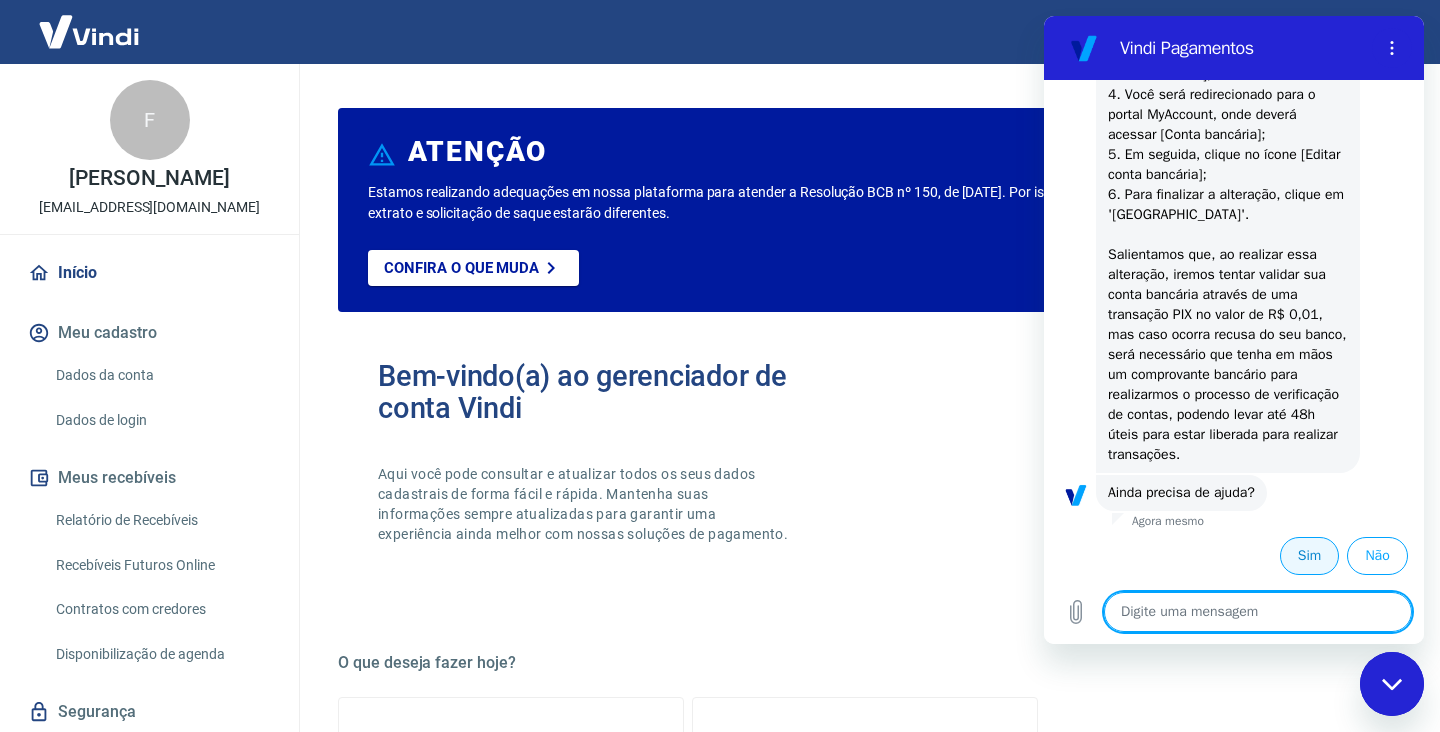 click on "Sim" at bounding box center [1309, 556] 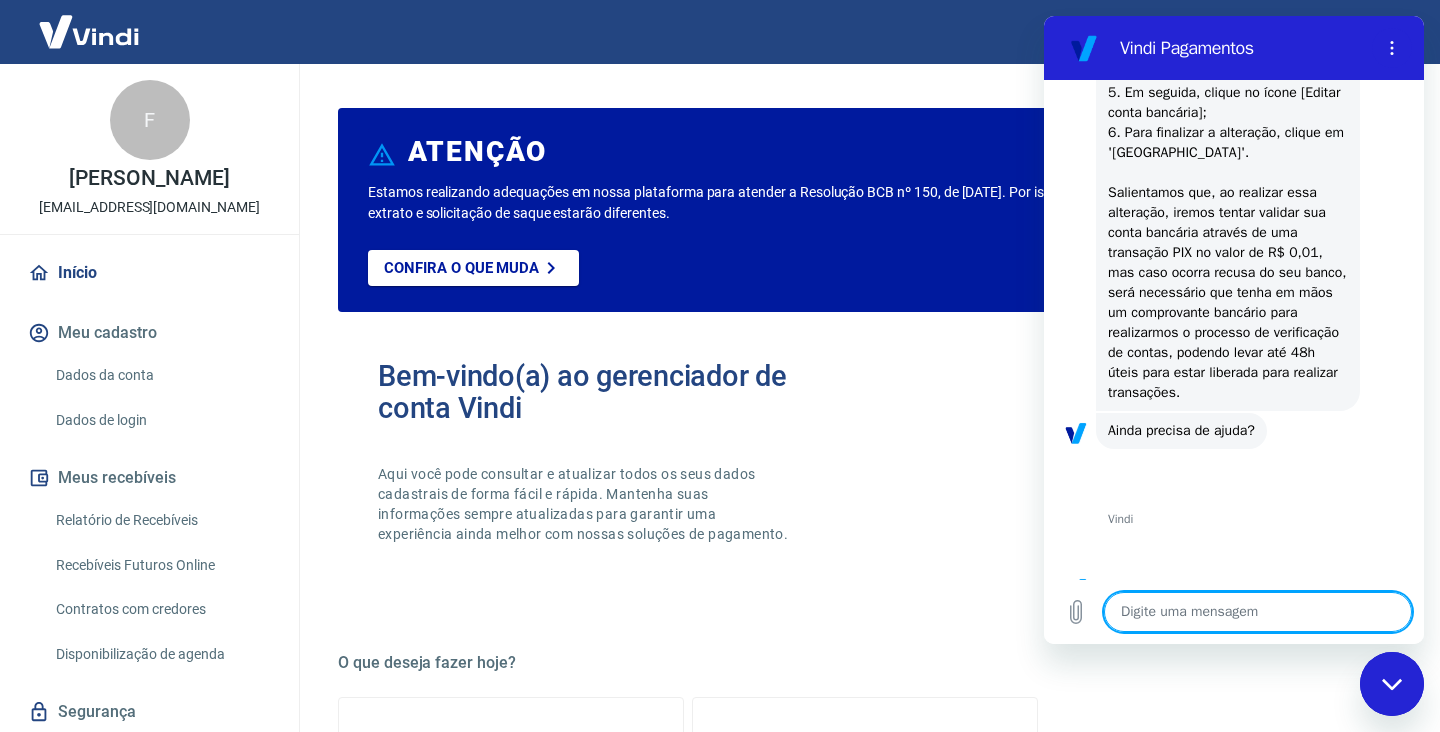 type on "x" 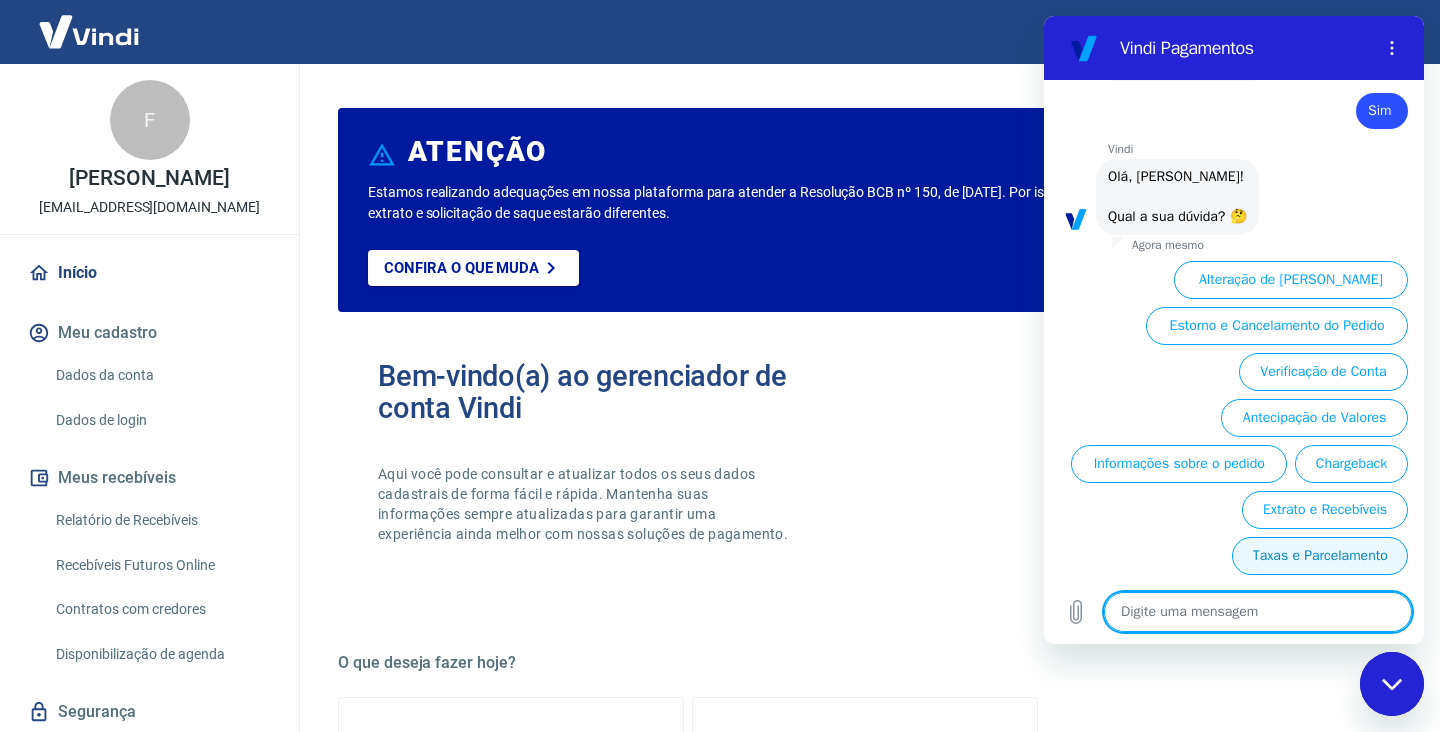 scroll, scrollTop: 2563, scrollLeft: 0, axis: vertical 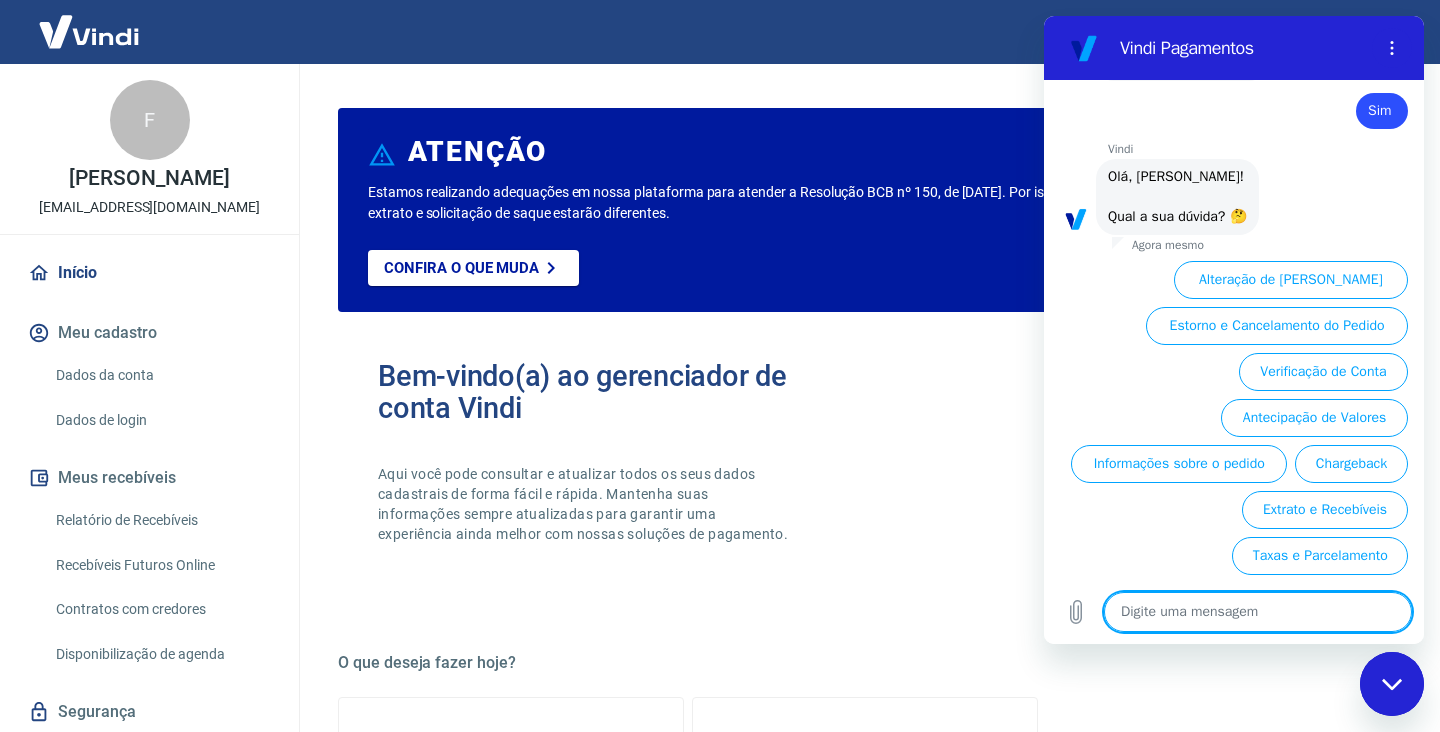 click at bounding box center [1258, 612] 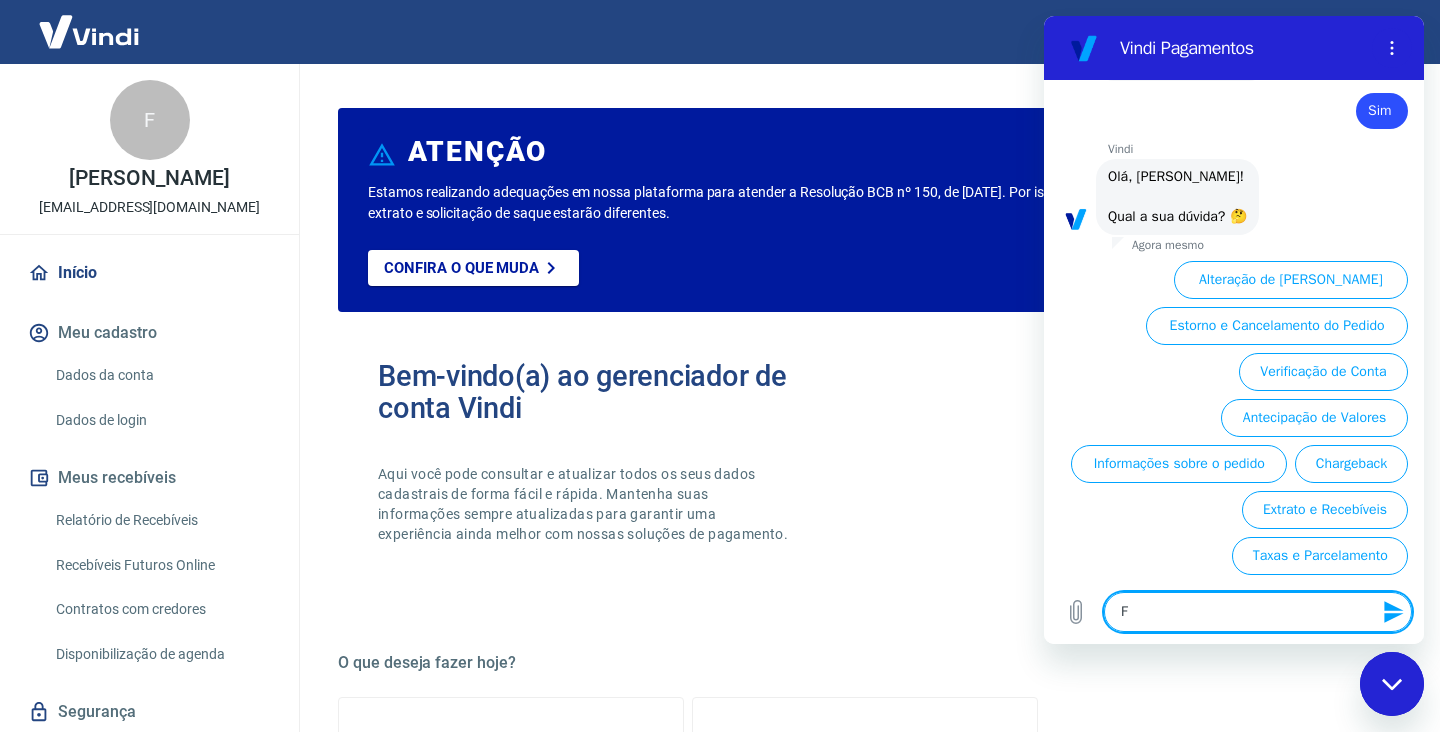 type on "Fa" 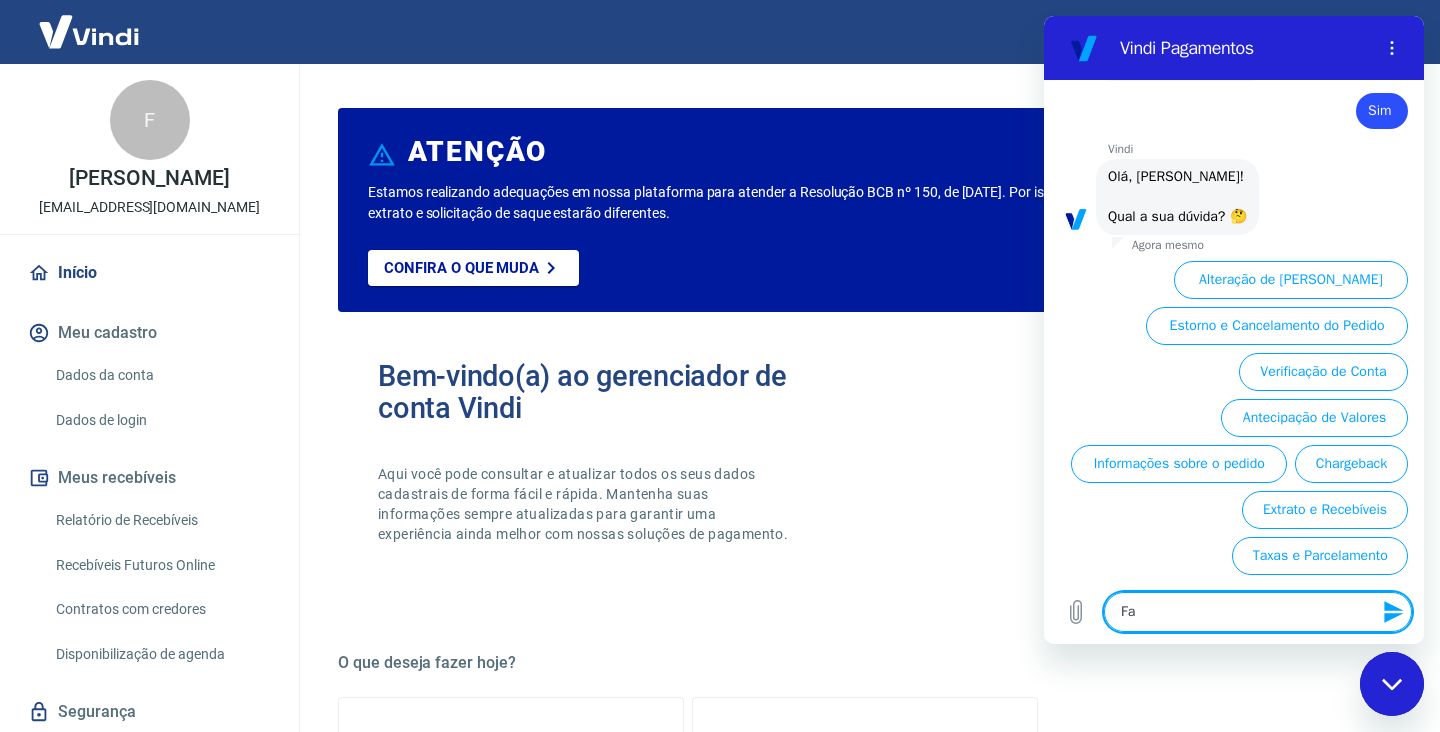 type on "Fal" 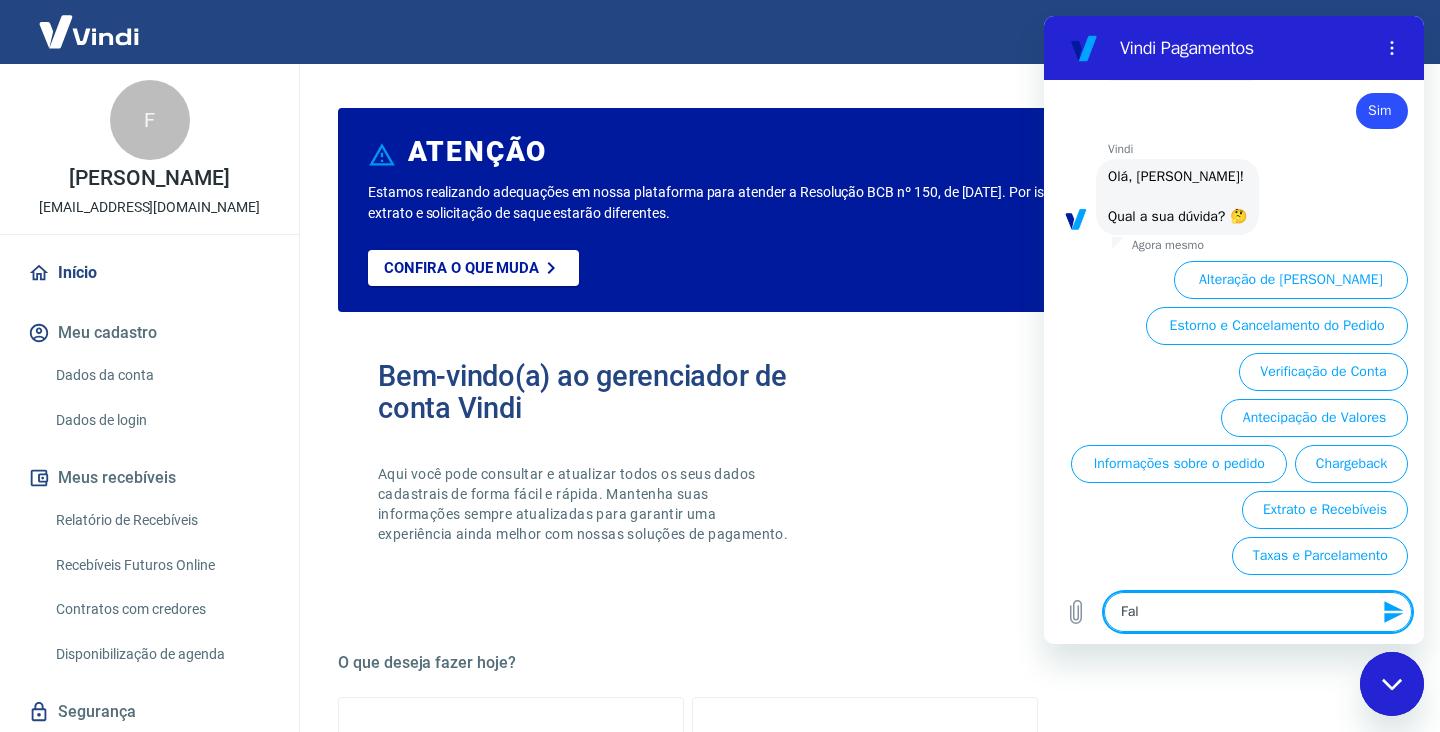 type on "Fala" 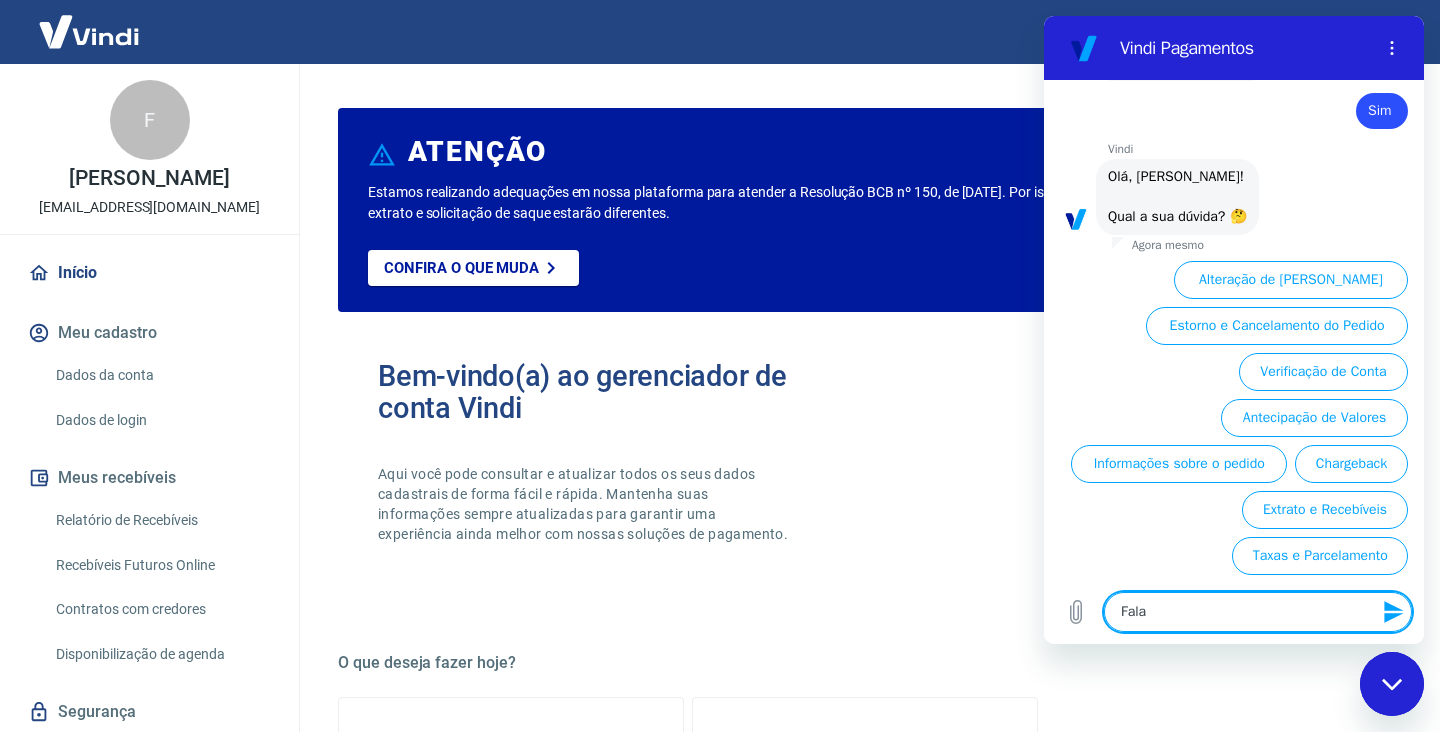 type on "Fala" 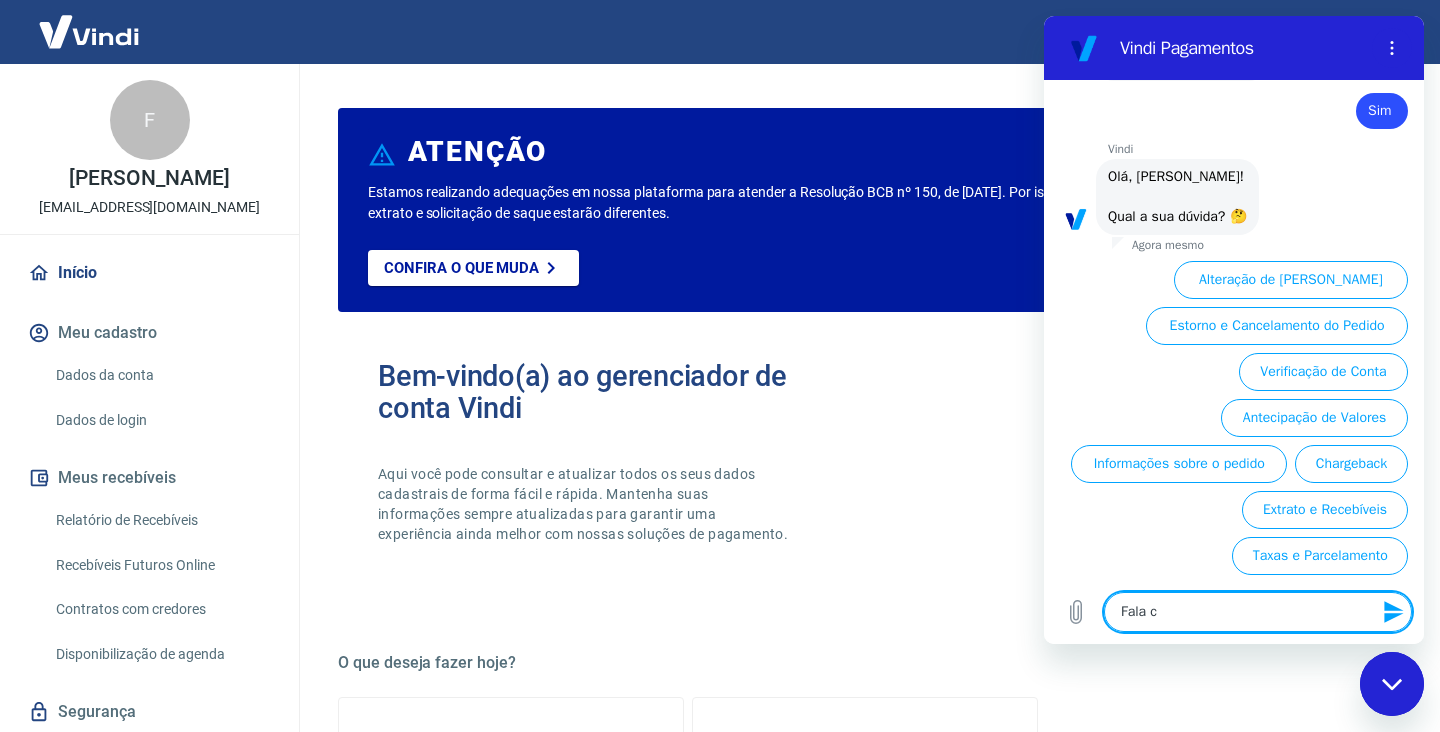 type on "Fala co" 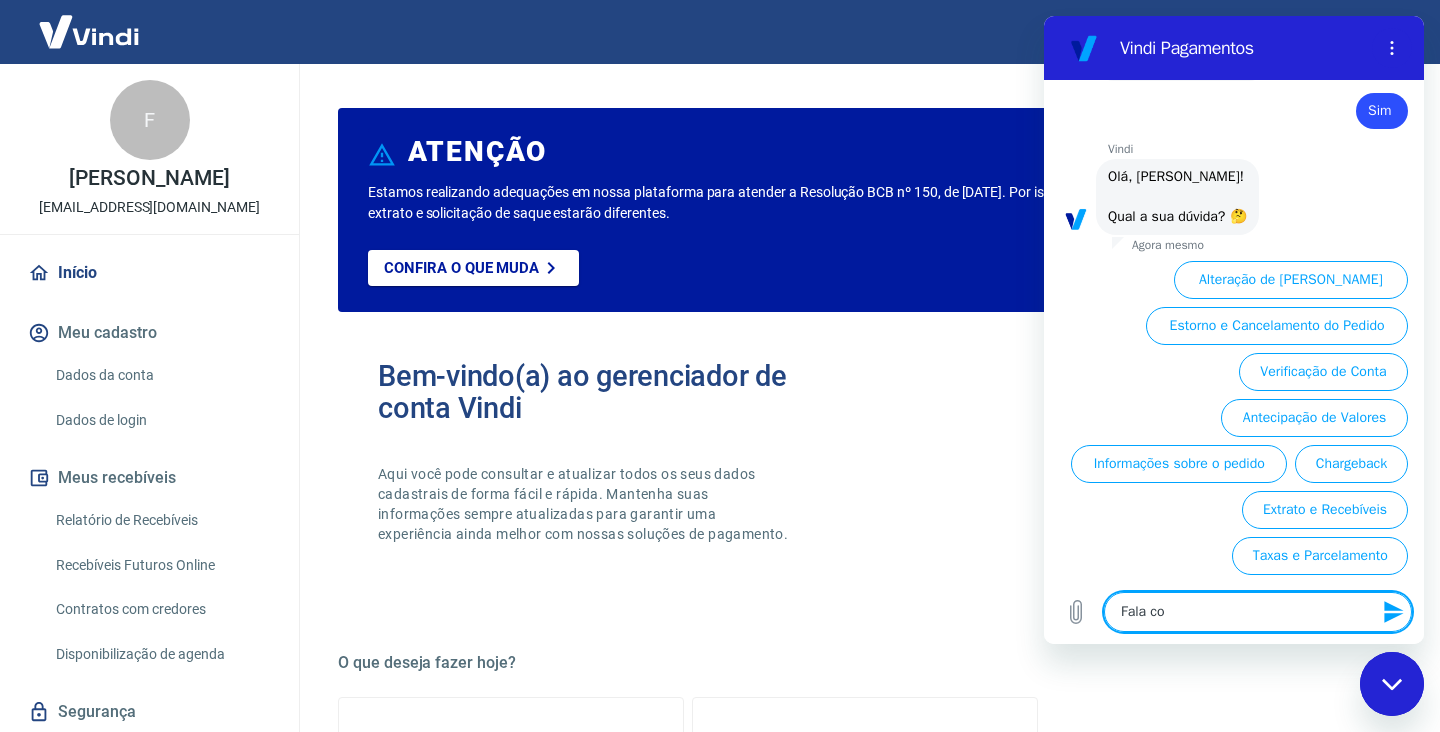 type on "Fala com" 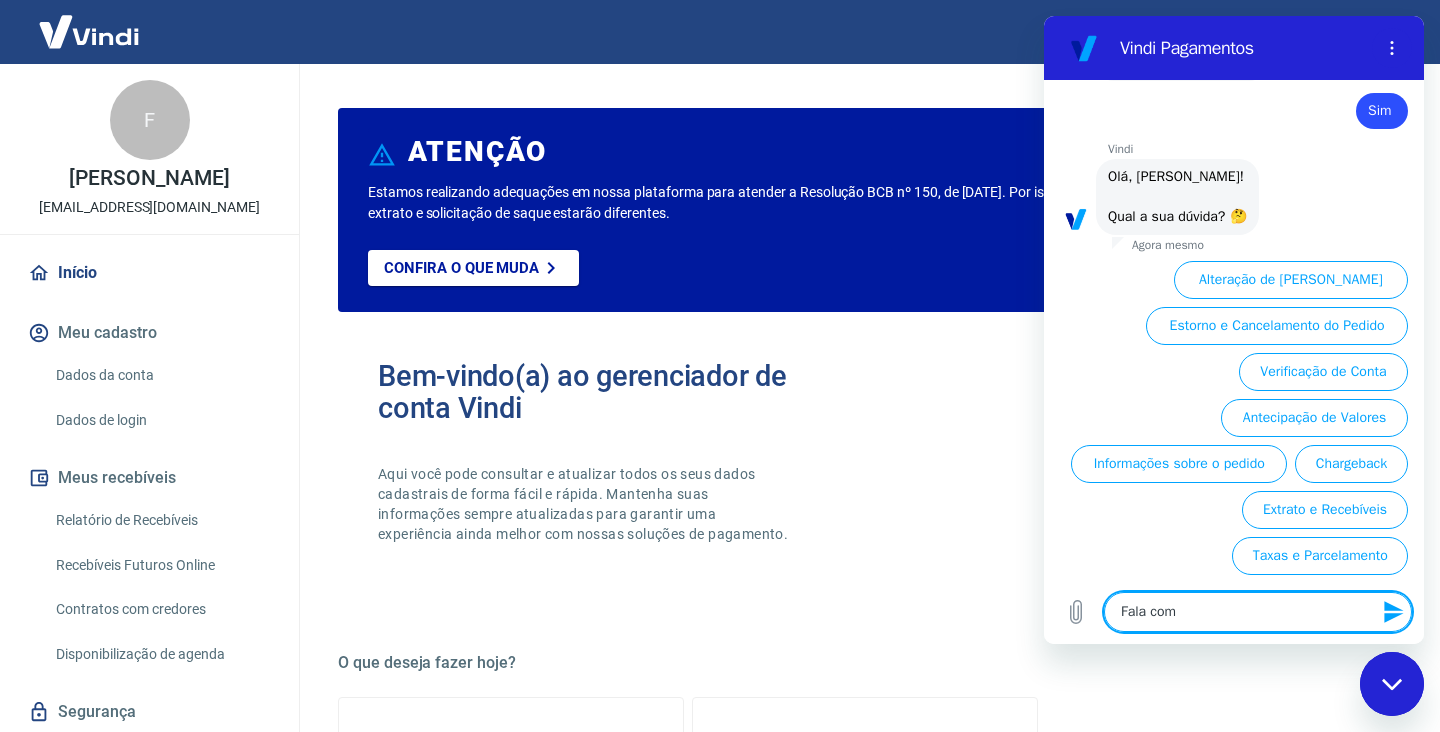 type on "Fala com" 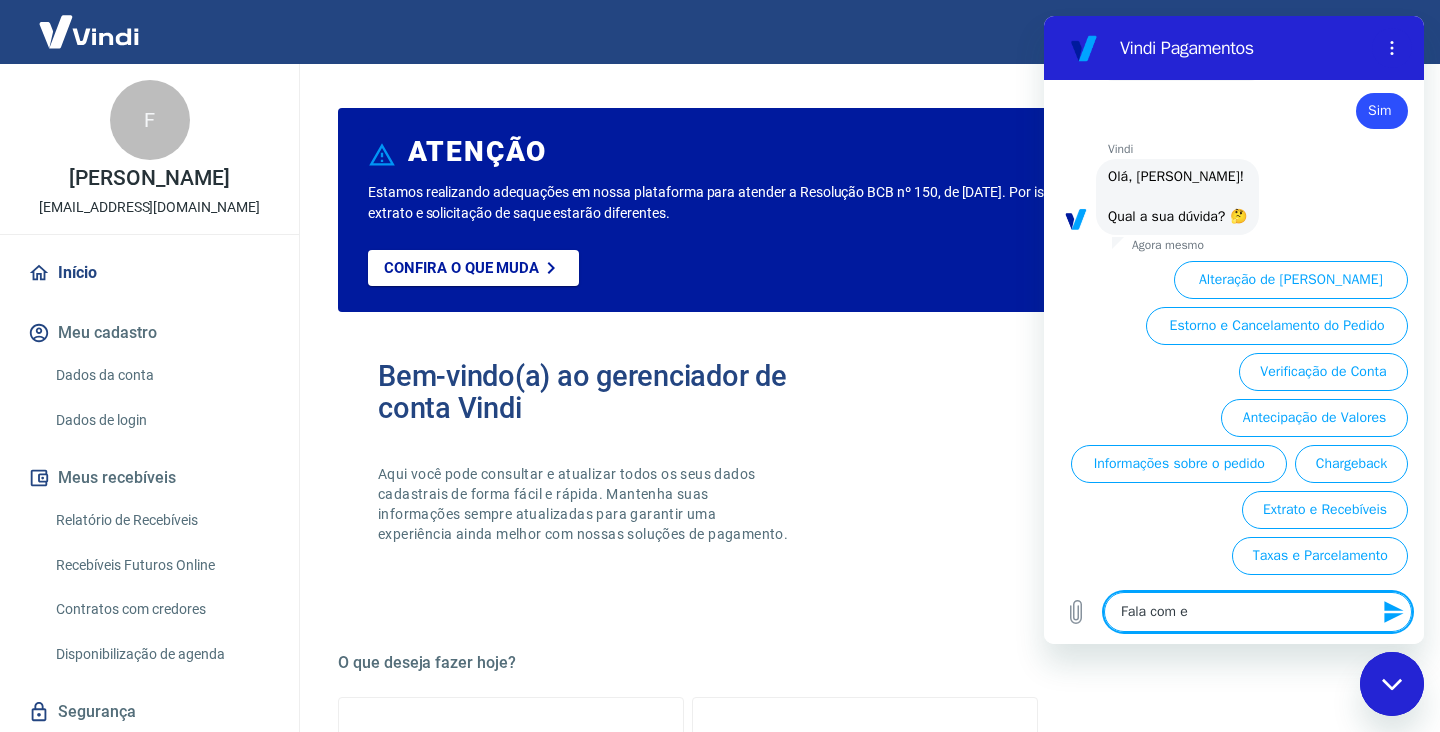 type on "x" 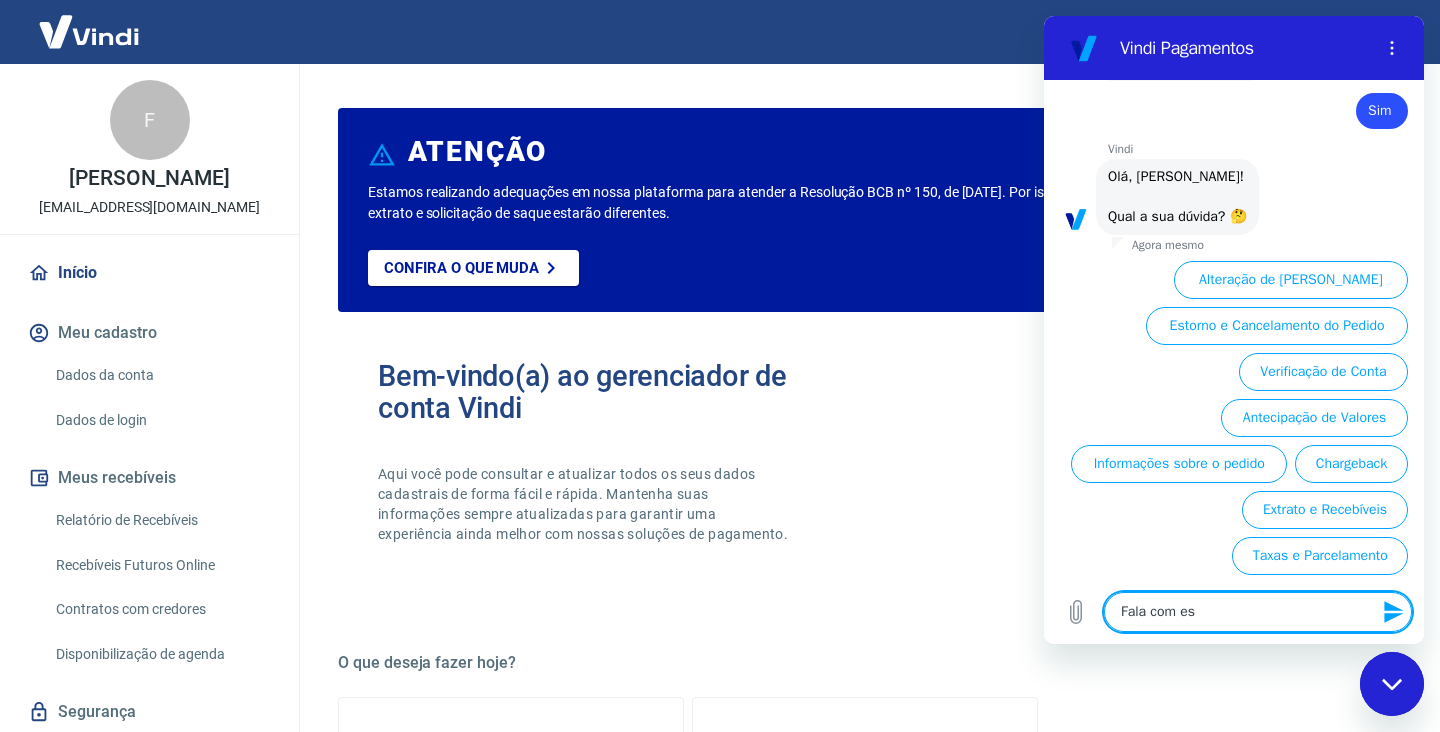 type on "Fala com esp" 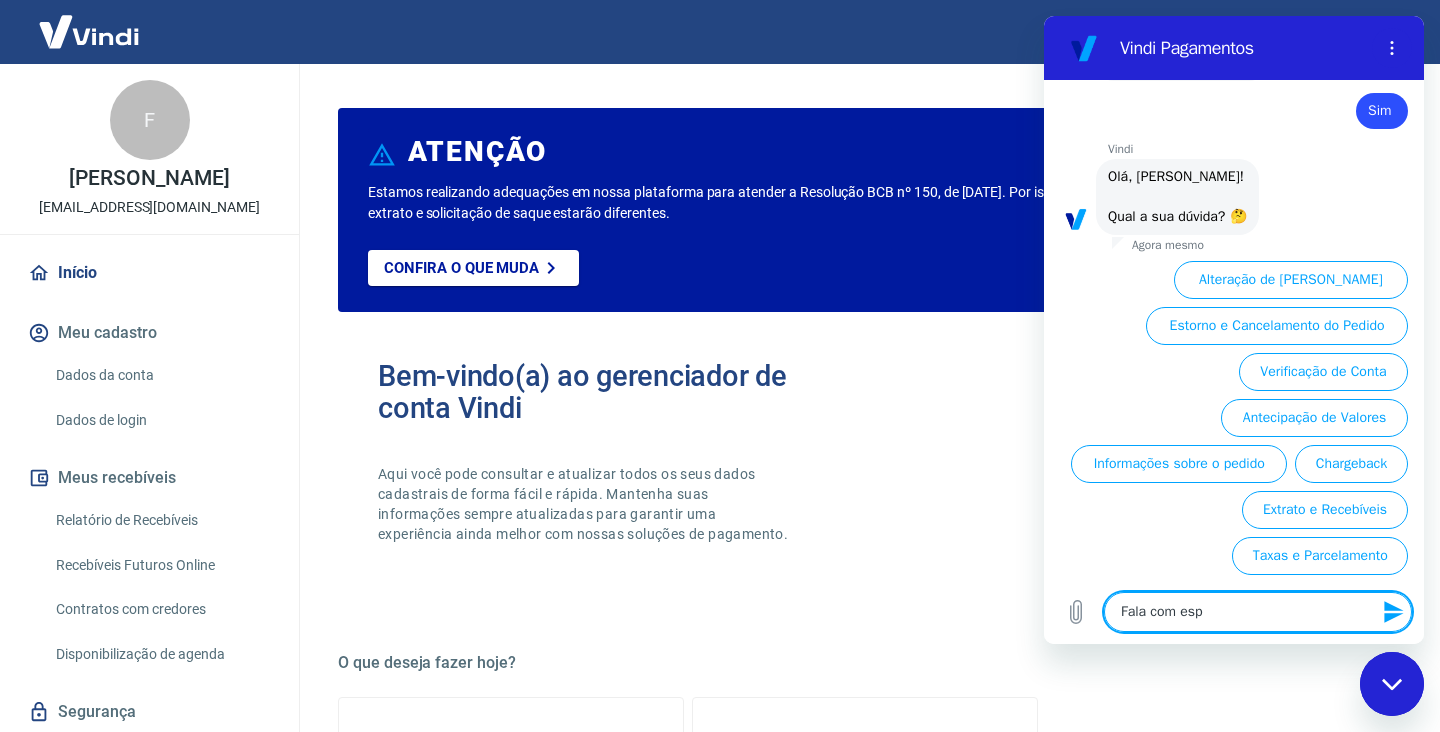 type on "Fala com espe" 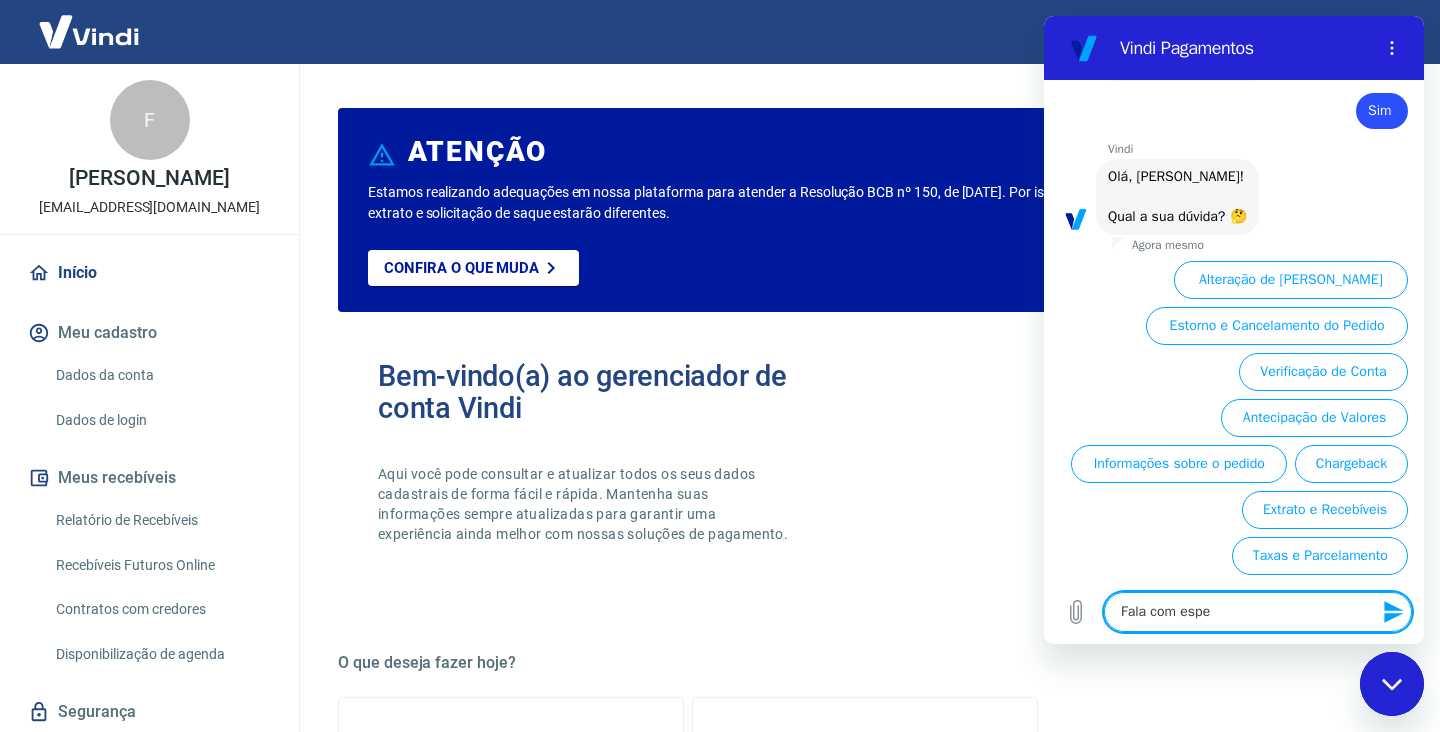 type on "Fala com espec" 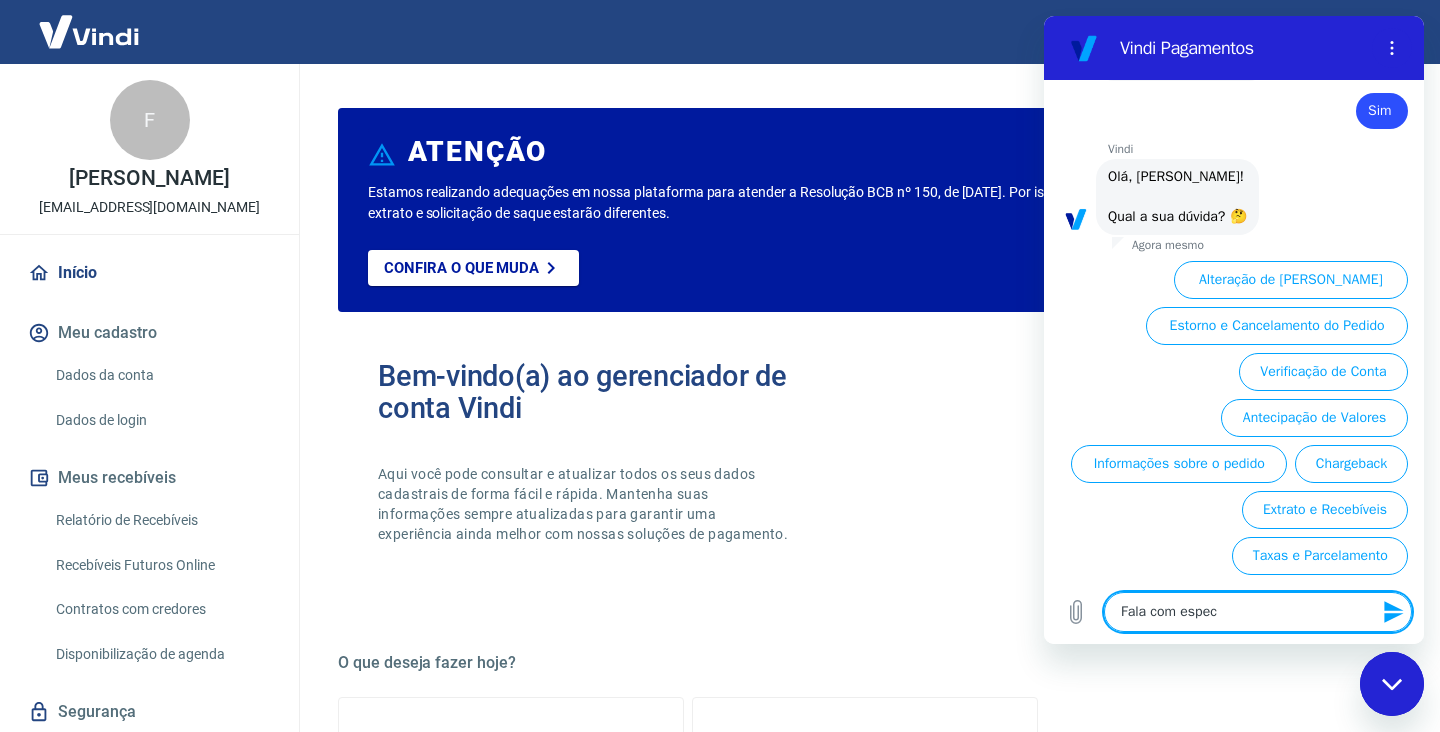 type on "Fala com especi" 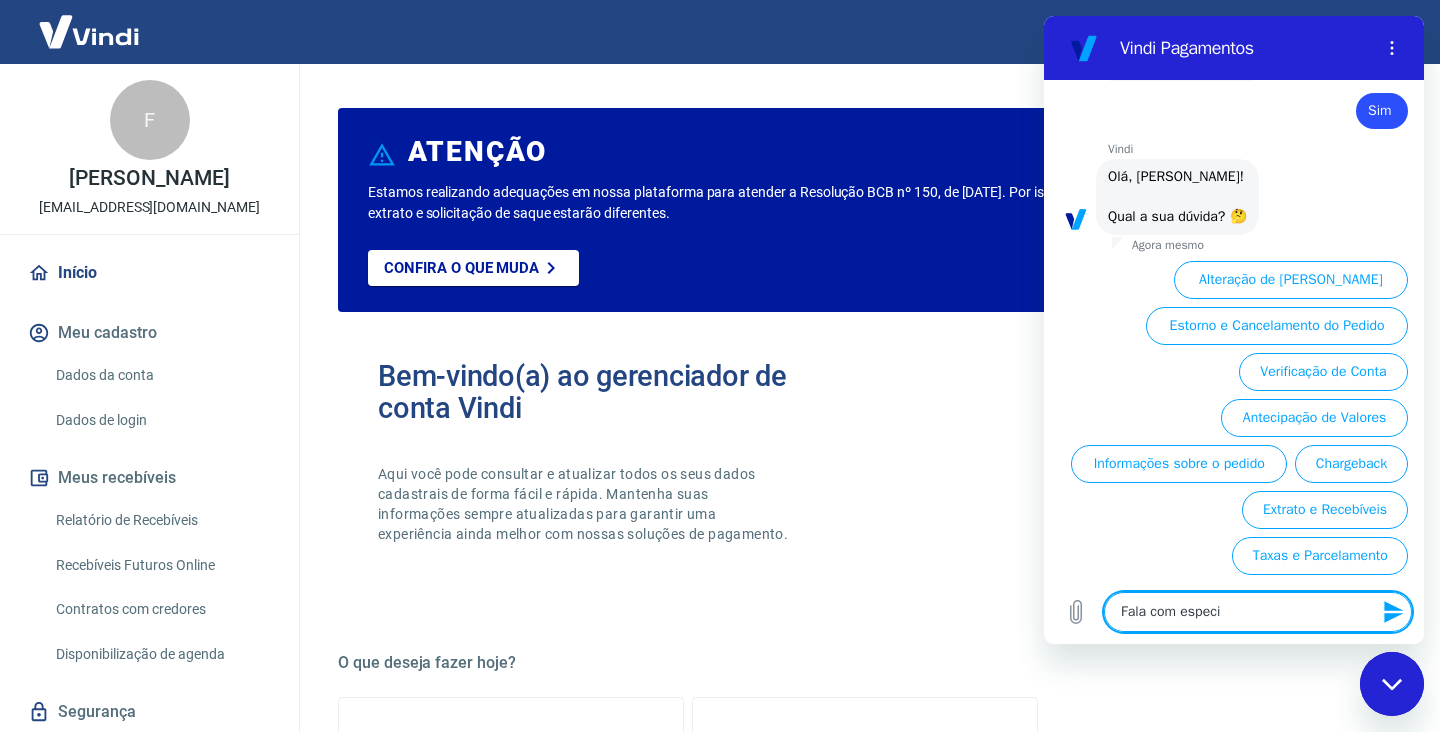 type on "Fala com especia" 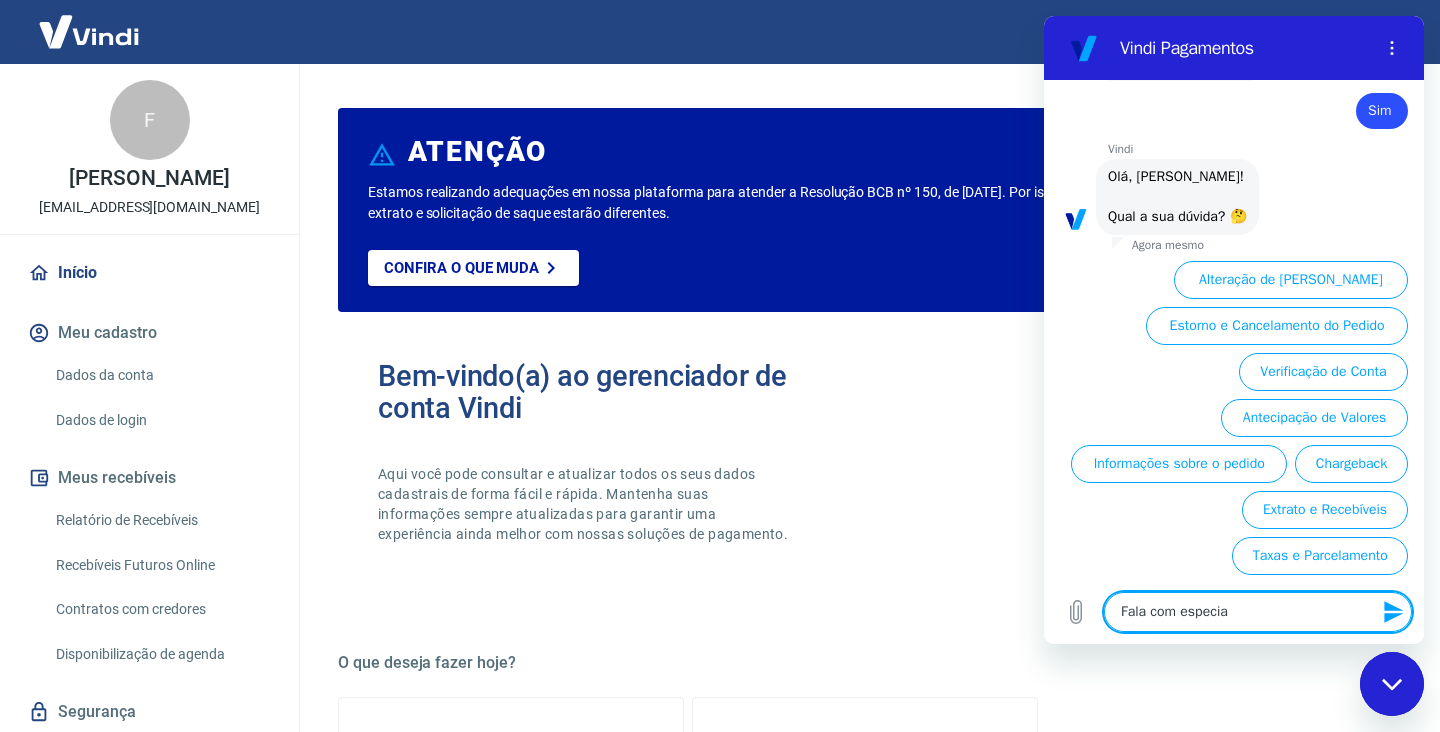 type on "Fala com especial" 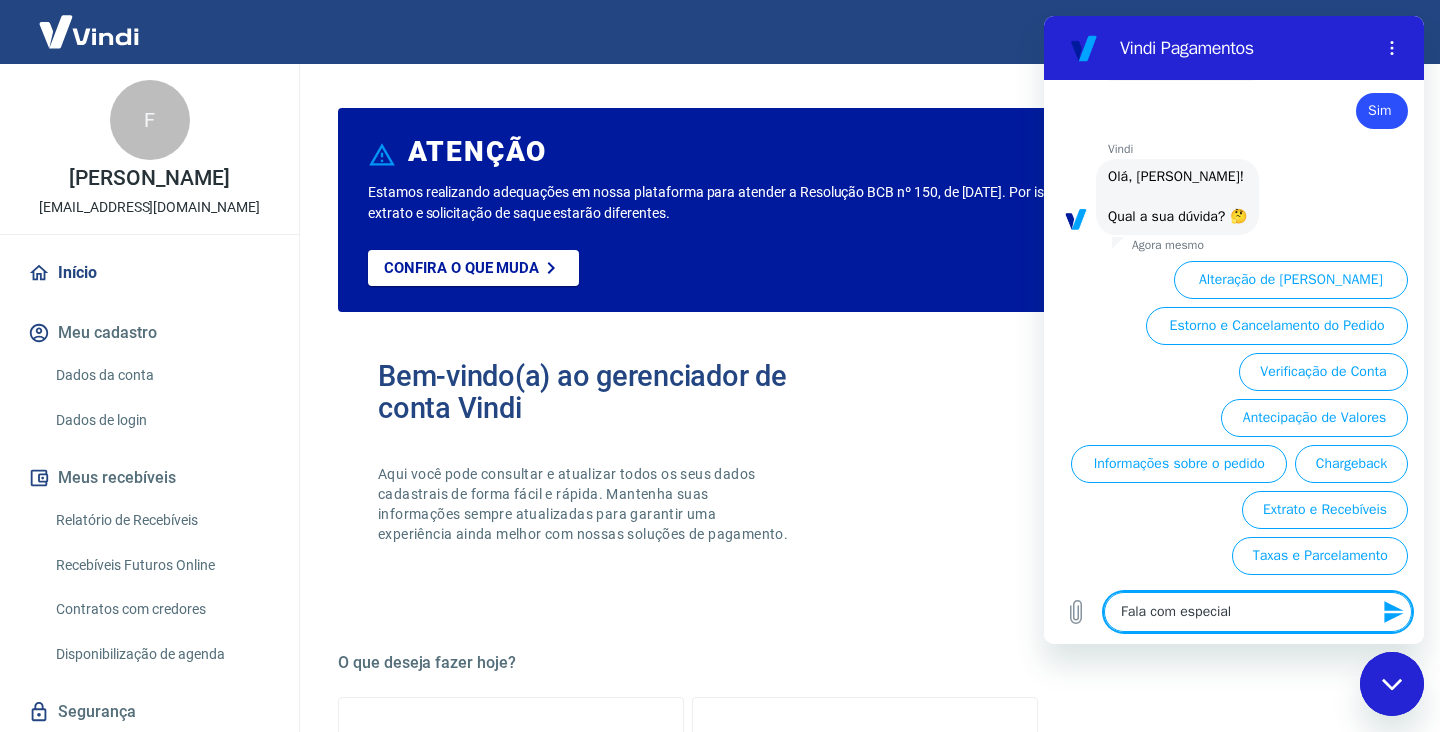 type on "Fala com especiali" 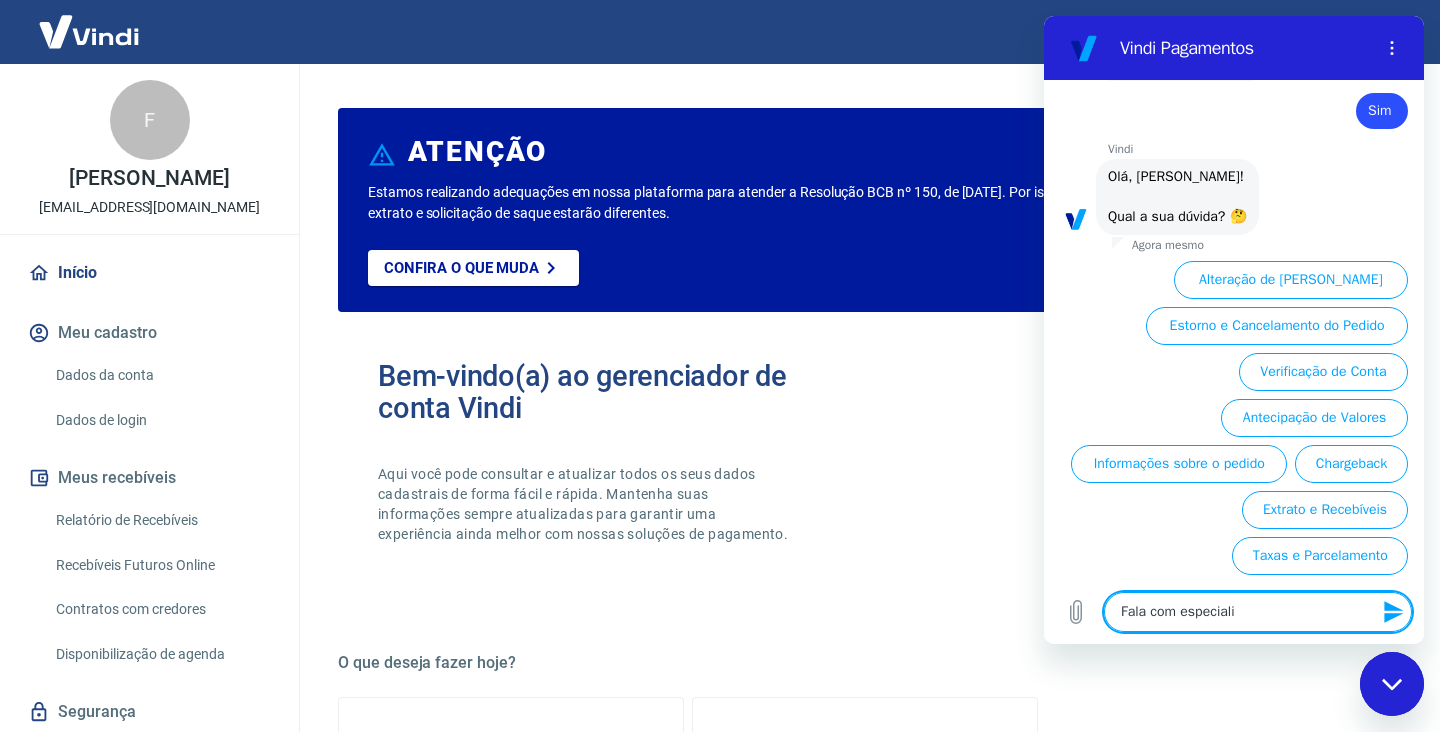 type on "Fala com especialis" 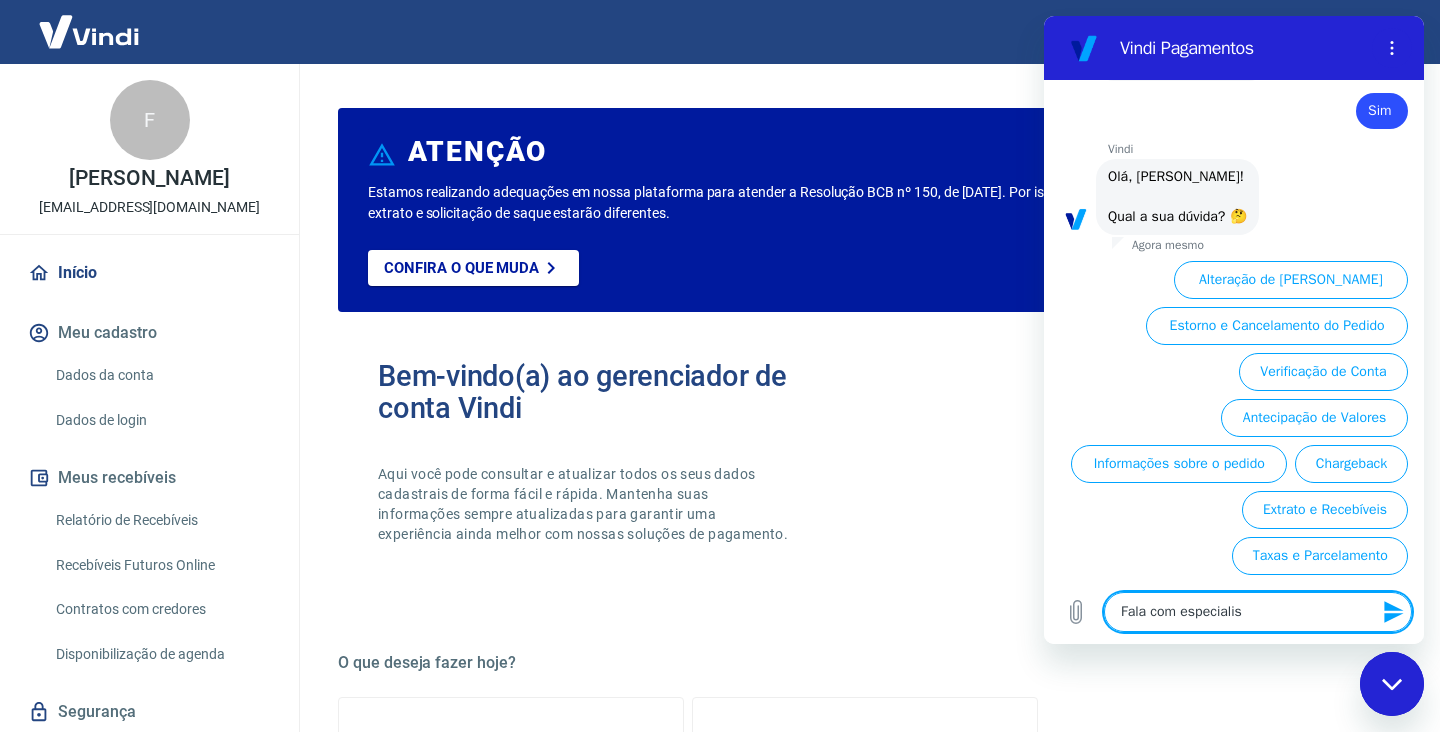 type on "Fala com especialist" 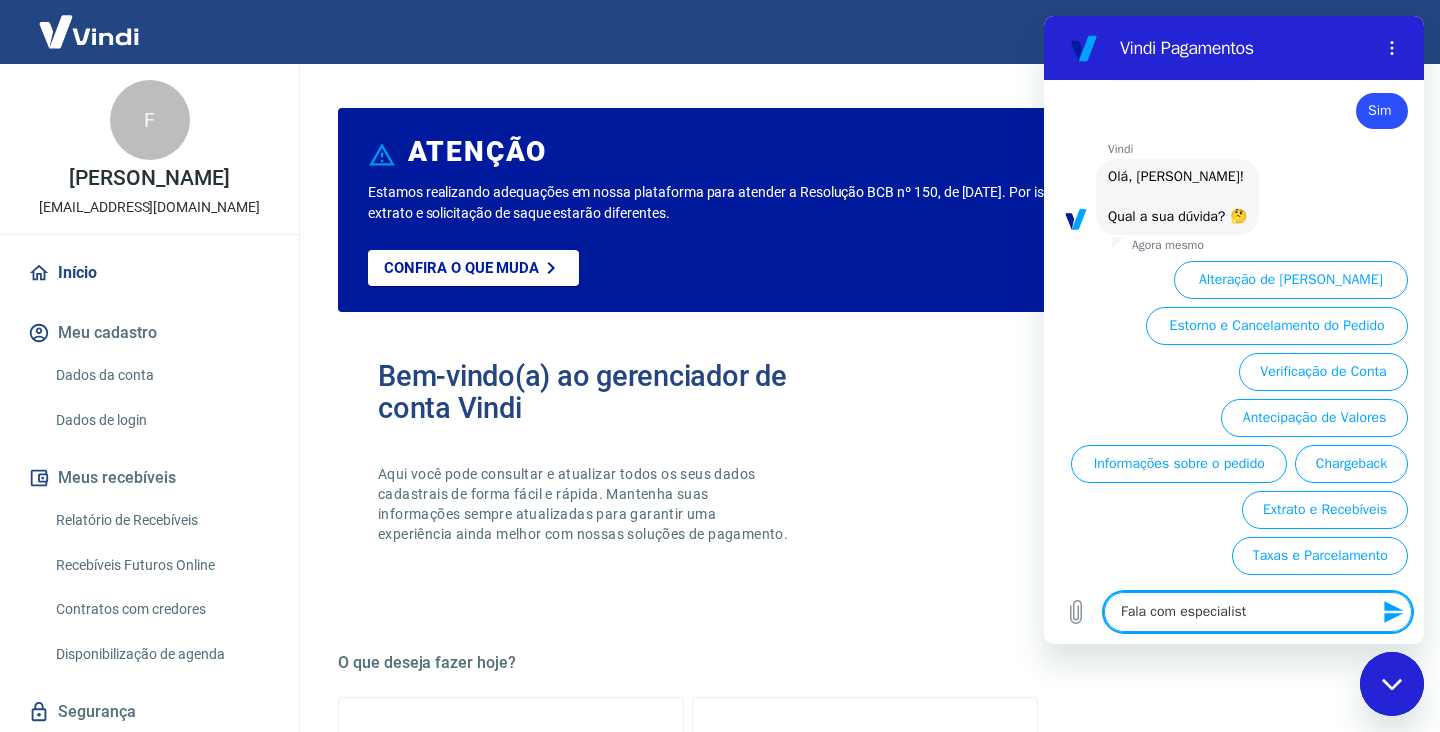 type on "Fala com especialista" 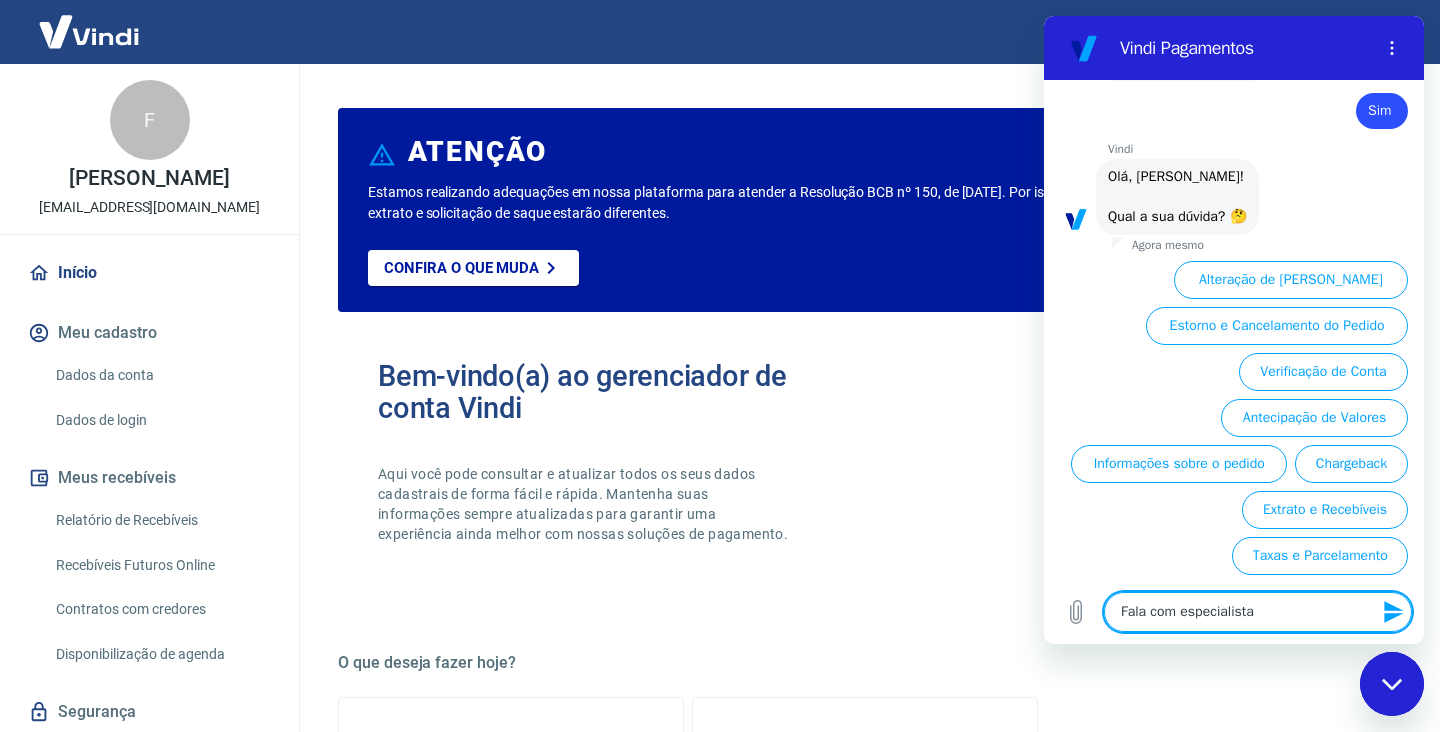 type on "Fala com especialista" 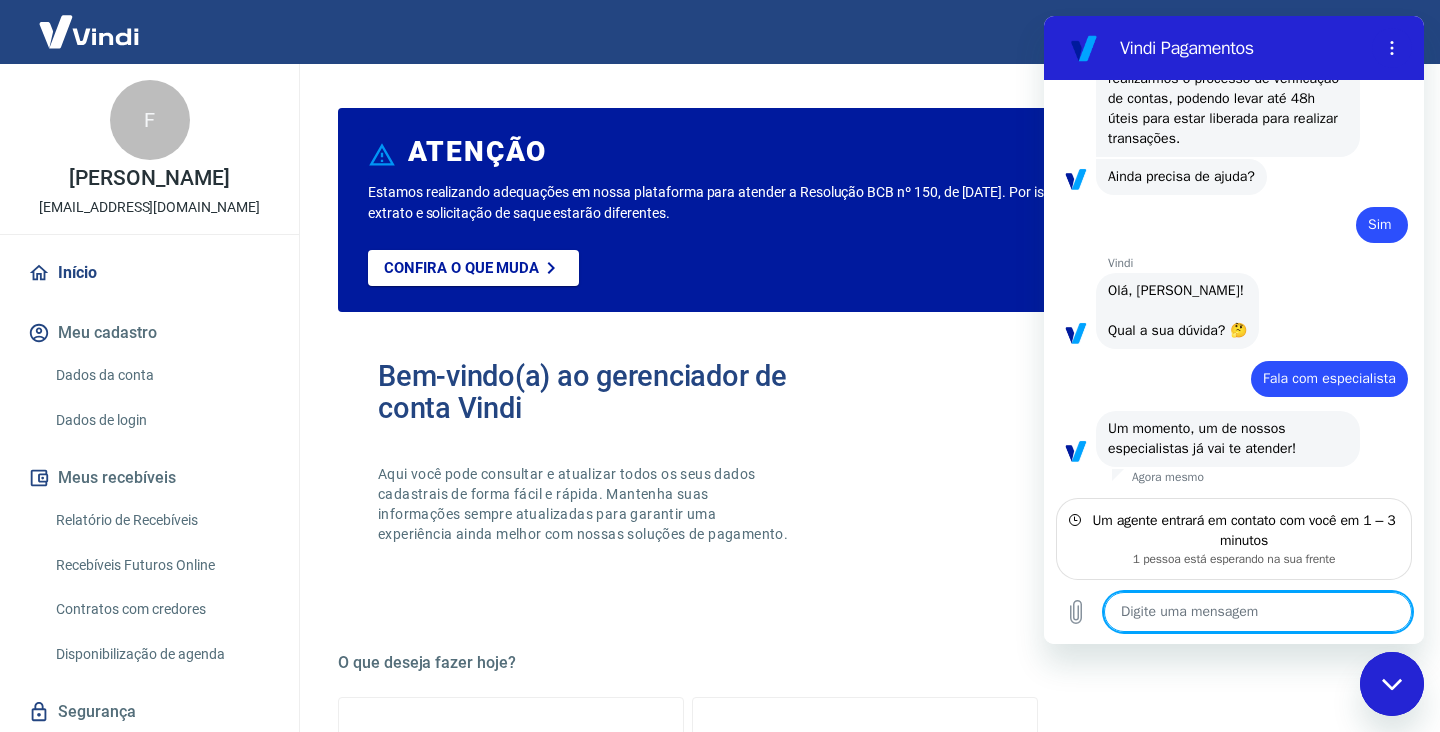 scroll, scrollTop: 2429, scrollLeft: 0, axis: vertical 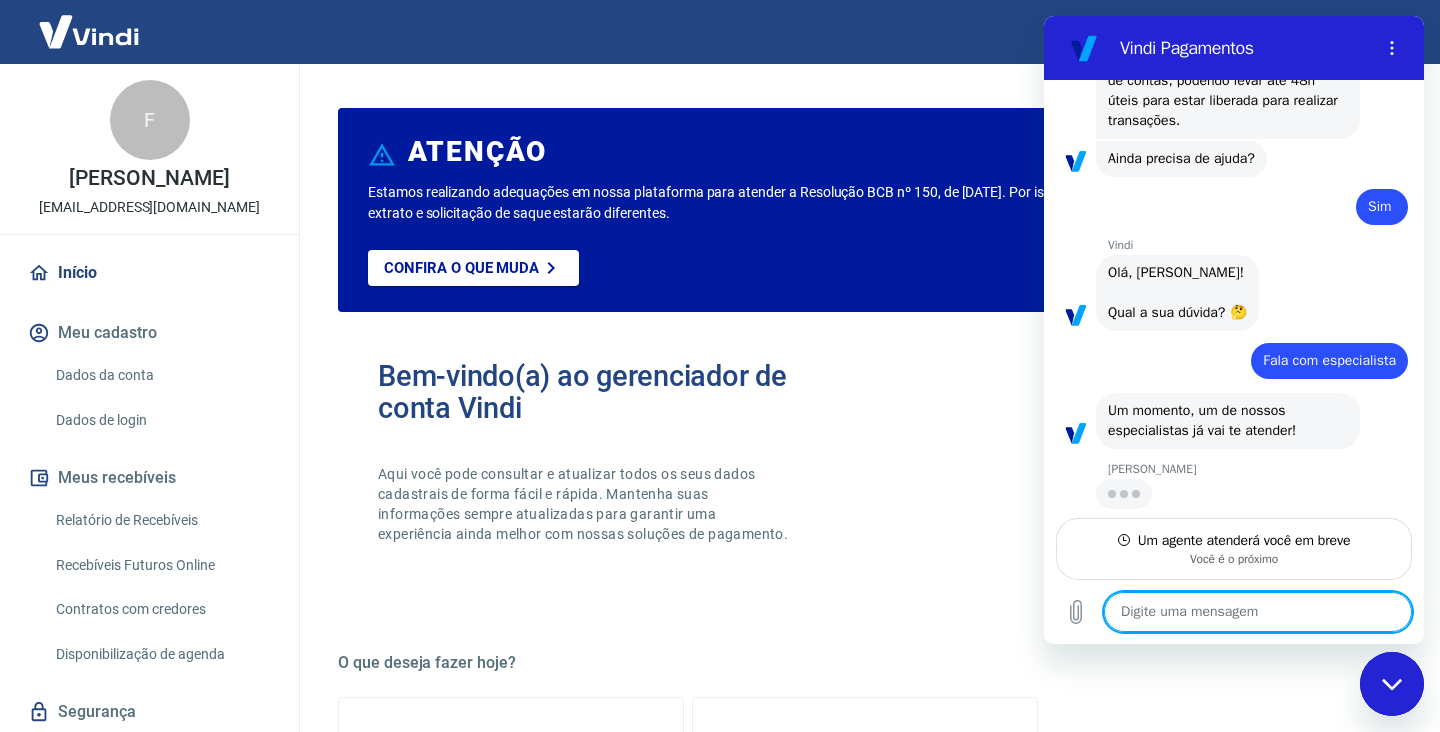 type on "x" 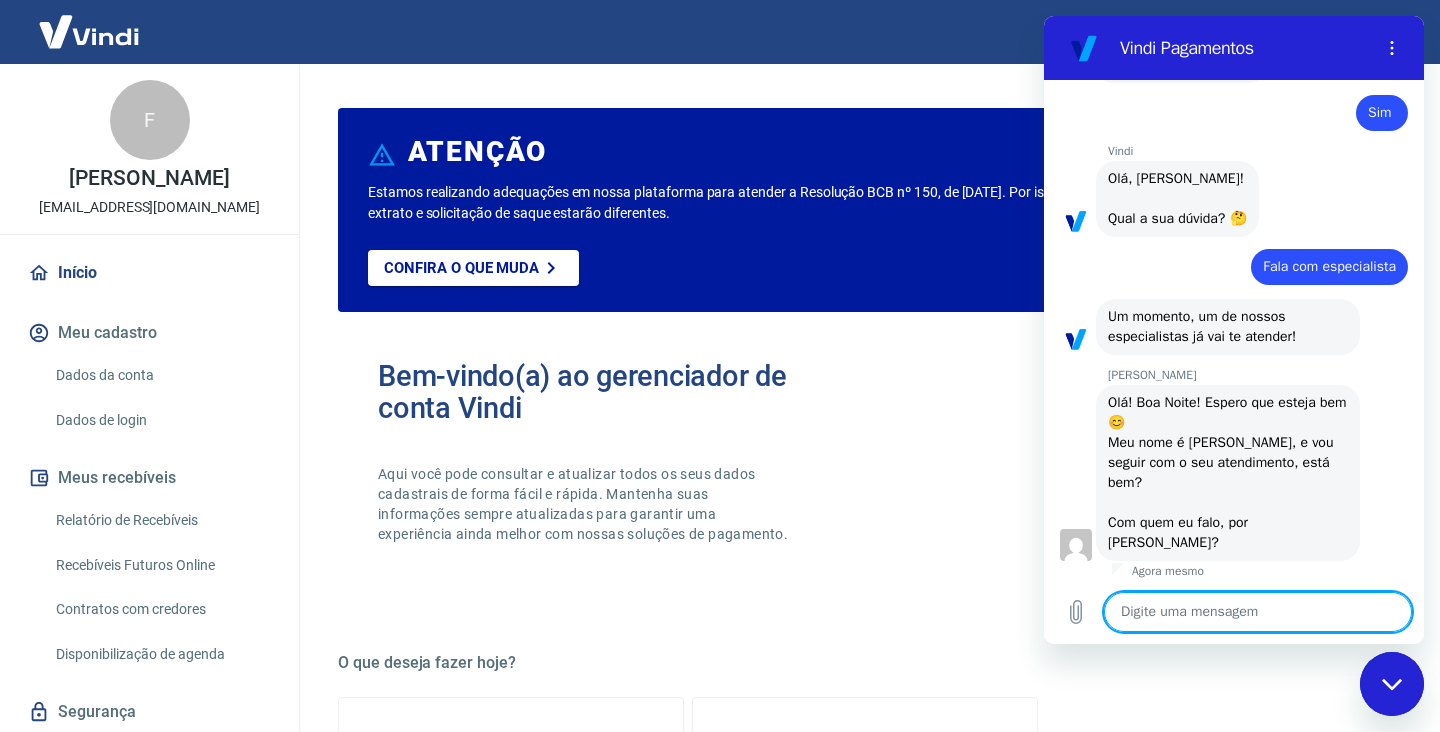 scroll, scrollTop: 2525, scrollLeft: 0, axis: vertical 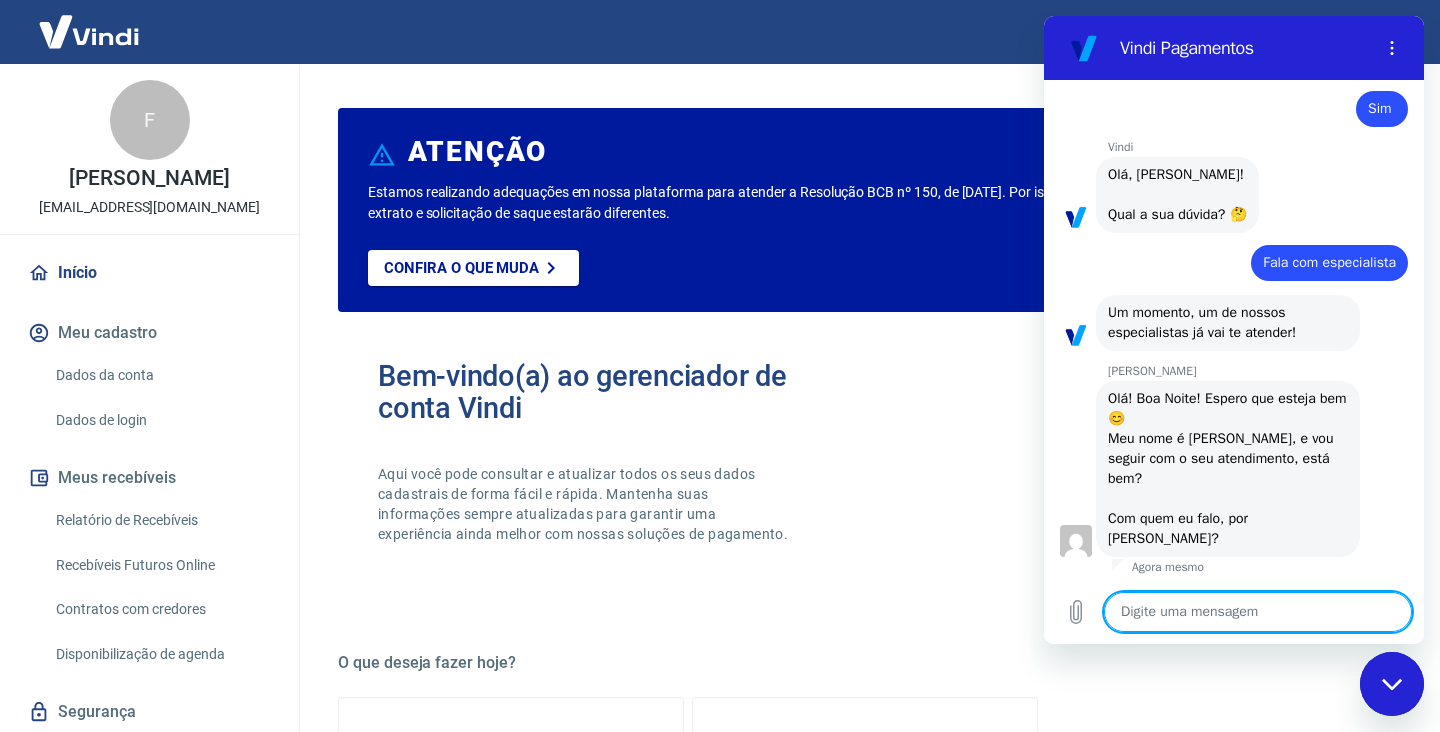 type on "O" 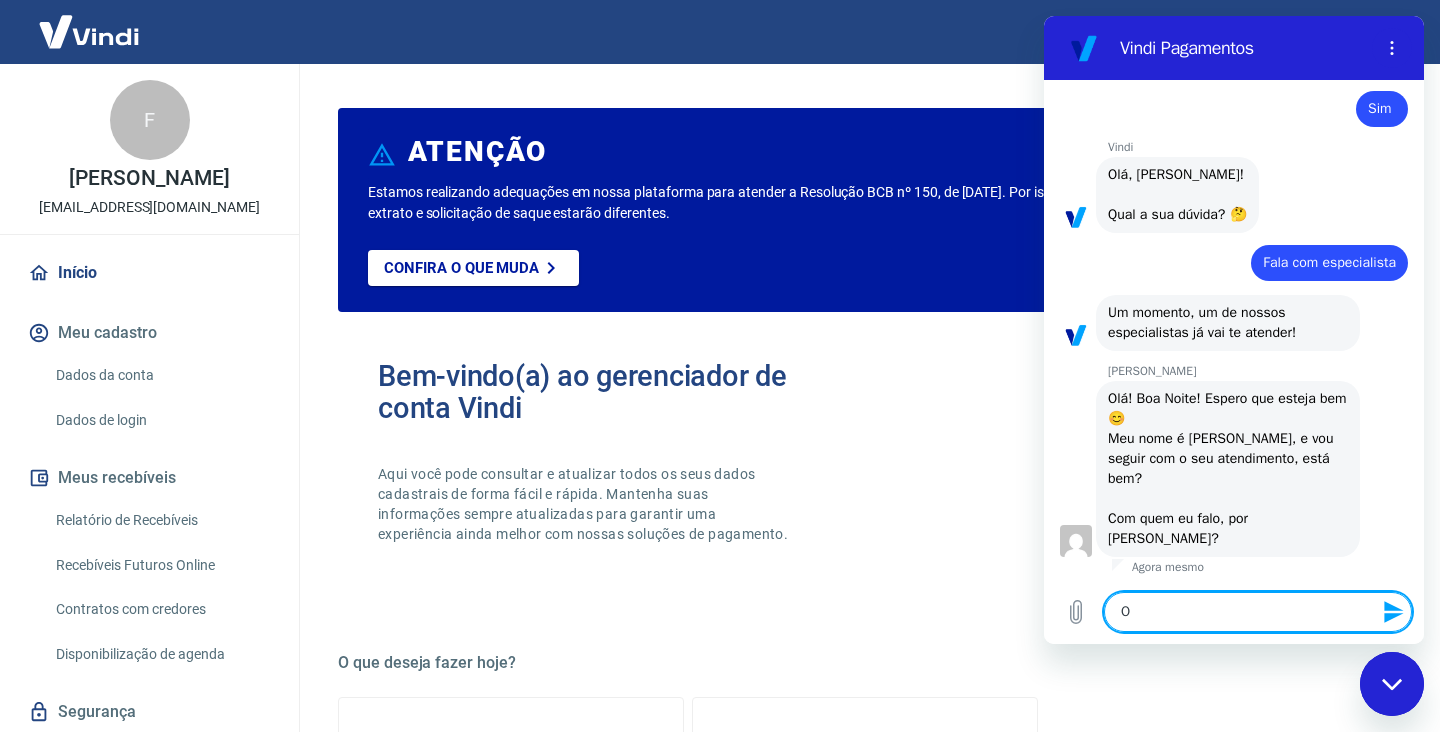 type on "Ol" 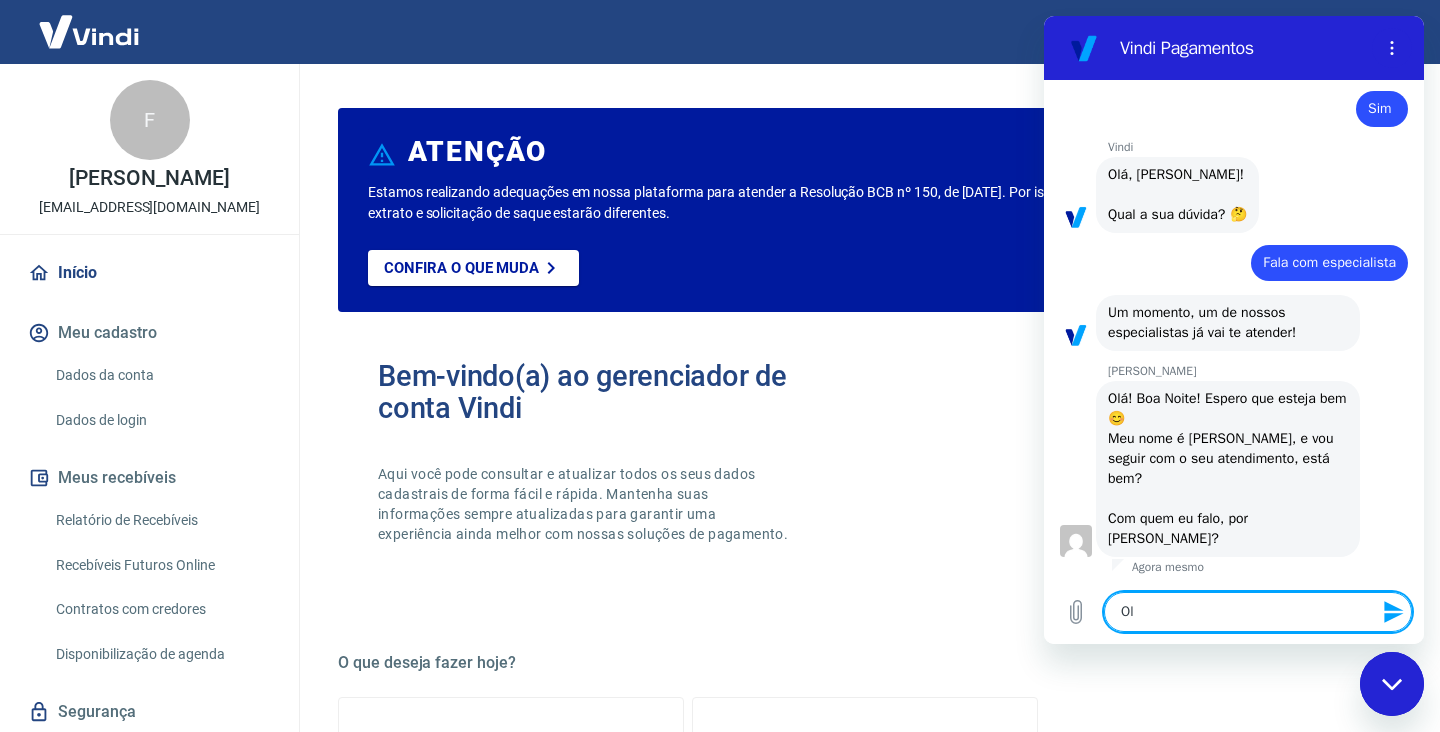 type on "[PERSON_NAME]" 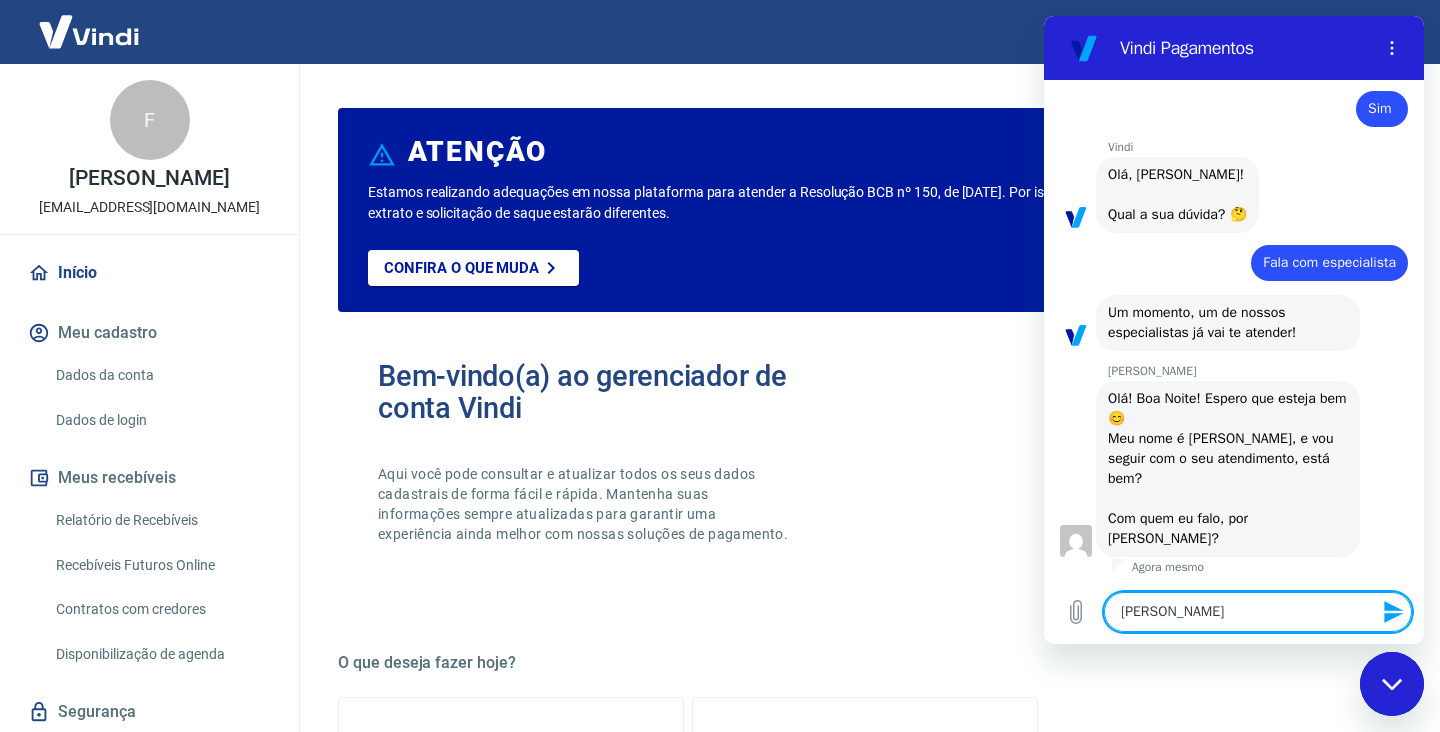 type on "[PERSON_NAME]" 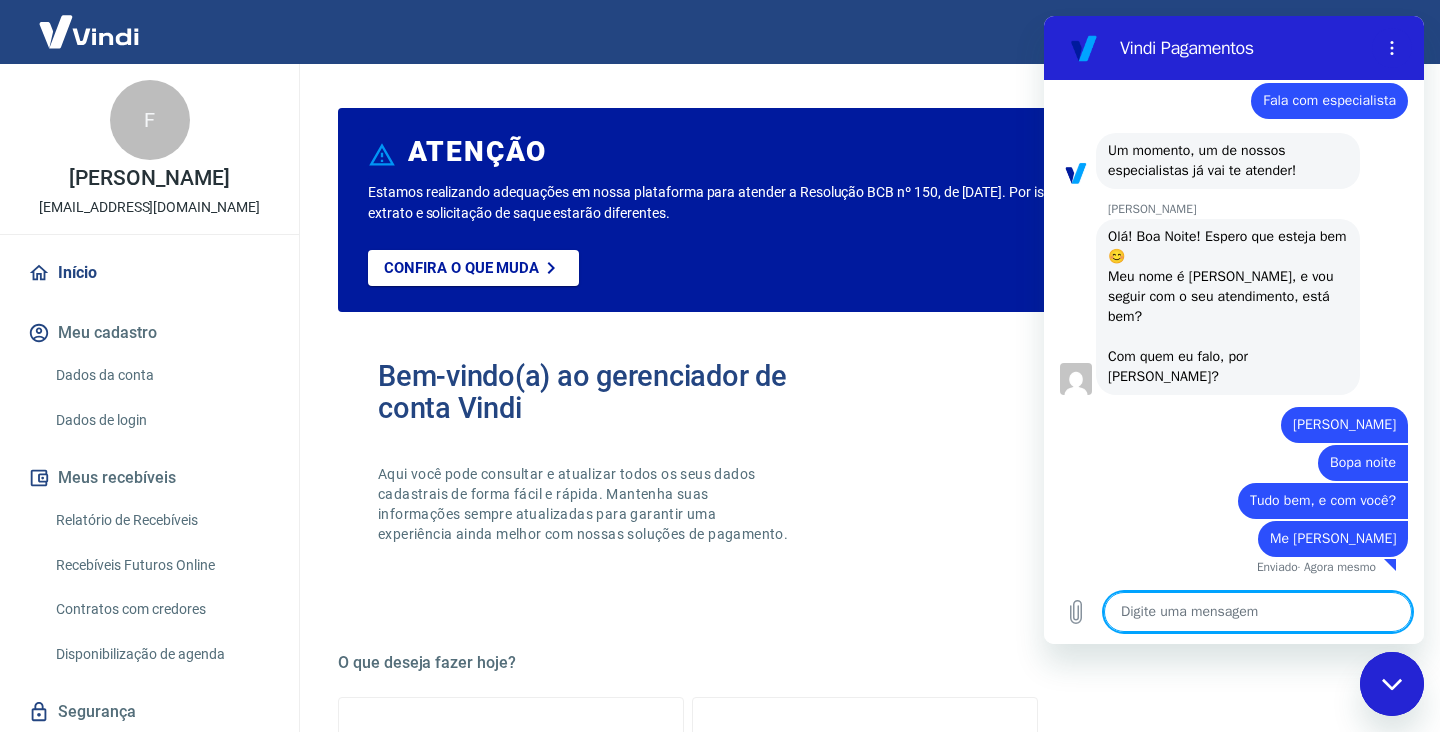 scroll, scrollTop: 2687, scrollLeft: 0, axis: vertical 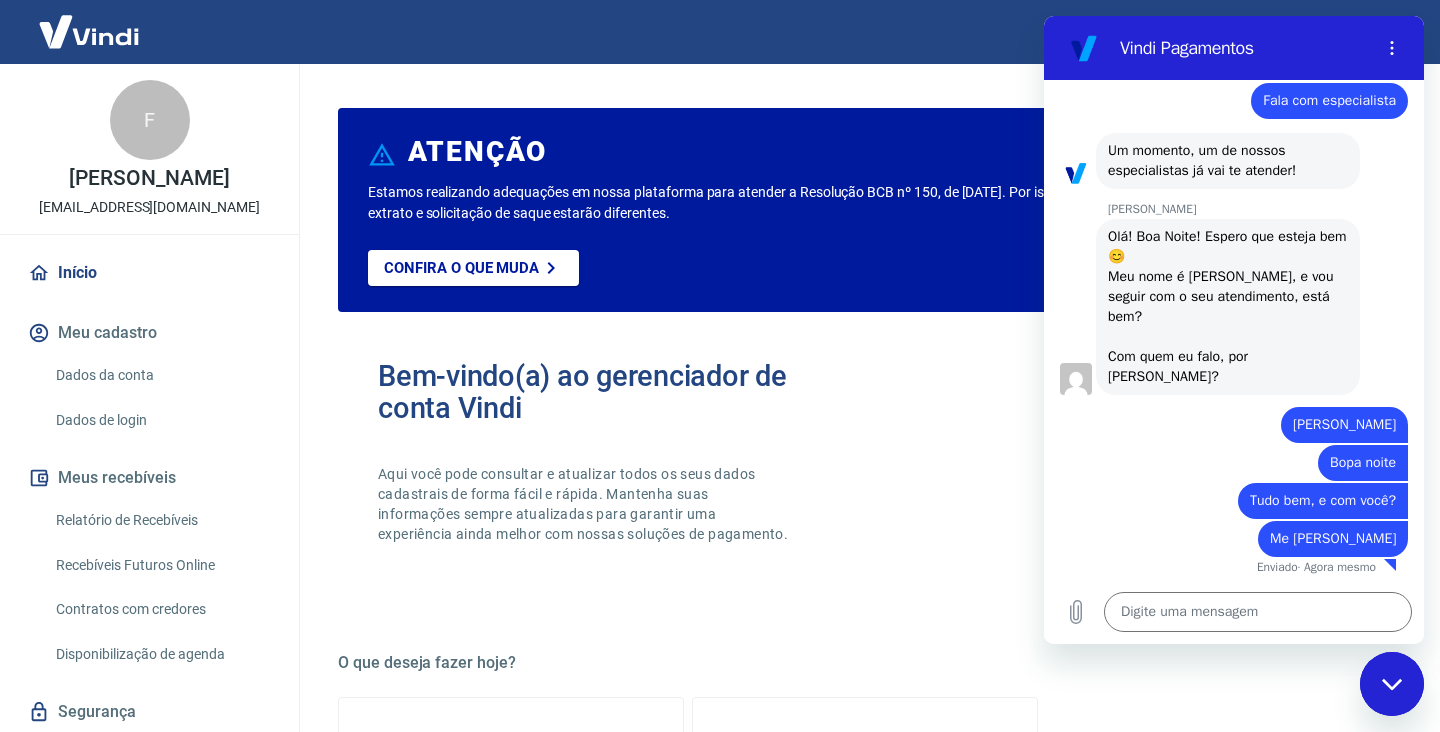 click on "Bopa noite" at bounding box center (1363, 462) 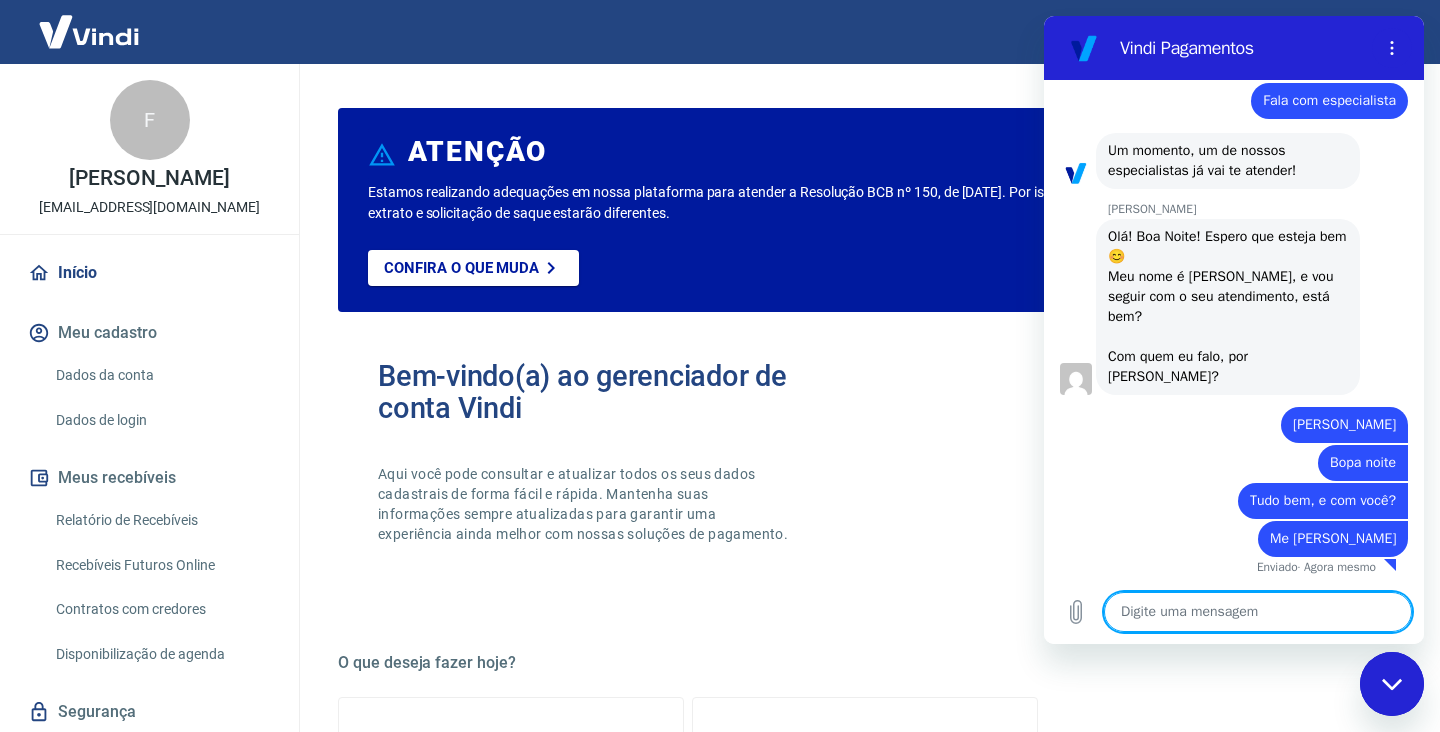 click at bounding box center [1258, 612] 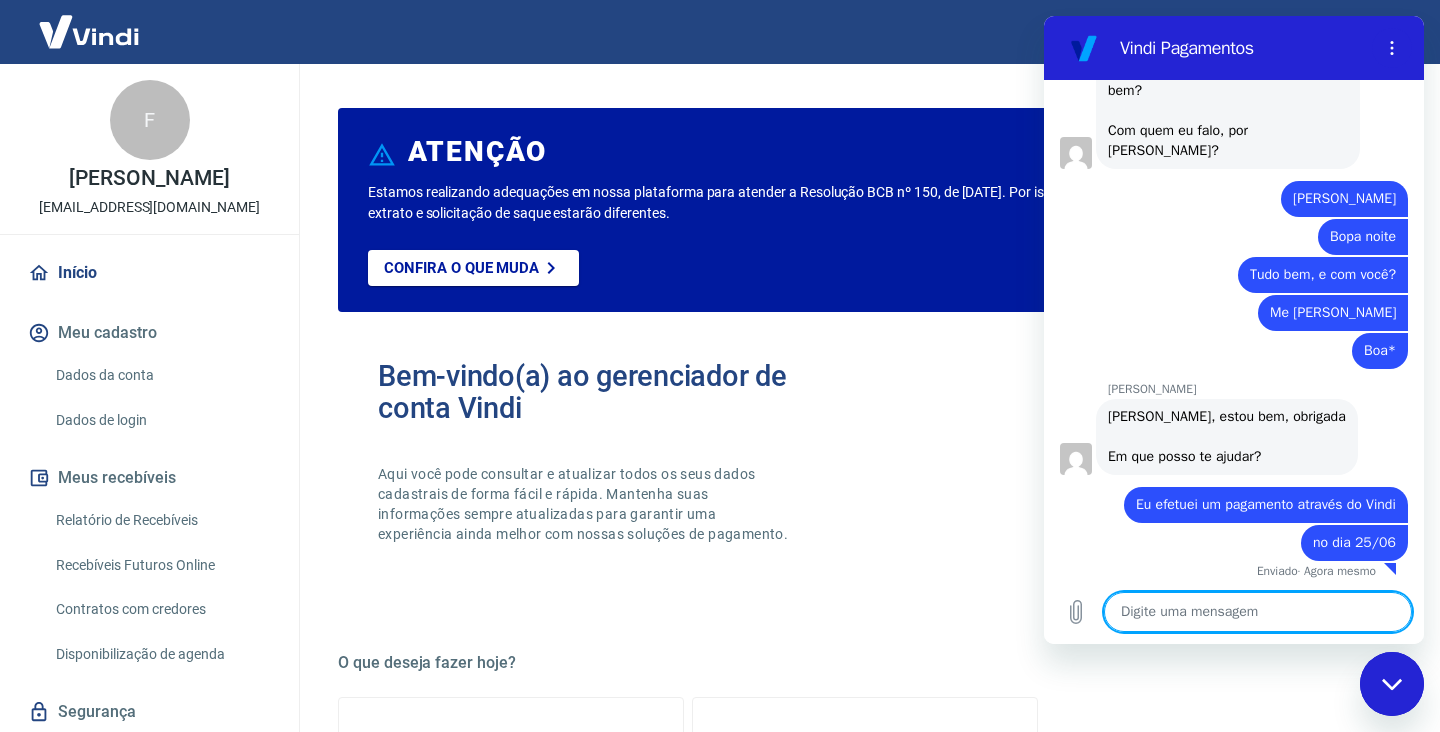 scroll, scrollTop: 2937, scrollLeft: 0, axis: vertical 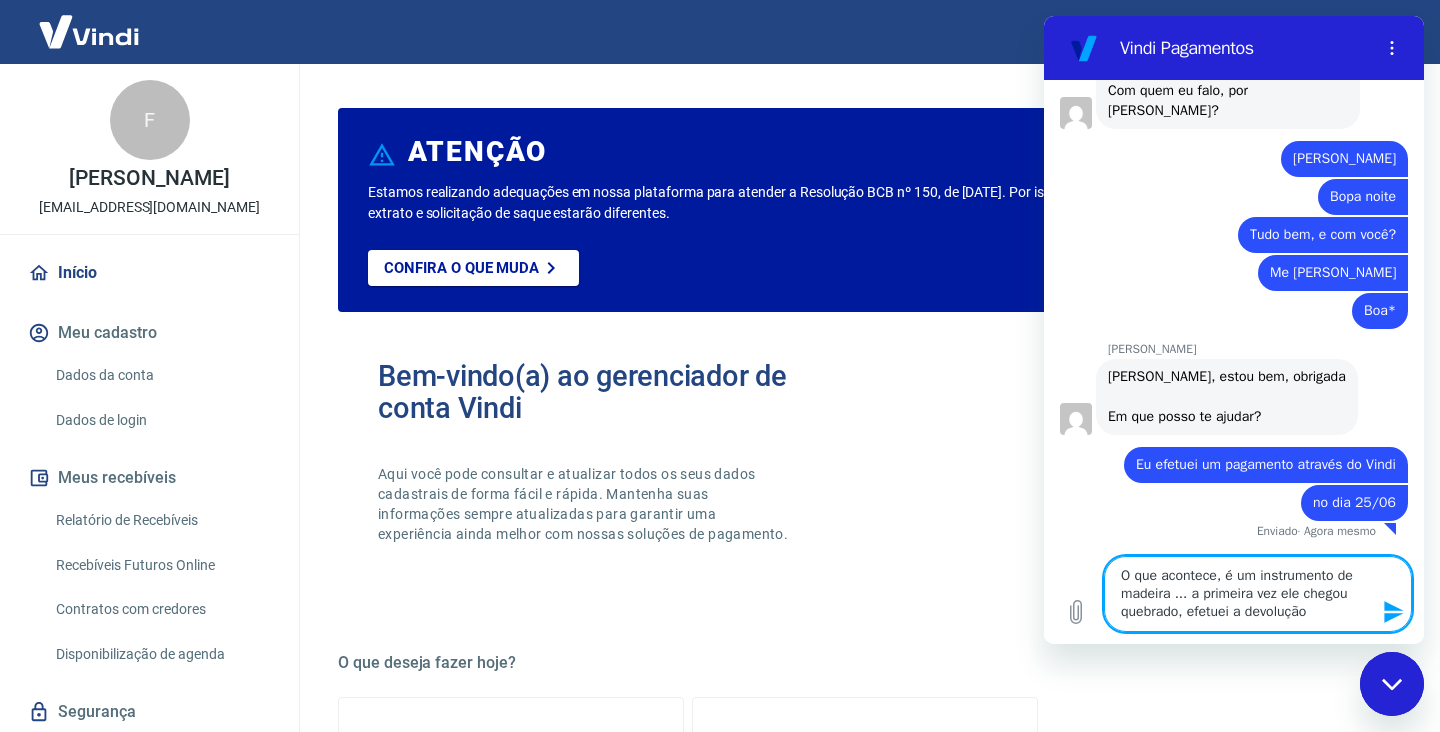 click on "O que acontece, é um instrumento de madeira ... a primeira vez ele chegou quebrado, efetuei a devolução" at bounding box center (1258, 594) 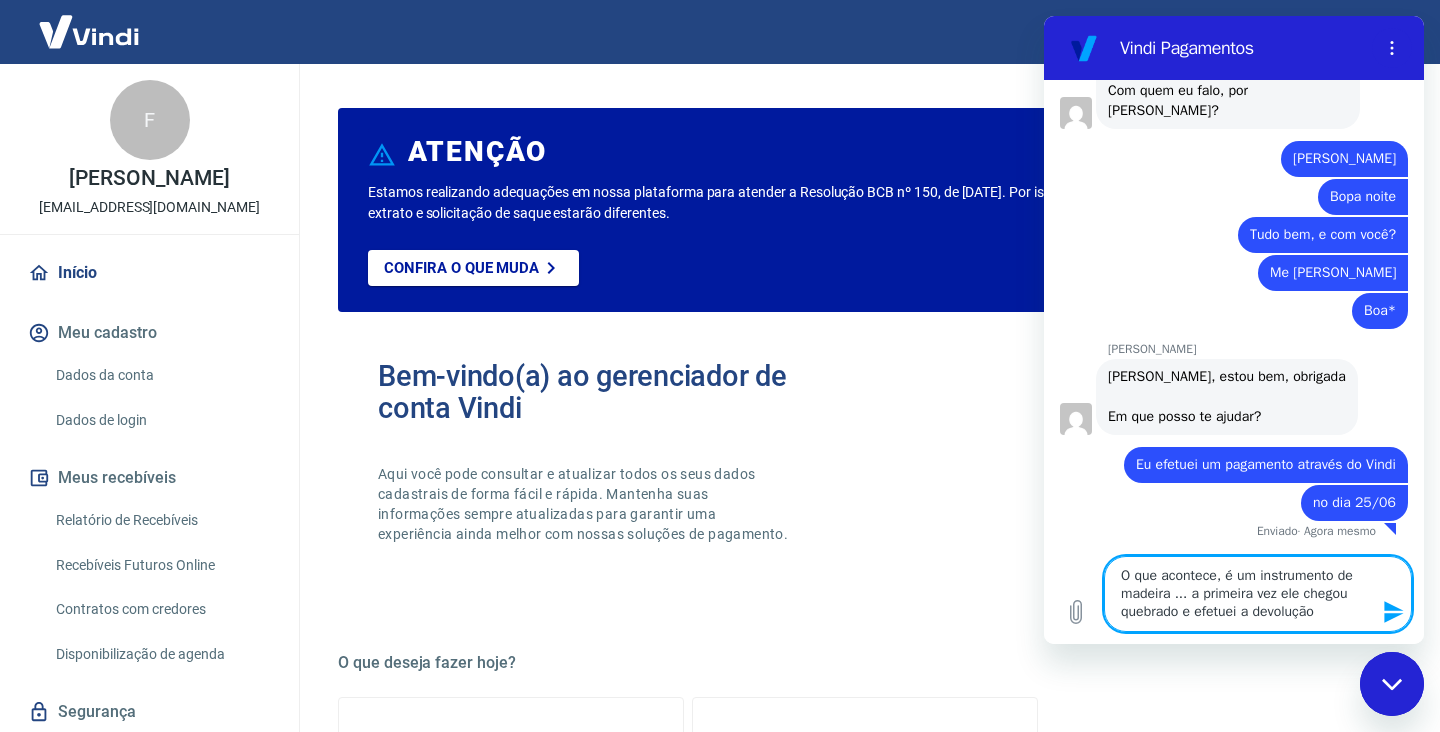 click on "O que acontece, é um instrumento de madeira ... a primeira vez ele chegou quebrado e efetuei a devolução" at bounding box center (1258, 594) 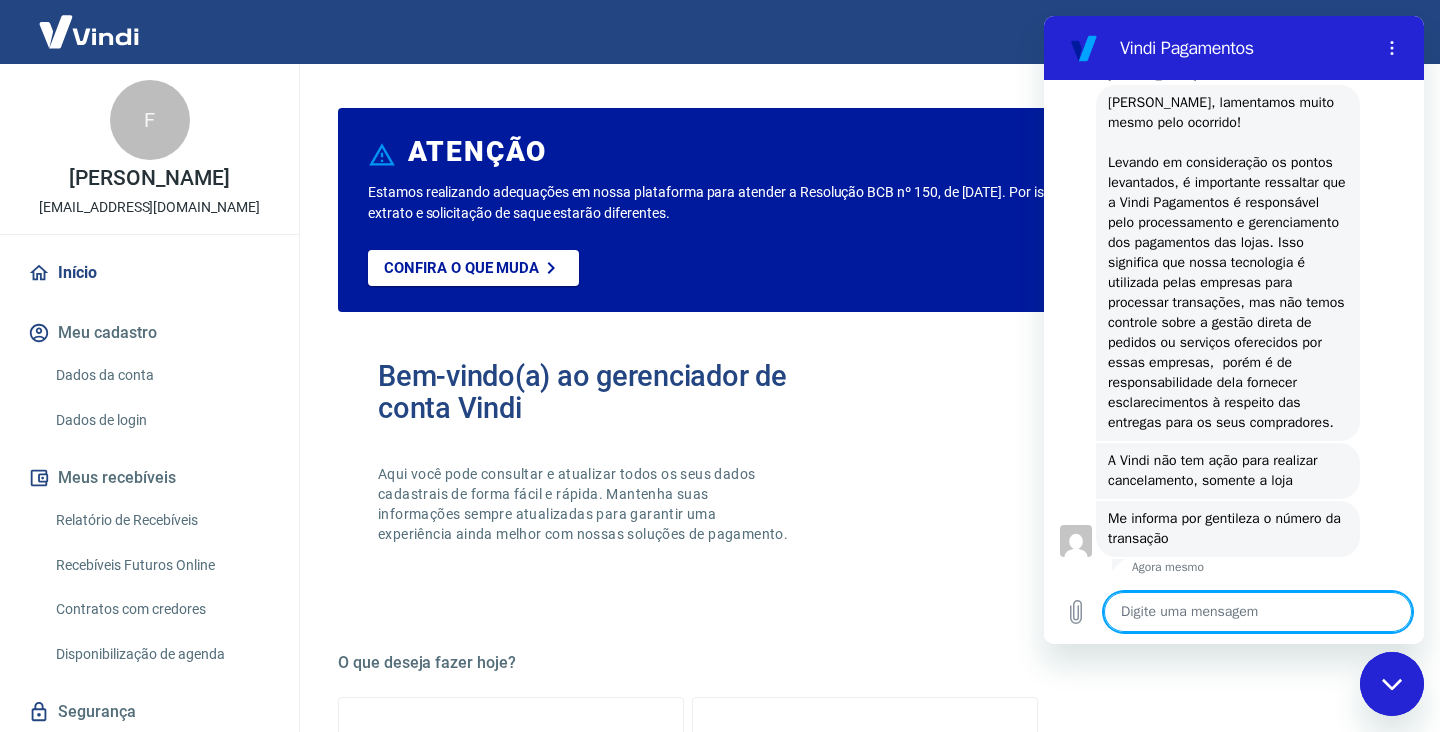 scroll, scrollTop: 3713, scrollLeft: 0, axis: vertical 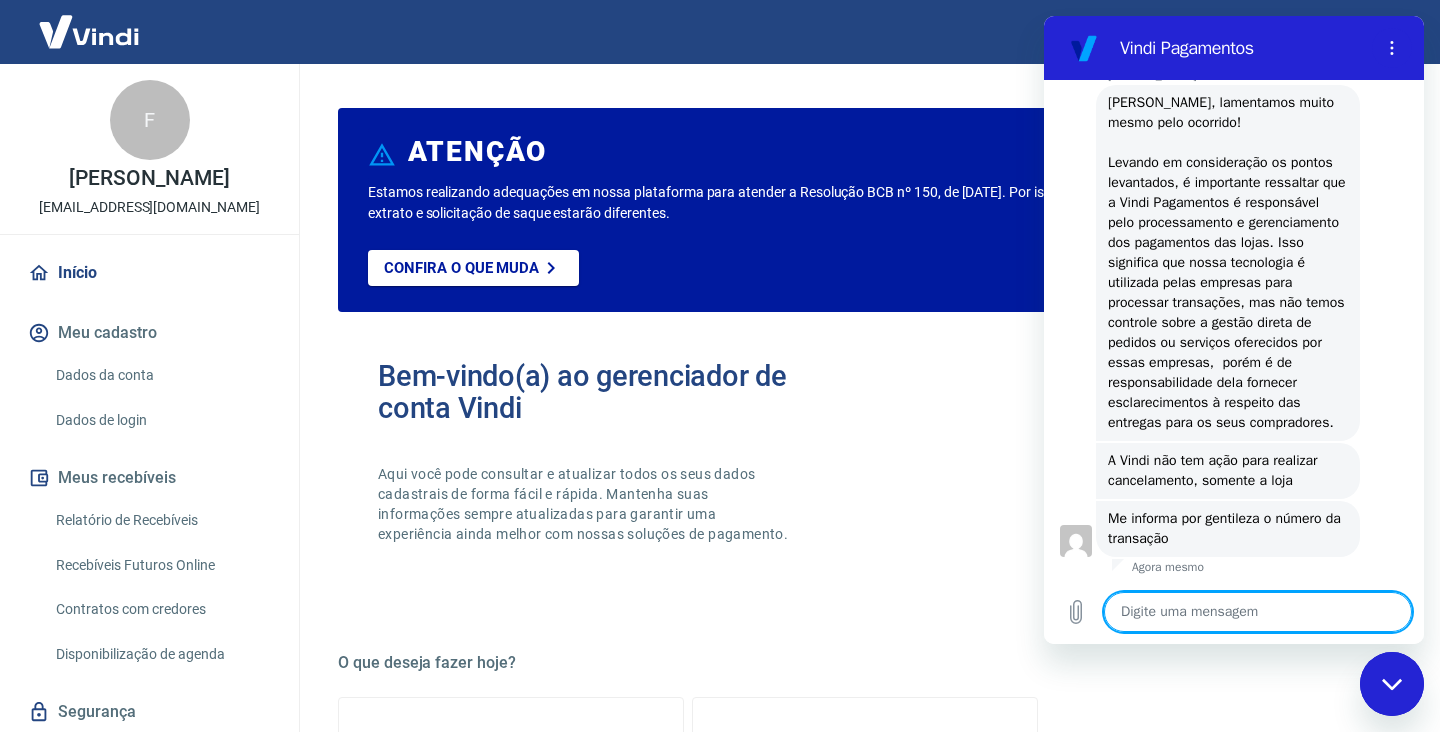 click at bounding box center [1258, 612] 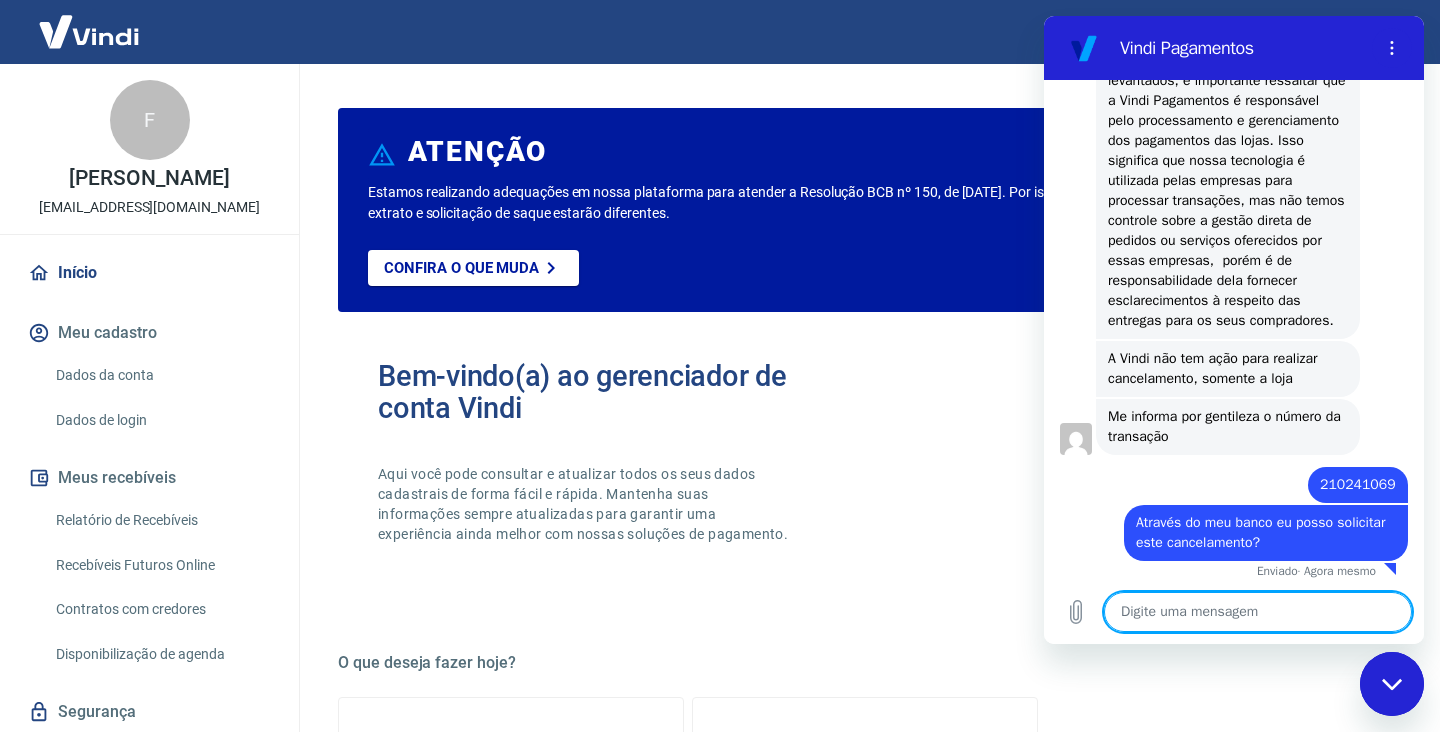 scroll, scrollTop: 3819, scrollLeft: 0, axis: vertical 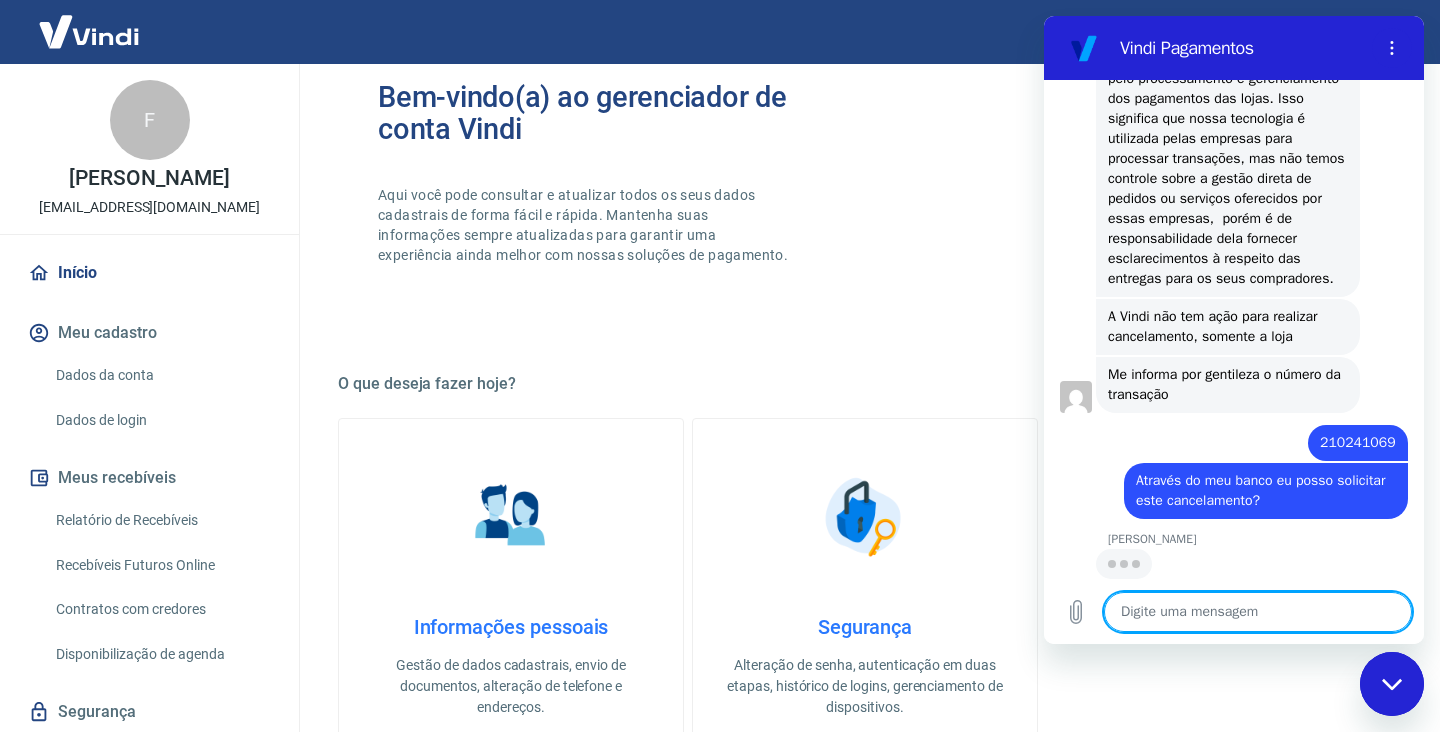 click at bounding box center [1258, 612] 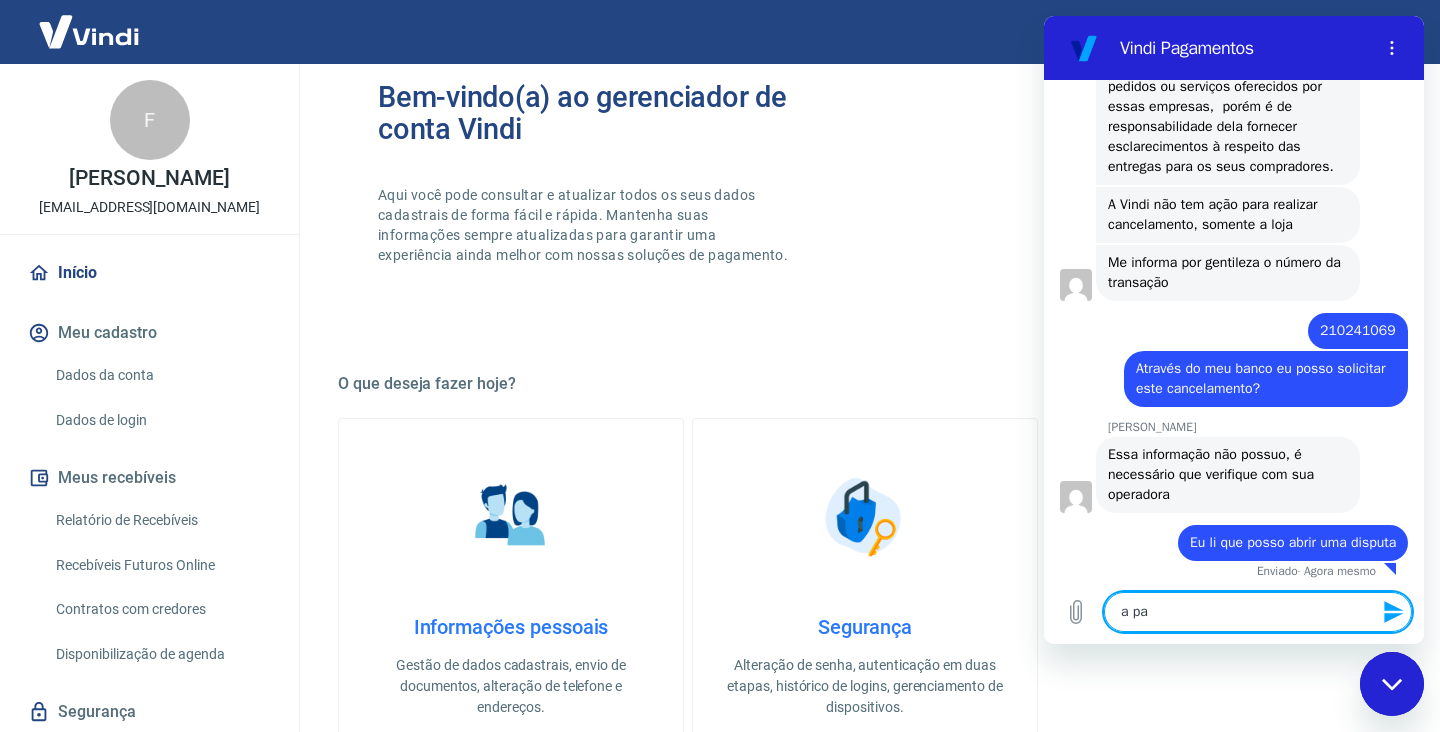 scroll, scrollTop: 3973, scrollLeft: 0, axis: vertical 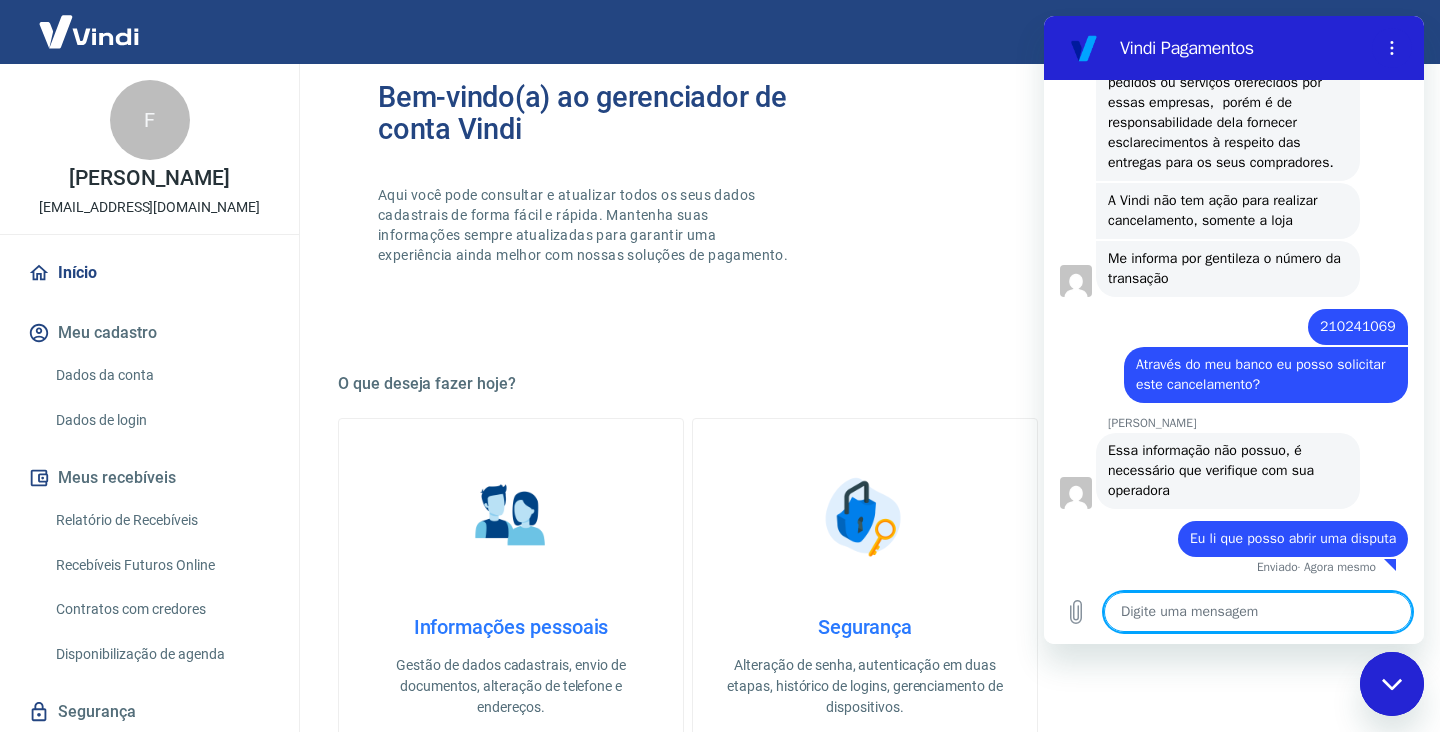 click at bounding box center [1258, 612] 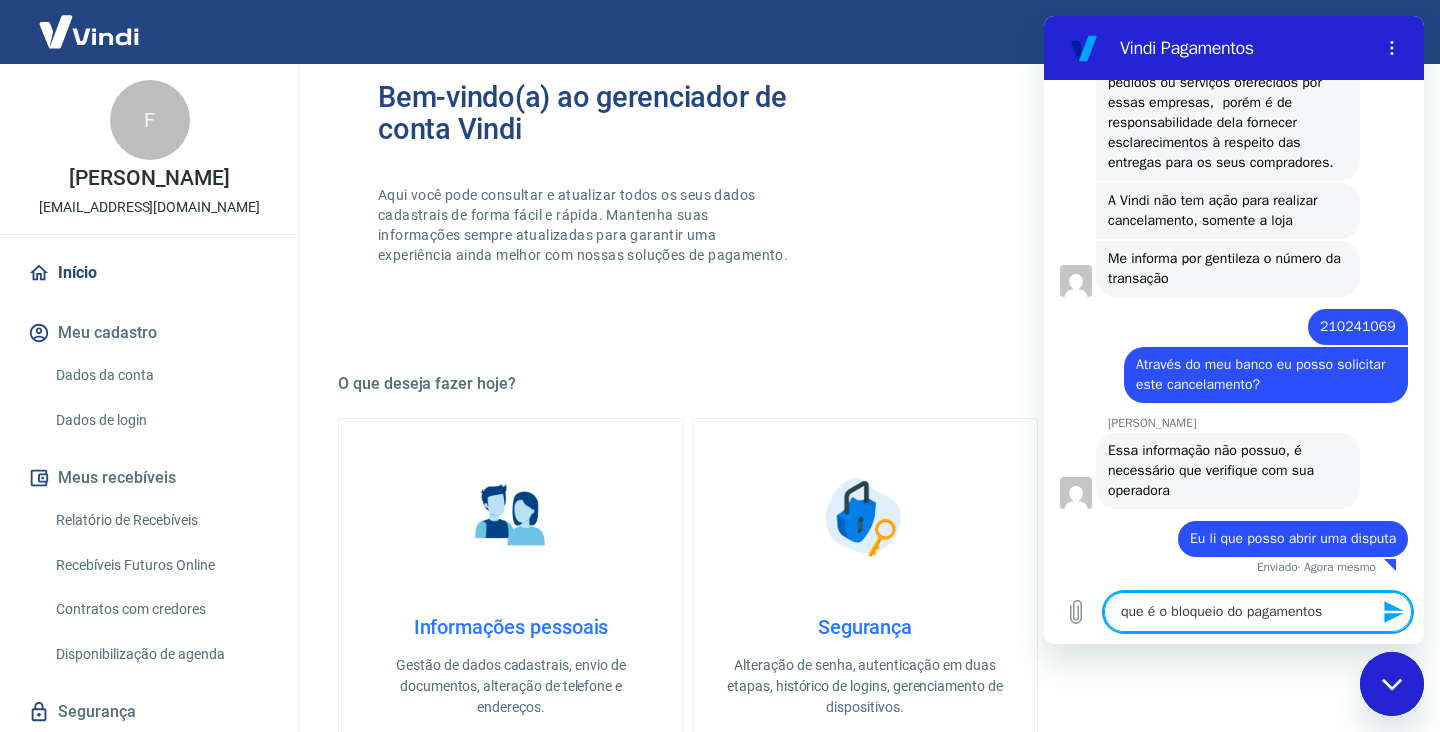 click on "que é o bloqueio do pagamentos" at bounding box center (1258, 612) 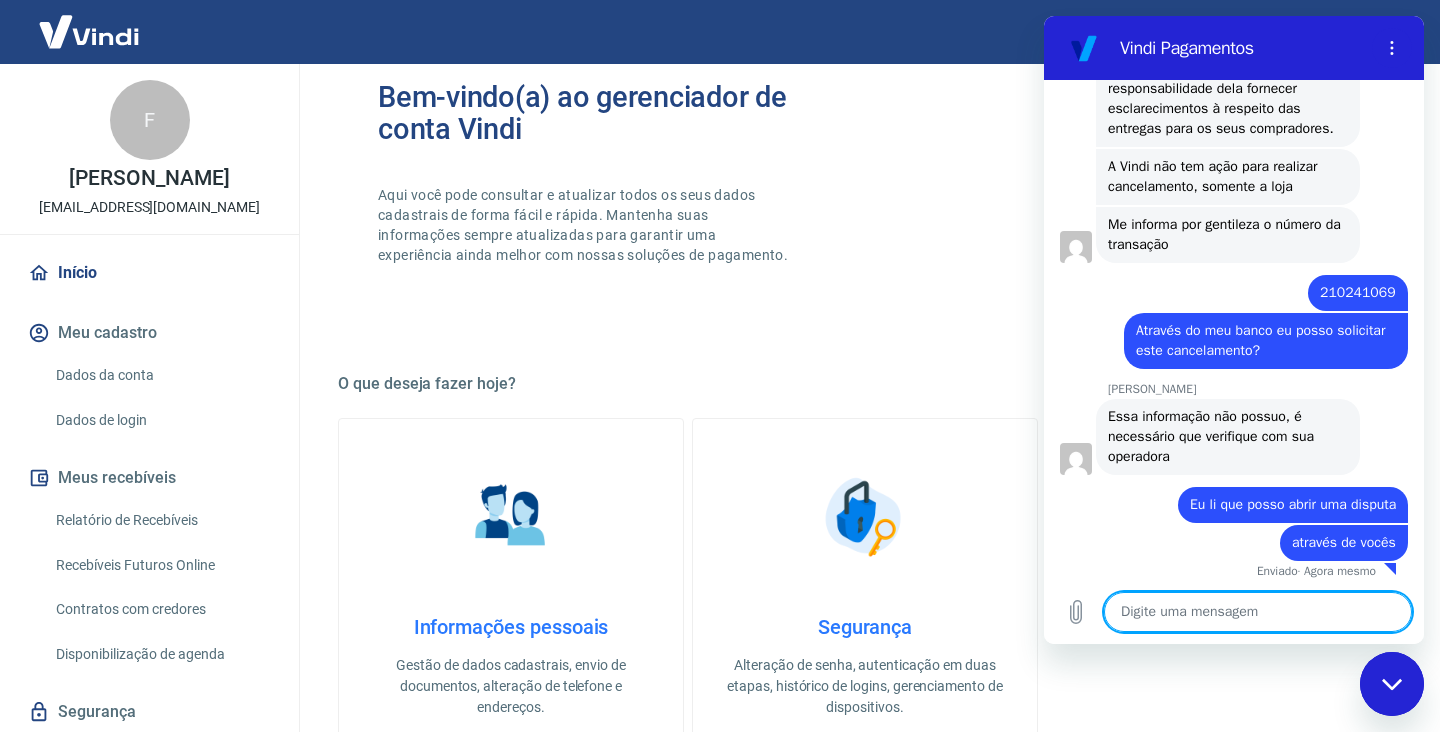 scroll, scrollTop: 4011, scrollLeft: 0, axis: vertical 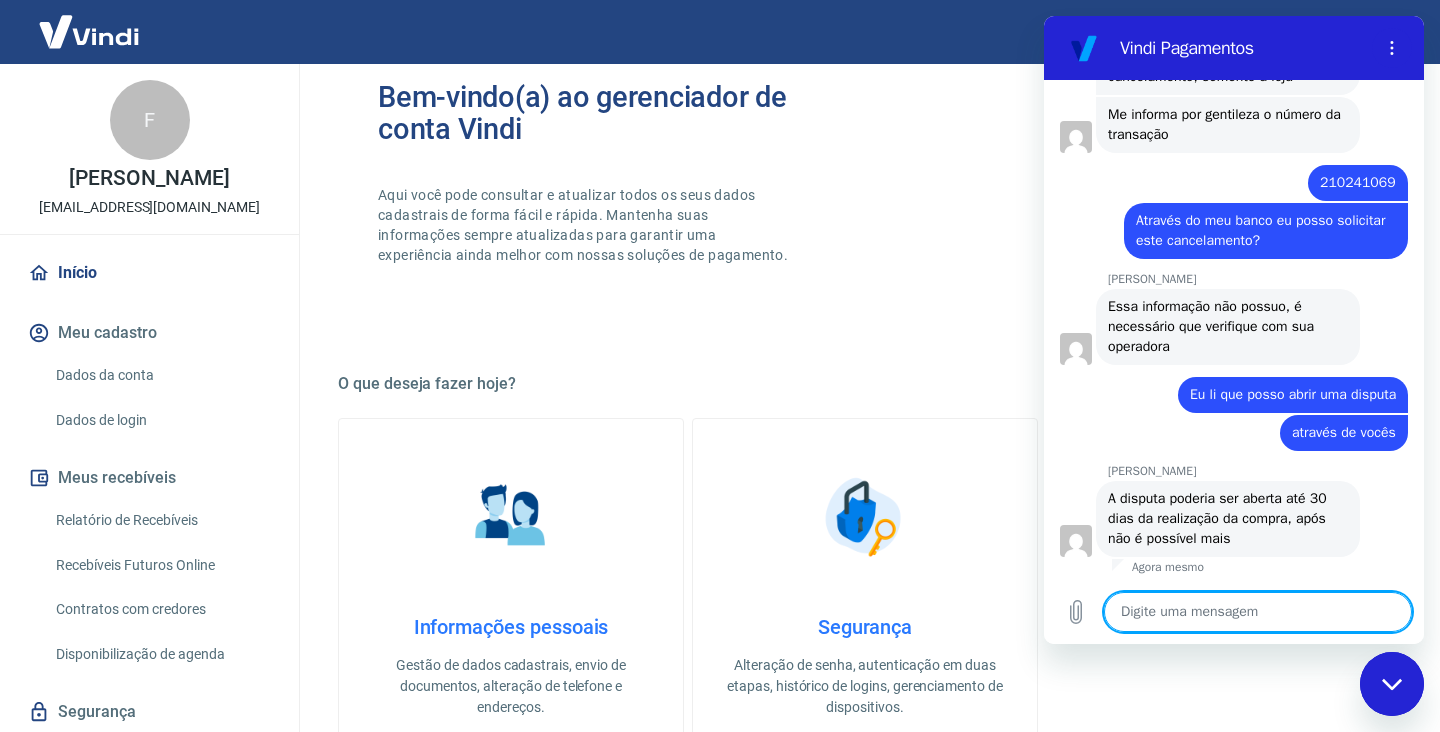 click at bounding box center (1258, 612) 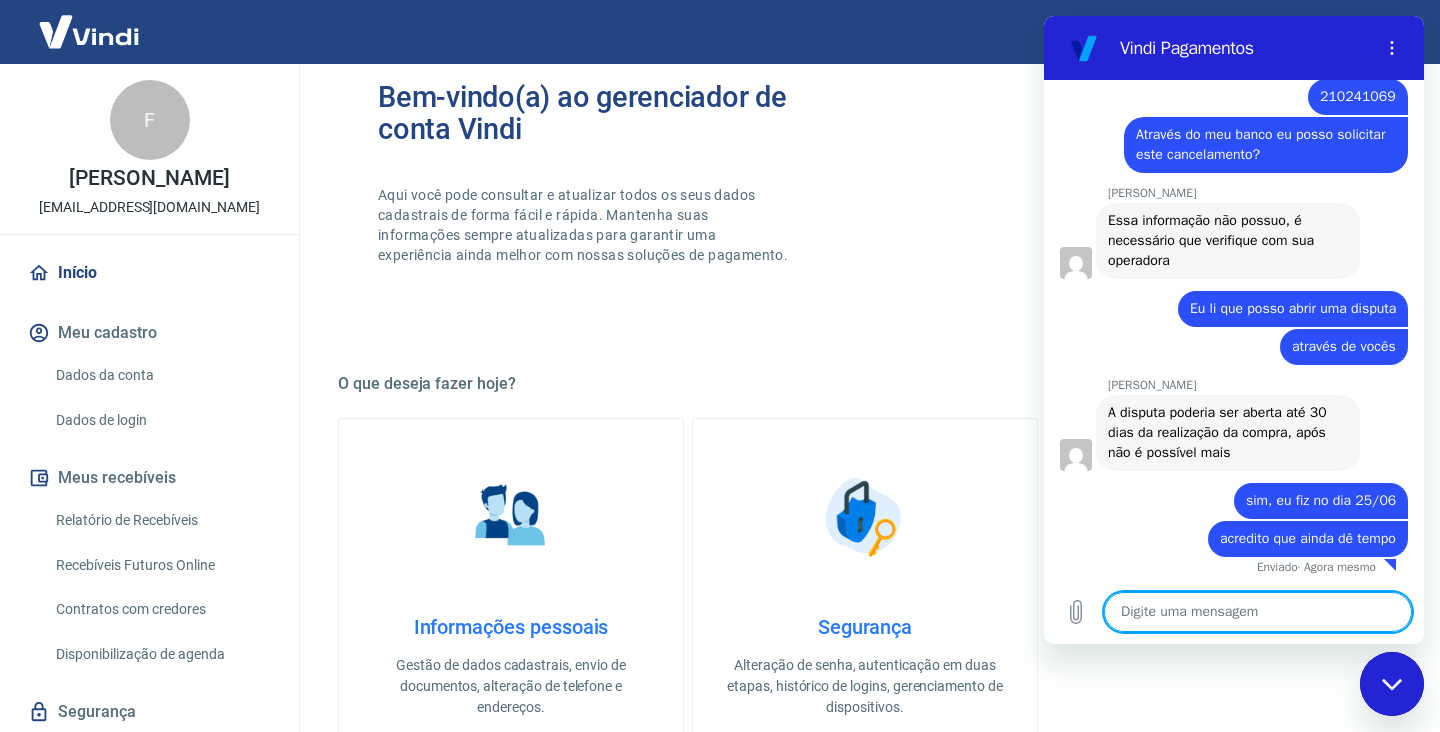 scroll, scrollTop: 4203, scrollLeft: 0, axis: vertical 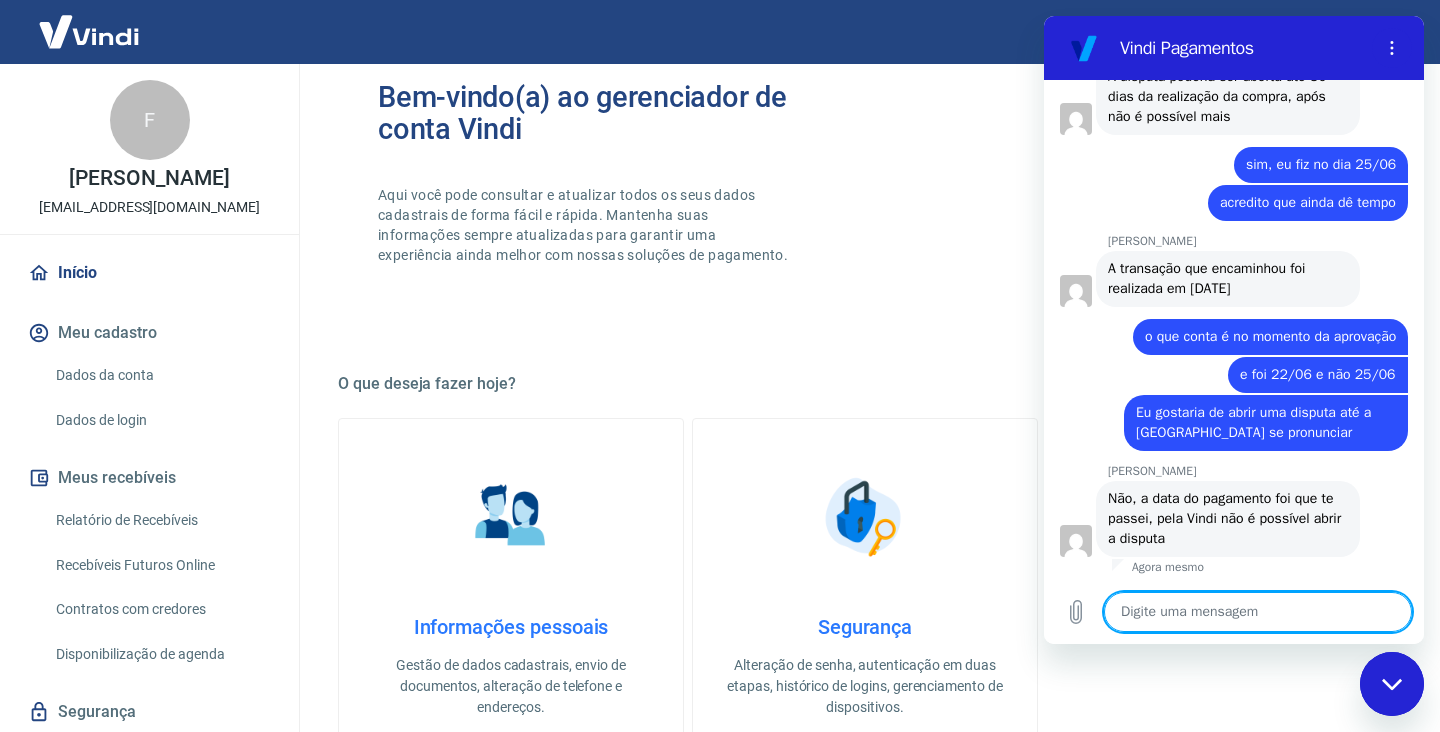 click at bounding box center [1258, 612] 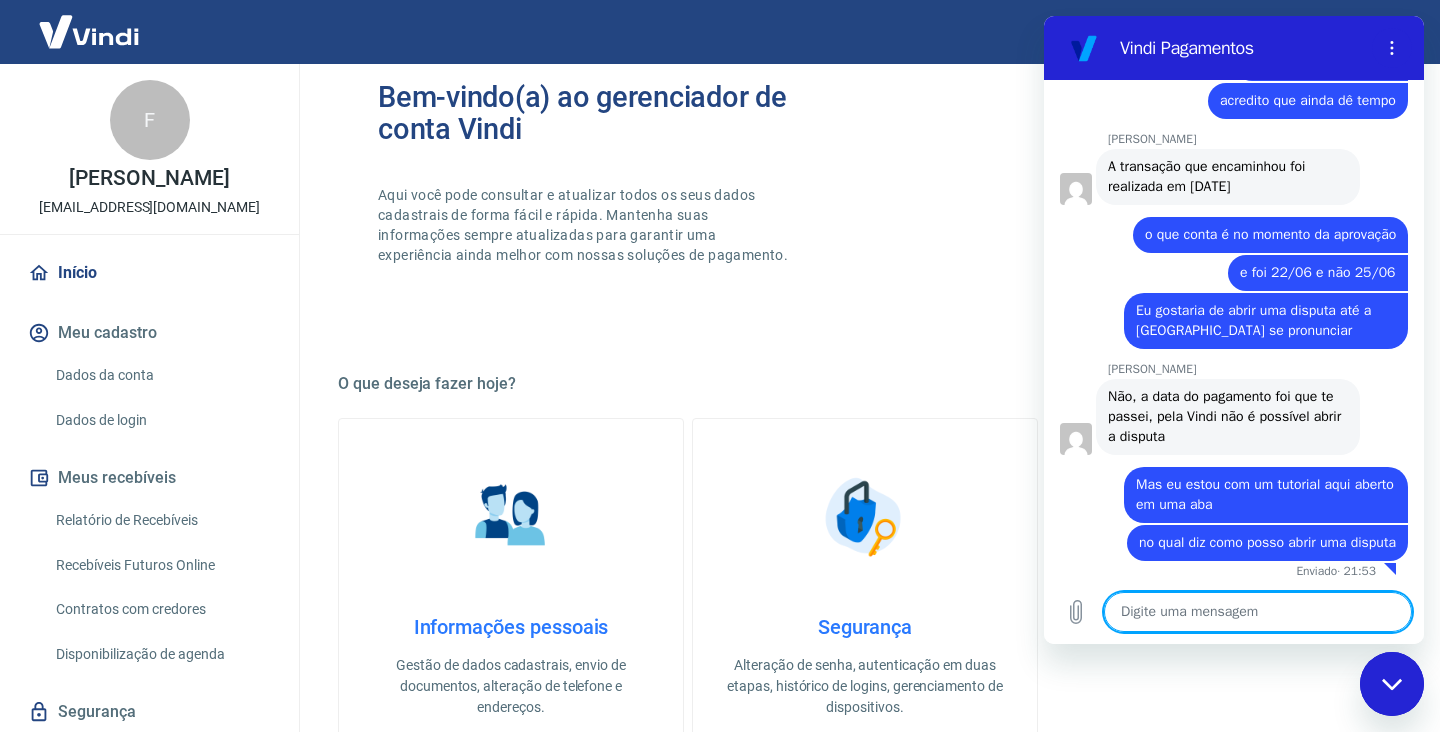 scroll, scrollTop: 4685, scrollLeft: 0, axis: vertical 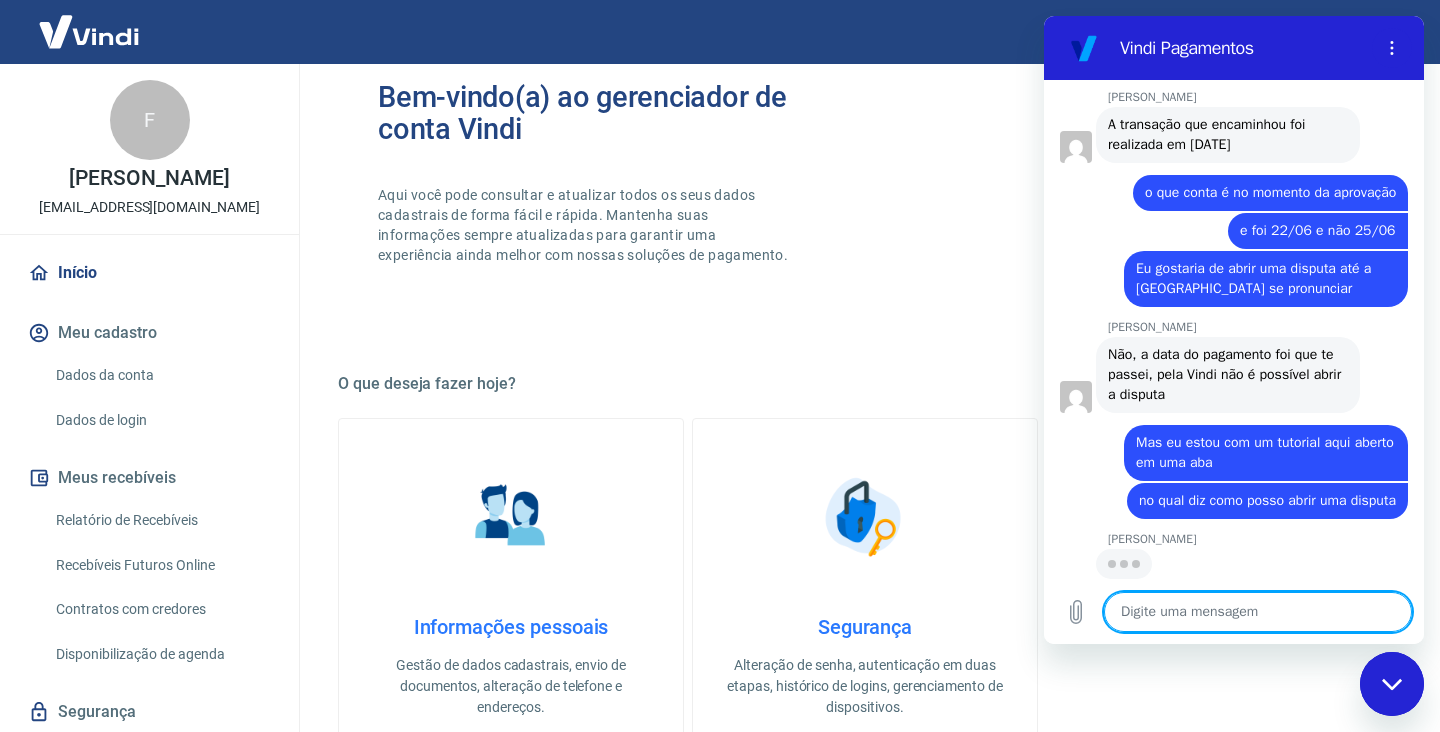click at bounding box center [1258, 612] 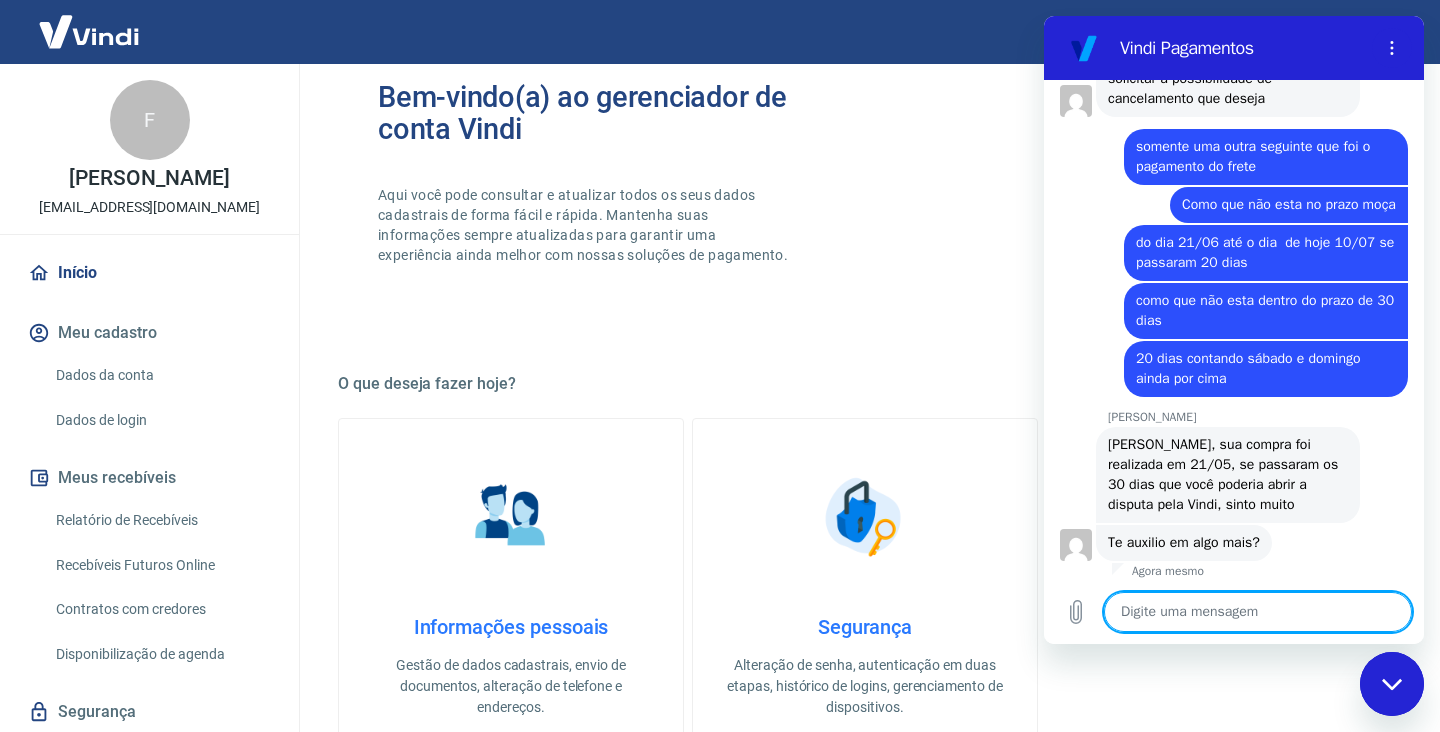 scroll, scrollTop: 5353, scrollLeft: 0, axis: vertical 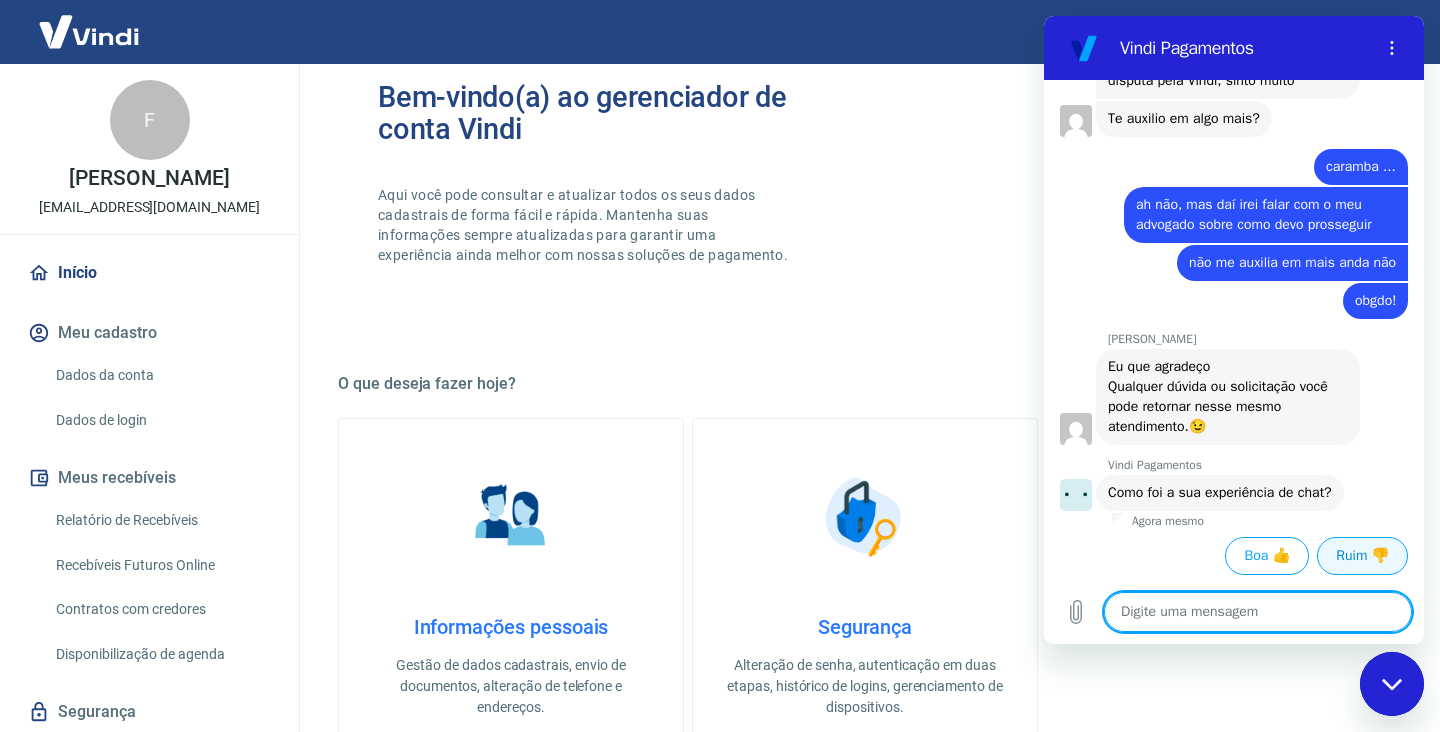 click on "Ruim 👎" at bounding box center [1362, 556] 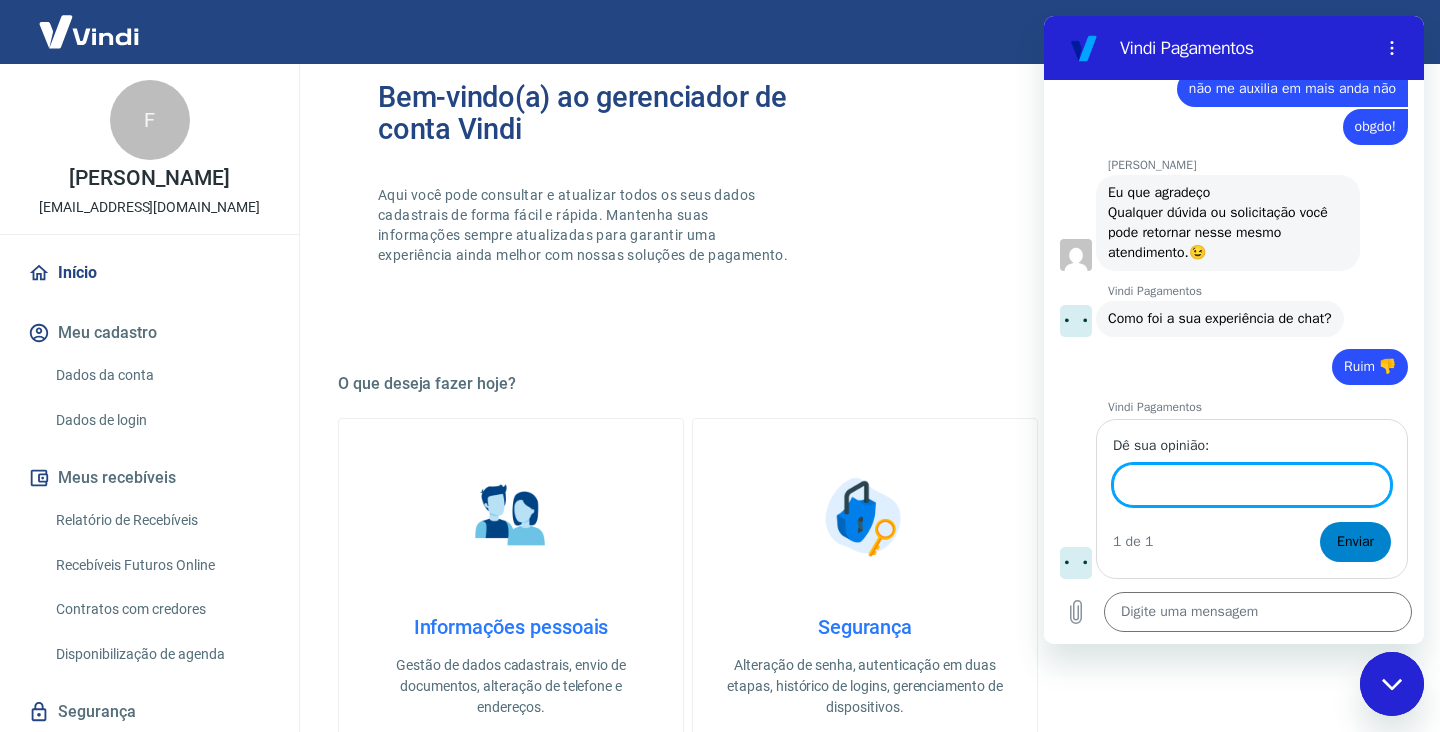 scroll, scrollTop: 5945, scrollLeft: 0, axis: vertical 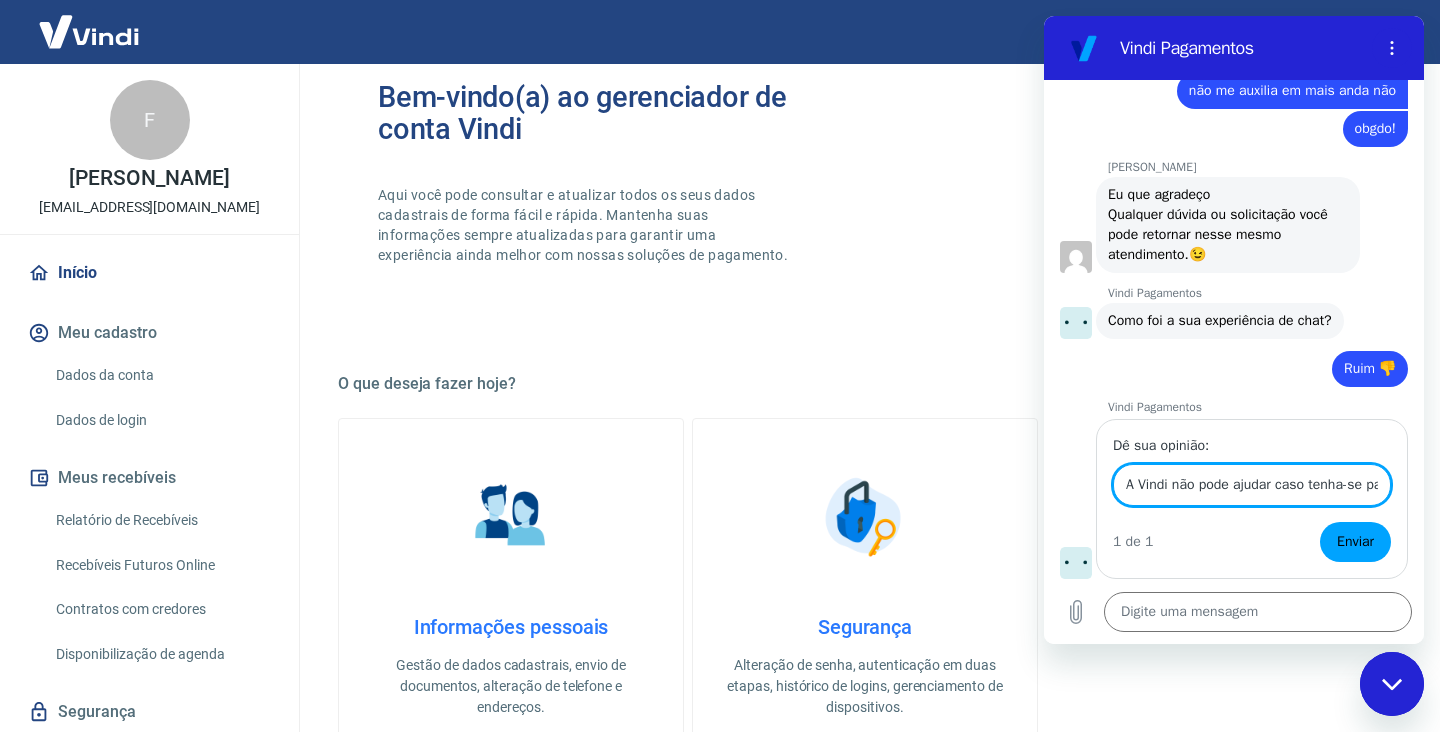 click on "Enviar" at bounding box center (1355, 542) 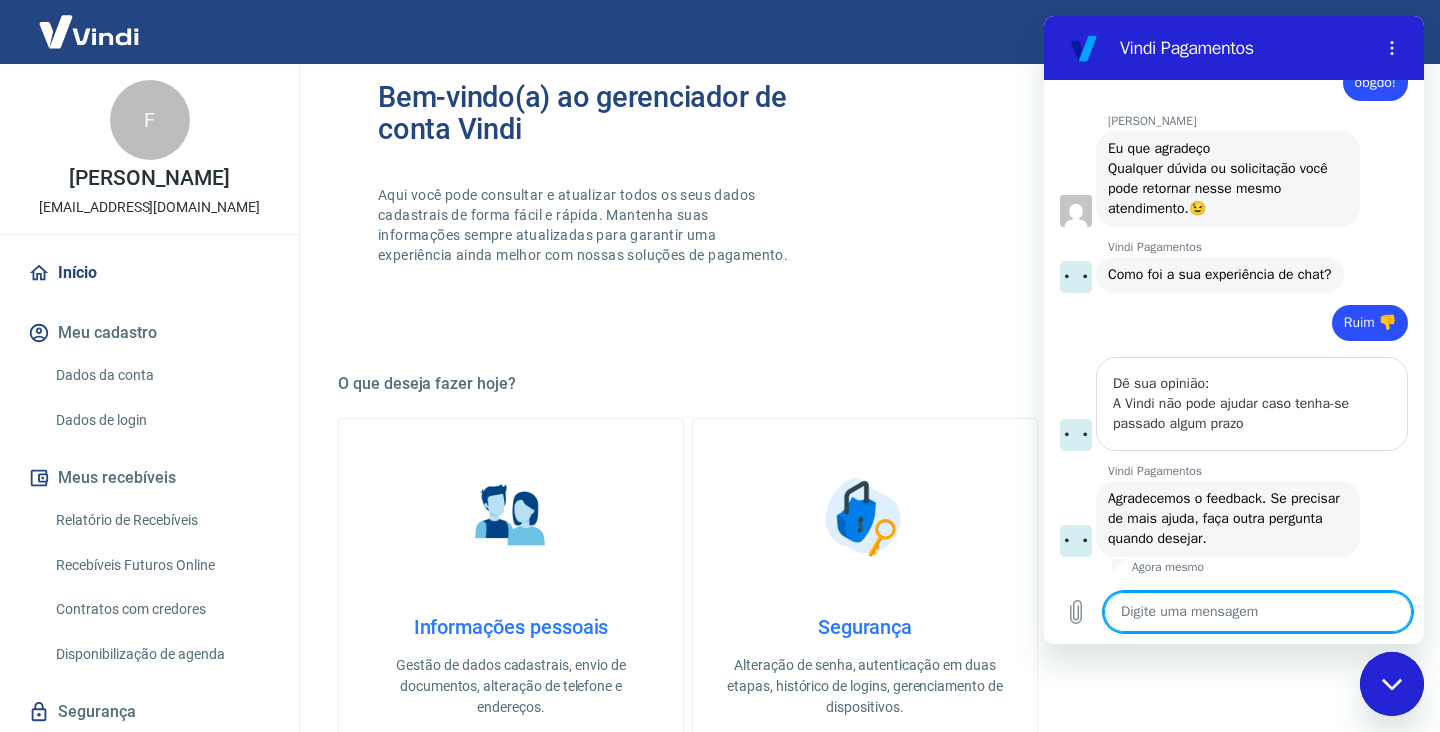 scroll, scrollTop: 5991, scrollLeft: 0, axis: vertical 